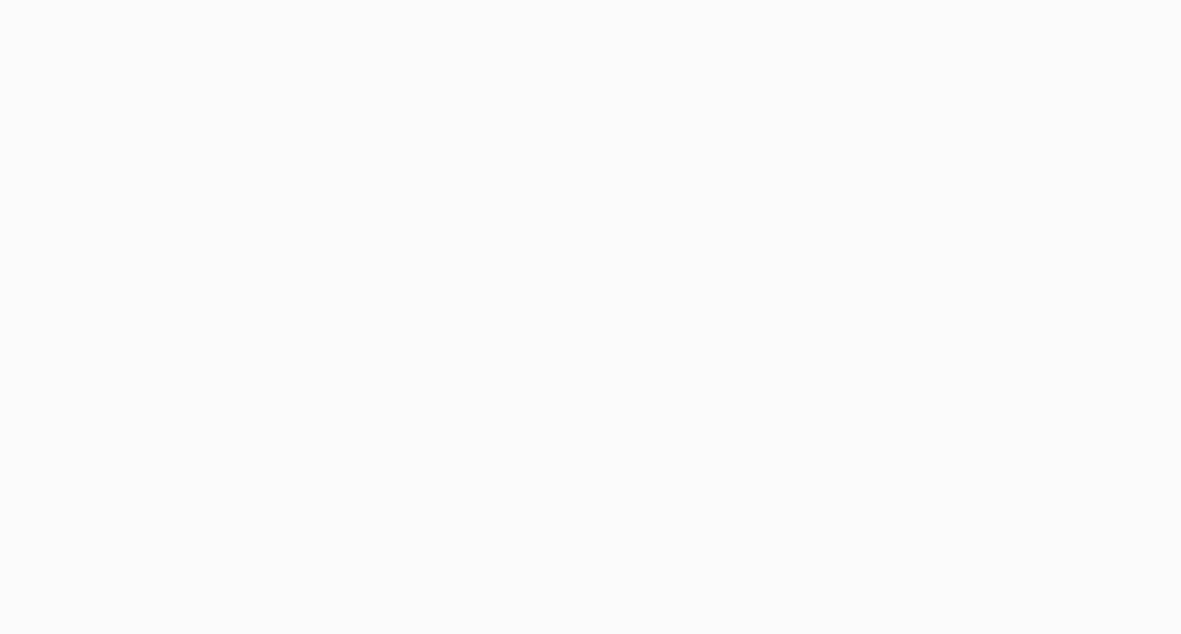 scroll, scrollTop: 0, scrollLeft: 0, axis: both 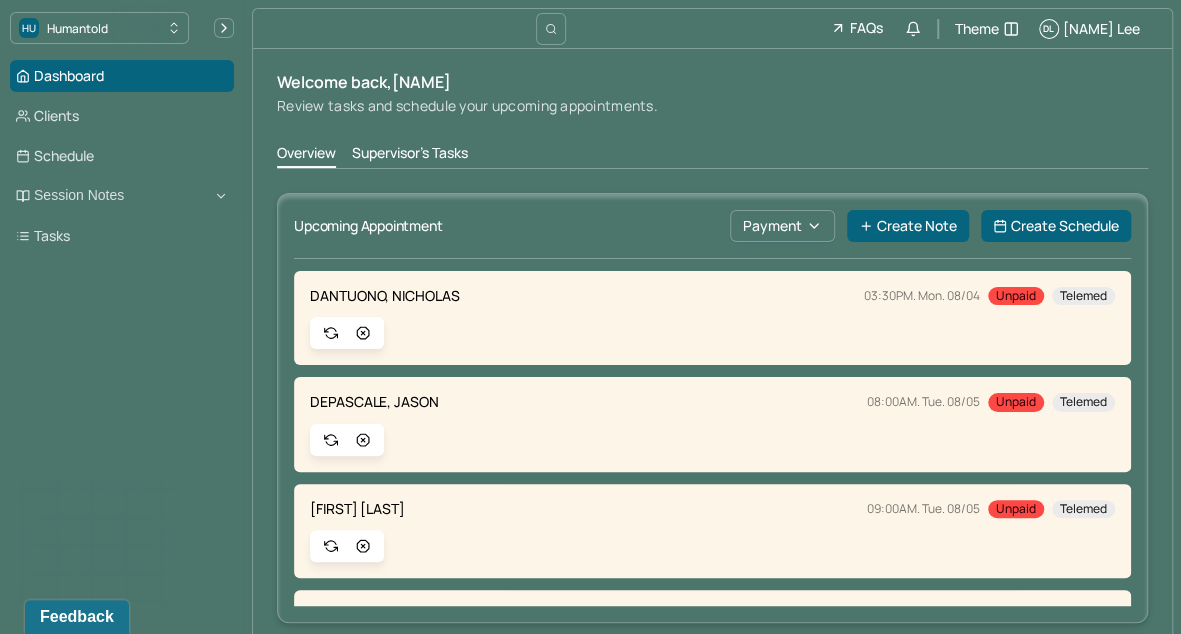 click on "Supervisor's Tasks" at bounding box center [410, 155] 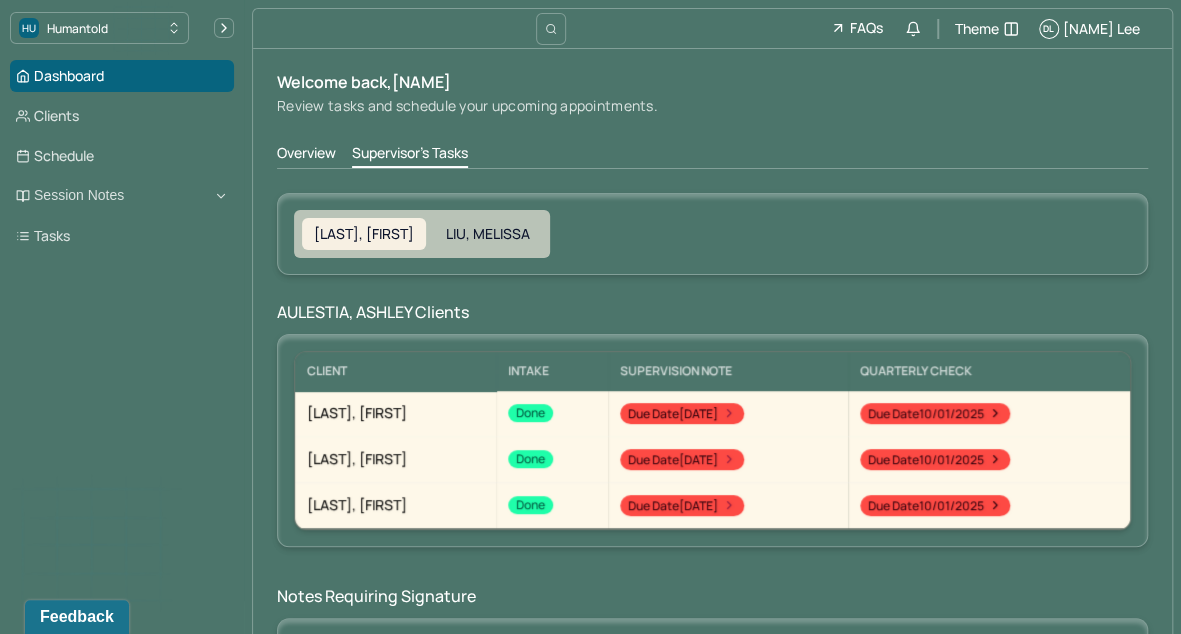 scroll, scrollTop: 264, scrollLeft: 0, axis: vertical 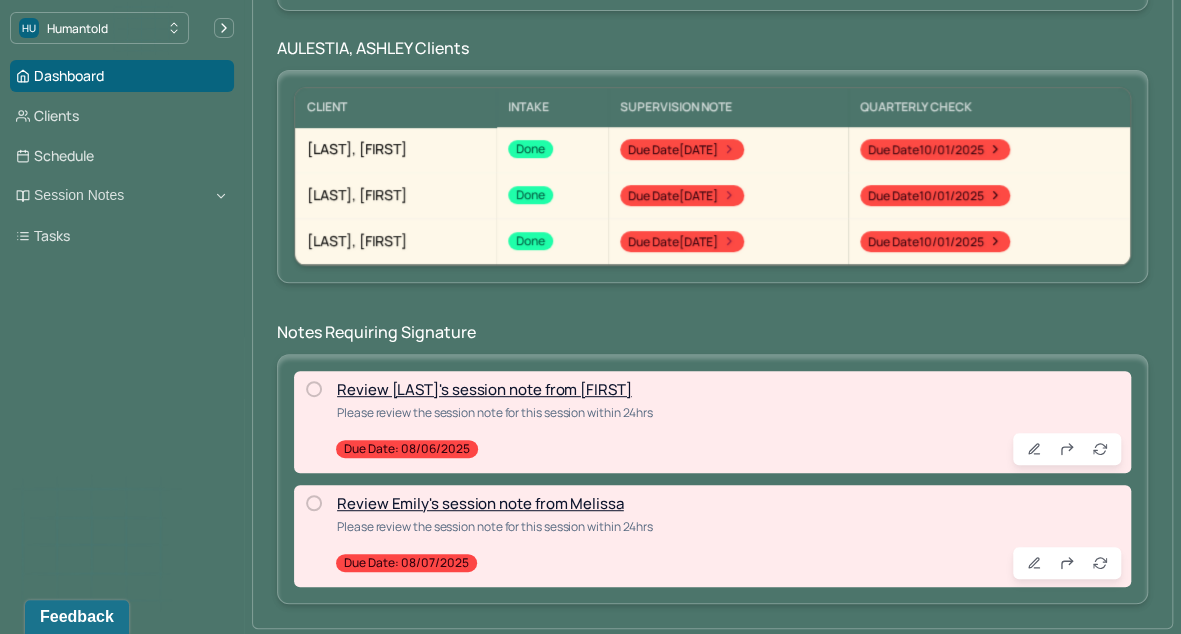 click on "Review [LAST]'s session note from [FIRST]" at bounding box center [484, 389] 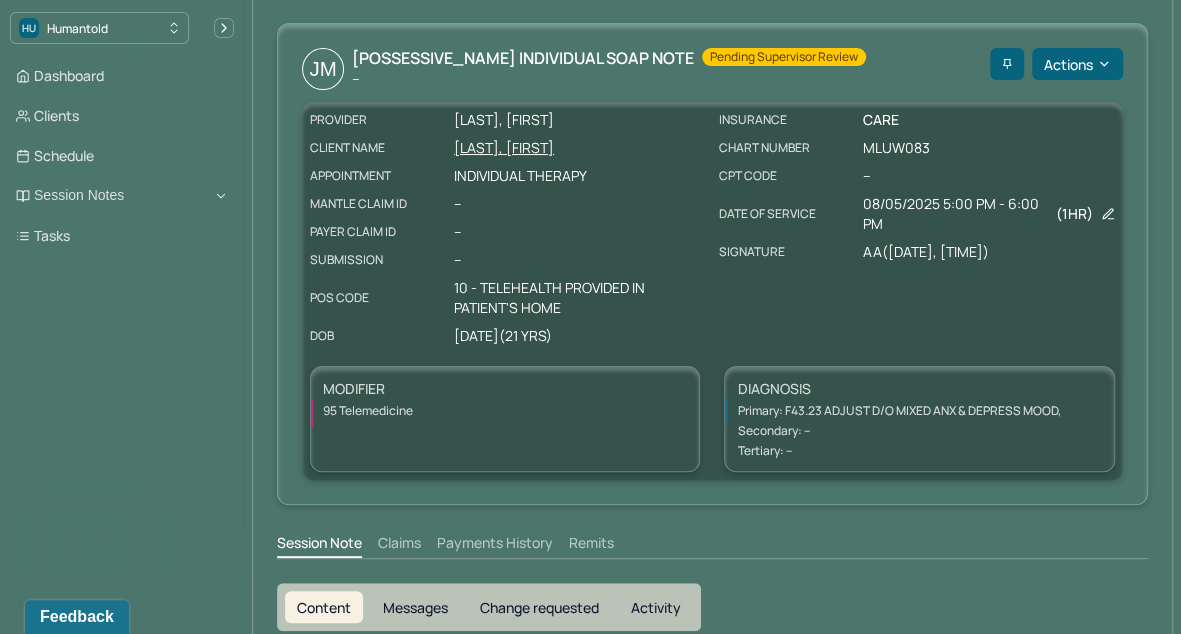 scroll, scrollTop: 0, scrollLeft: 0, axis: both 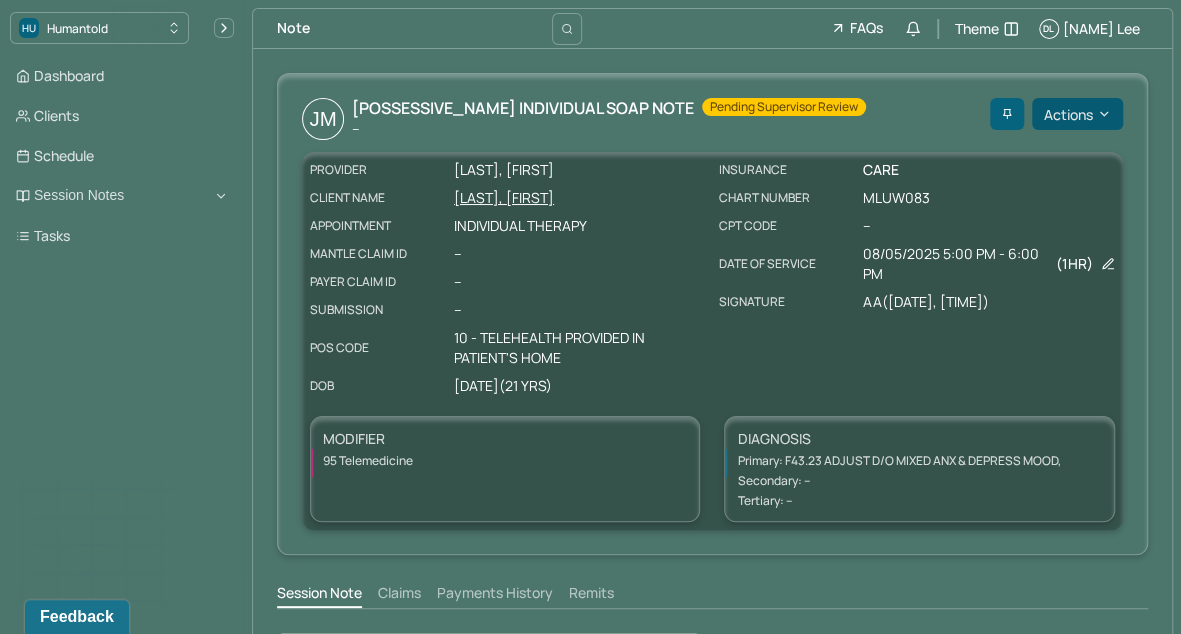 click on "Actions" at bounding box center (1077, 114) 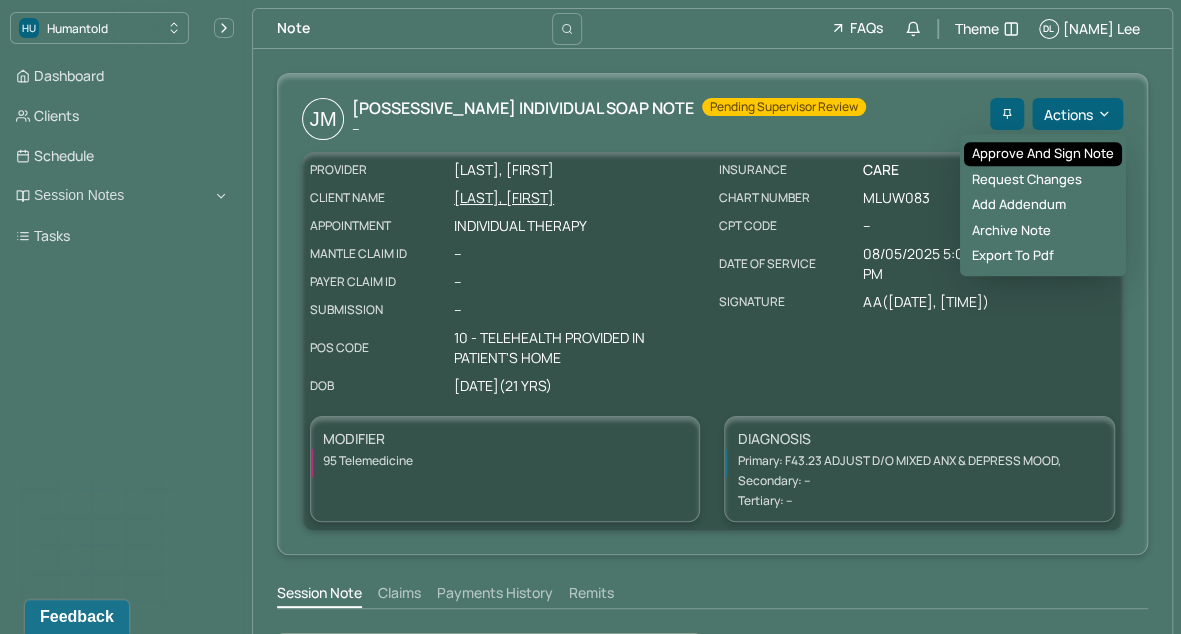 click on "Approve and sign note" at bounding box center [1043, 154] 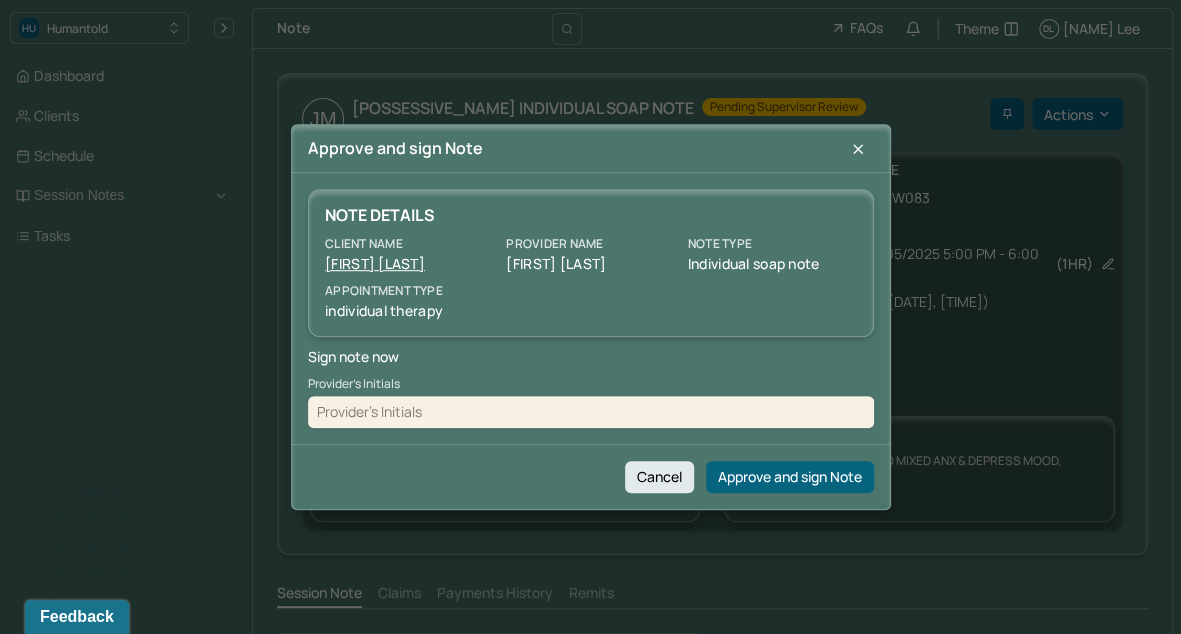 click on "Provider's Initials" at bounding box center (591, 402) 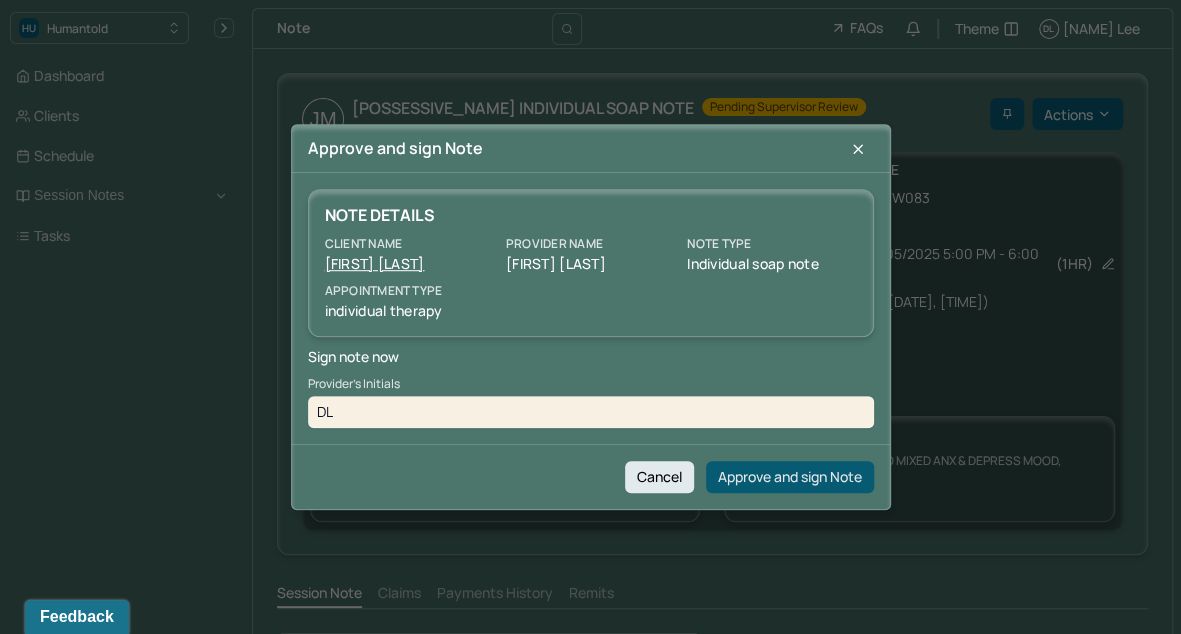 type on "DL" 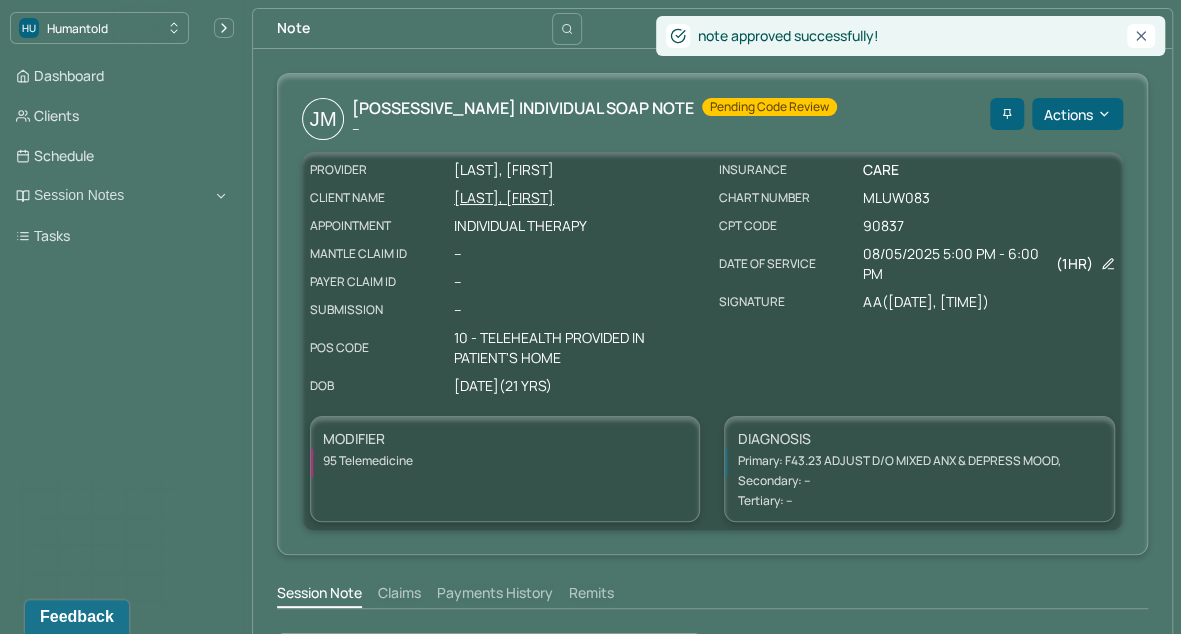 click on "Dashboard Clients Schedule Session Notes Tasks" at bounding box center (122, 156) 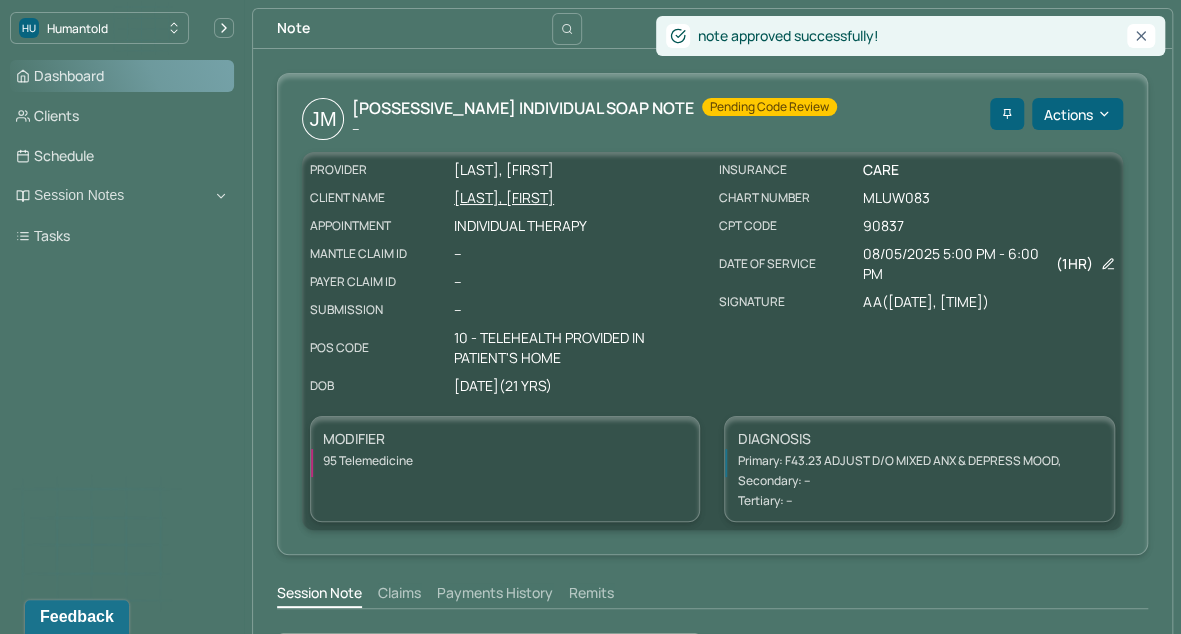 click on "Dashboard" at bounding box center [122, 76] 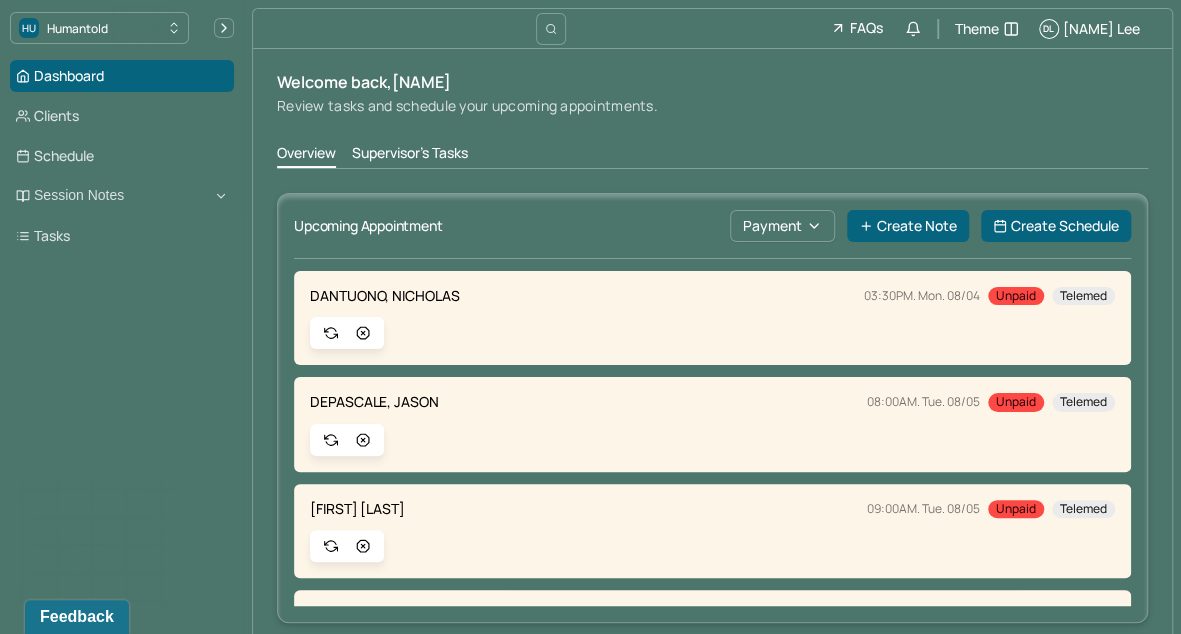 click on "Supervisor's Tasks" at bounding box center (410, 155) 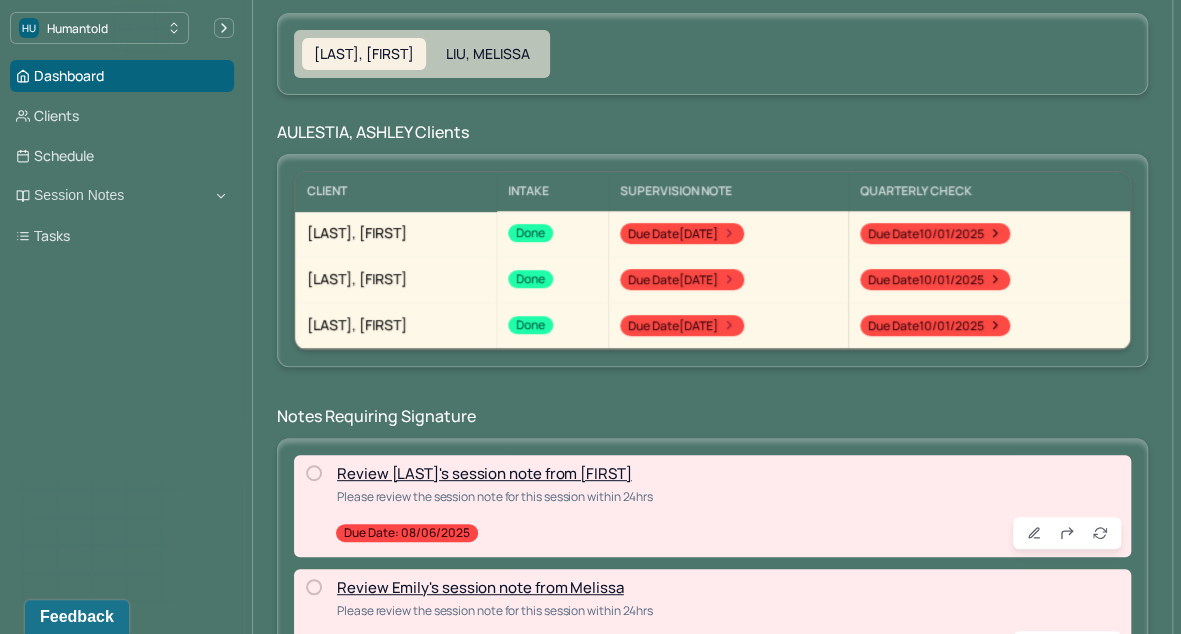 scroll, scrollTop: 264, scrollLeft: 0, axis: vertical 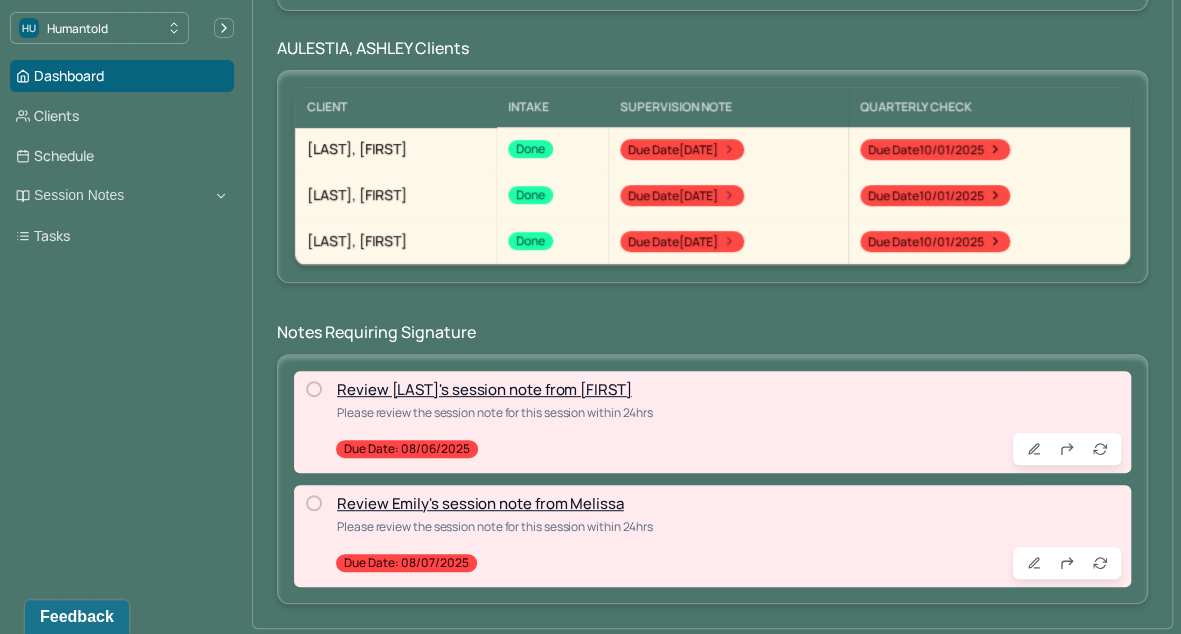 click on "Review Emily's session note from Melissa Please review the session note for this session within 24hrs Due date: [DATE]" at bounding box center [728, 536] 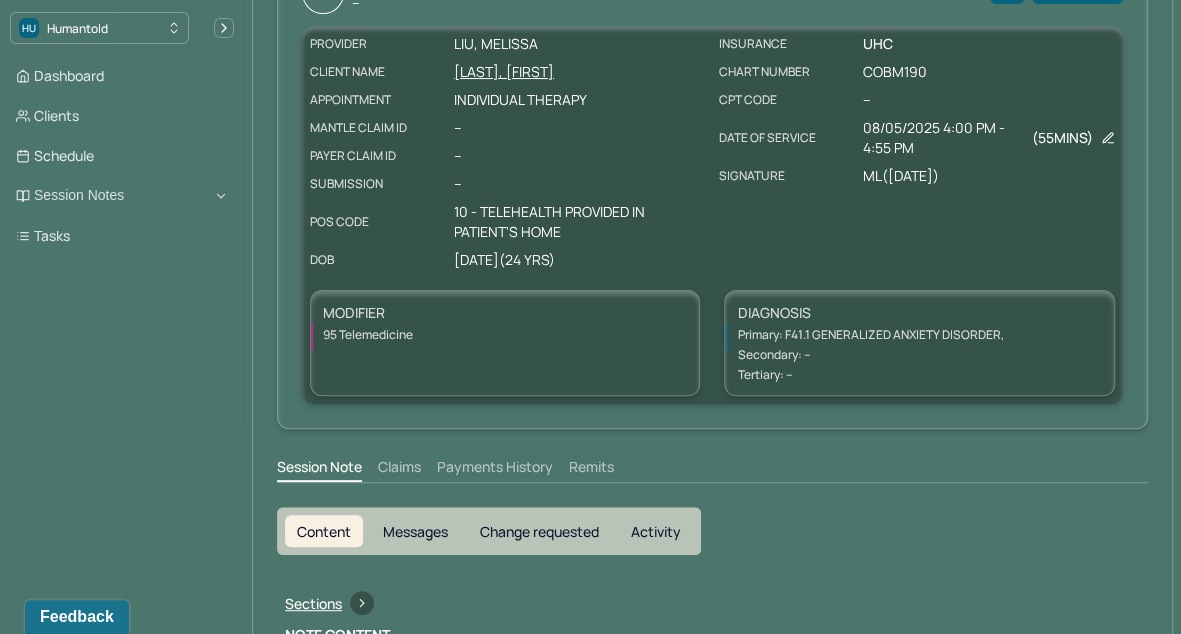 scroll, scrollTop: 0, scrollLeft: 0, axis: both 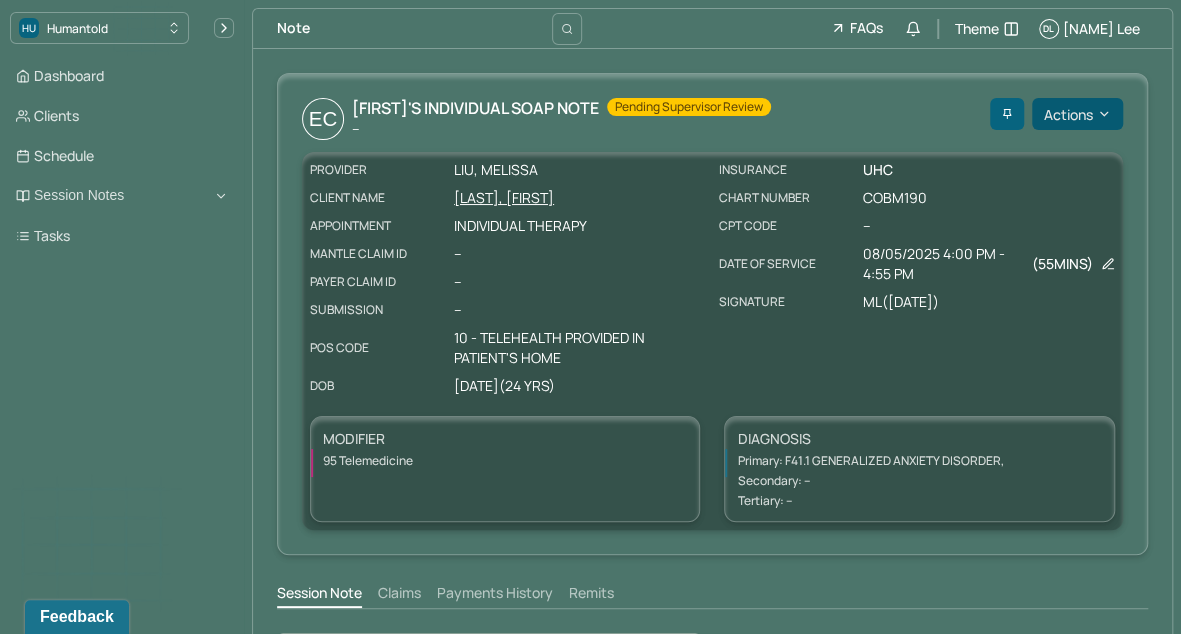click on "Actions" at bounding box center (1077, 114) 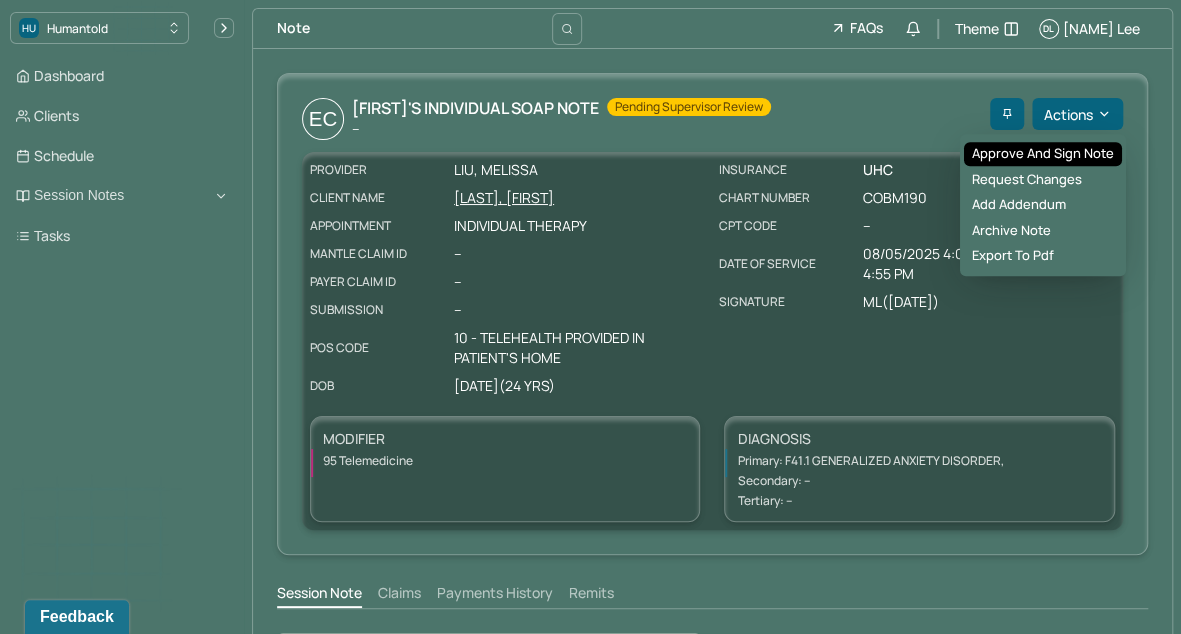 click on "Approve and sign note" at bounding box center [1043, 154] 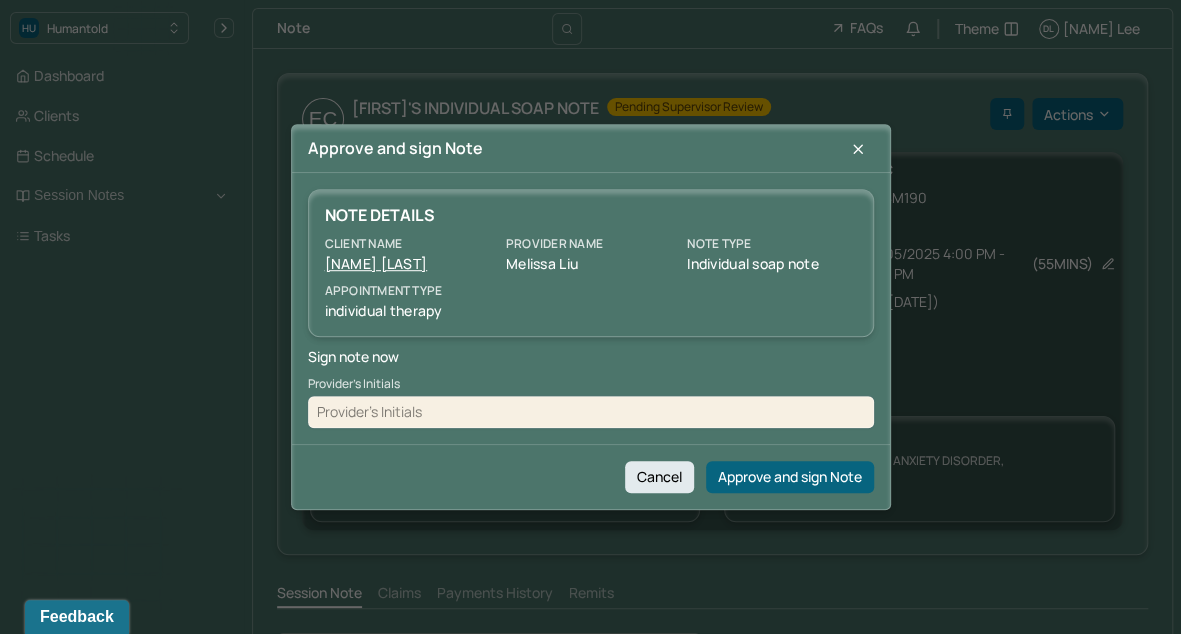 click at bounding box center [591, 412] 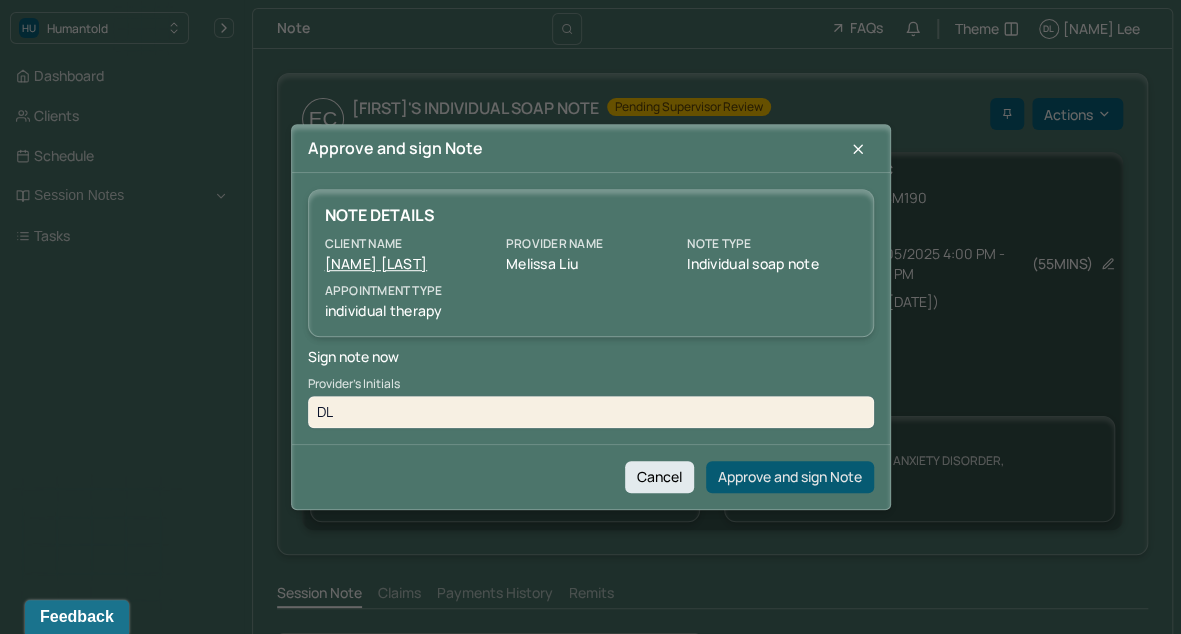 type on "DL" 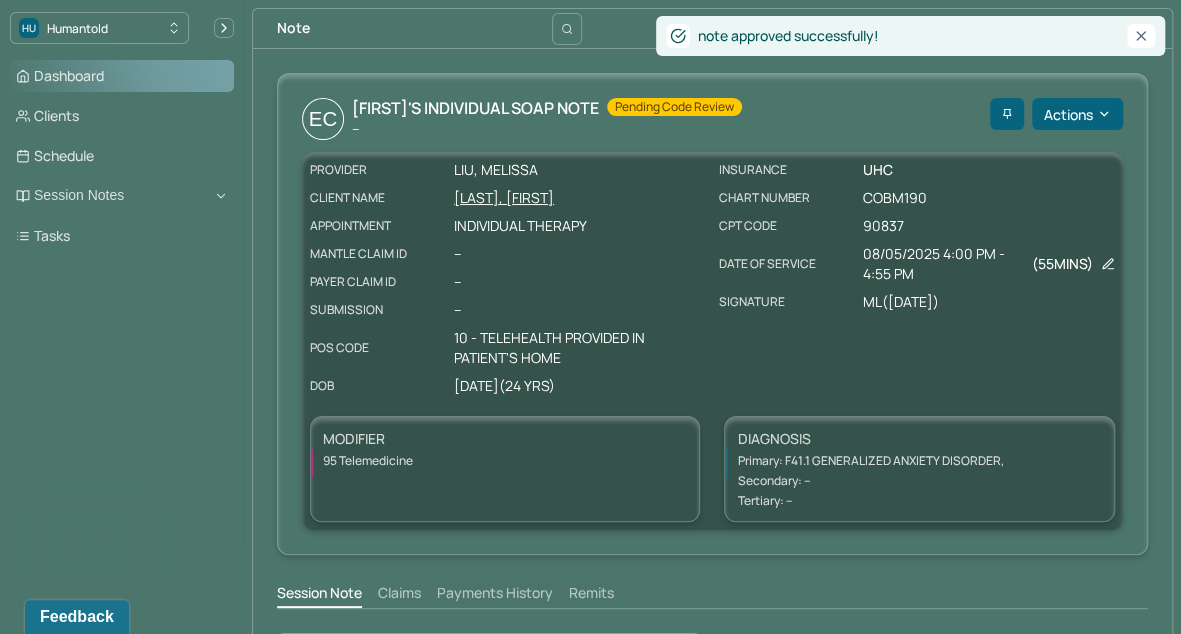 click on "Dashboard" at bounding box center [122, 76] 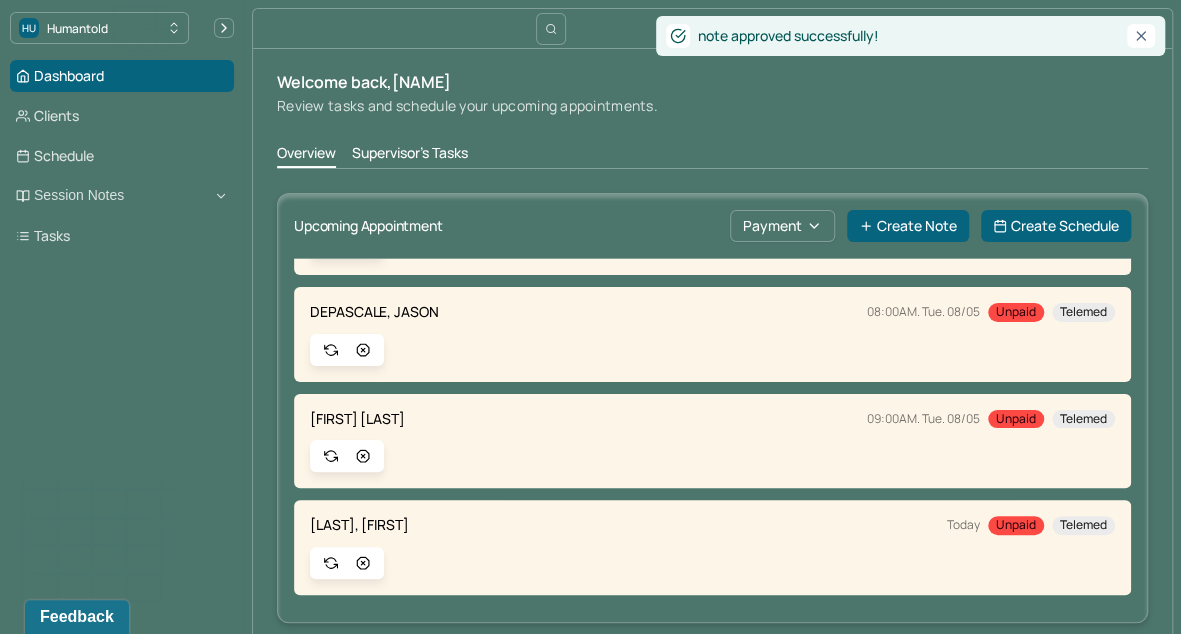 scroll, scrollTop: 0, scrollLeft: 0, axis: both 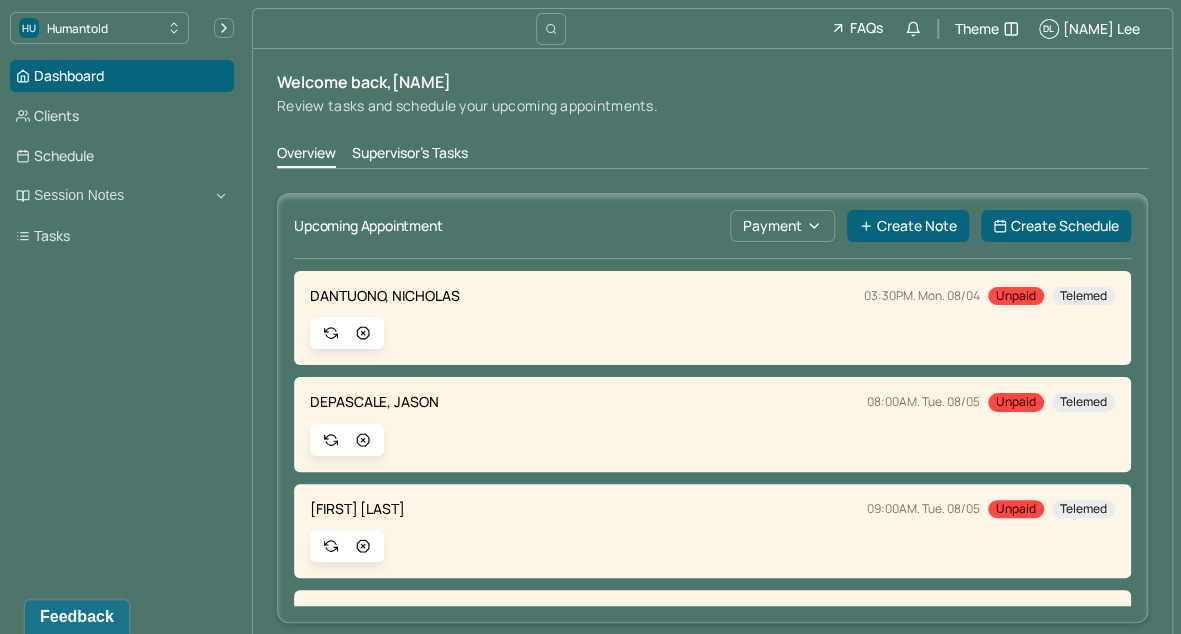 click on "Supervisor's Tasks" at bounding box center (410, 155) 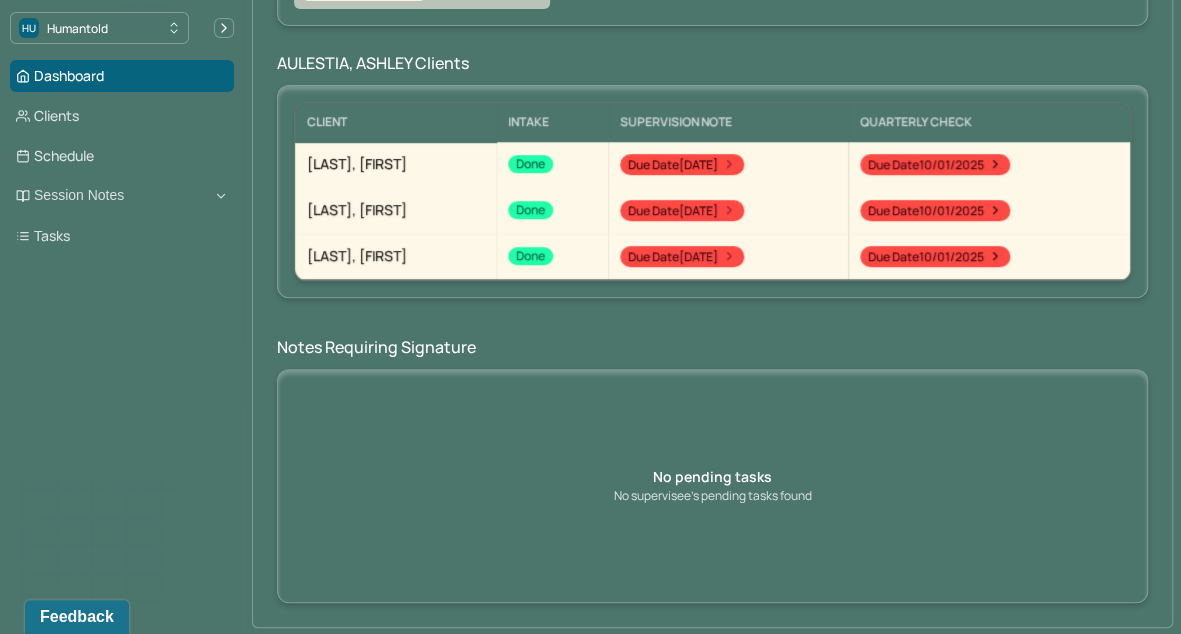 scroll, scrollTop: 0, scrollLeft: 0, axis: both 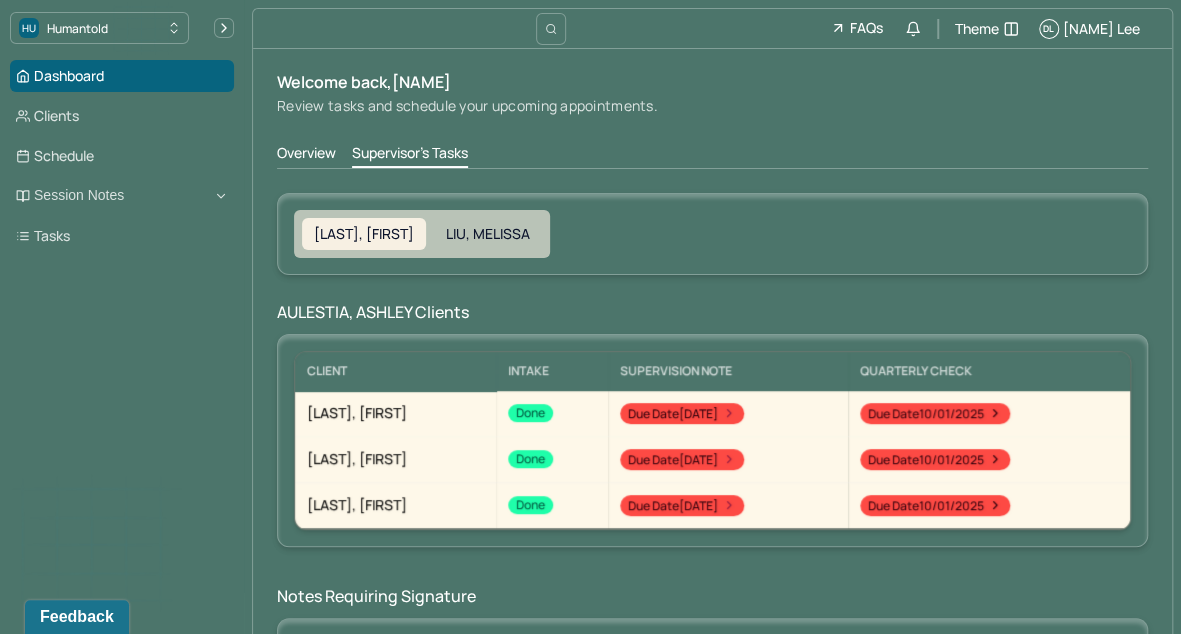 click on "Overview" at bounding box center [306, 155] 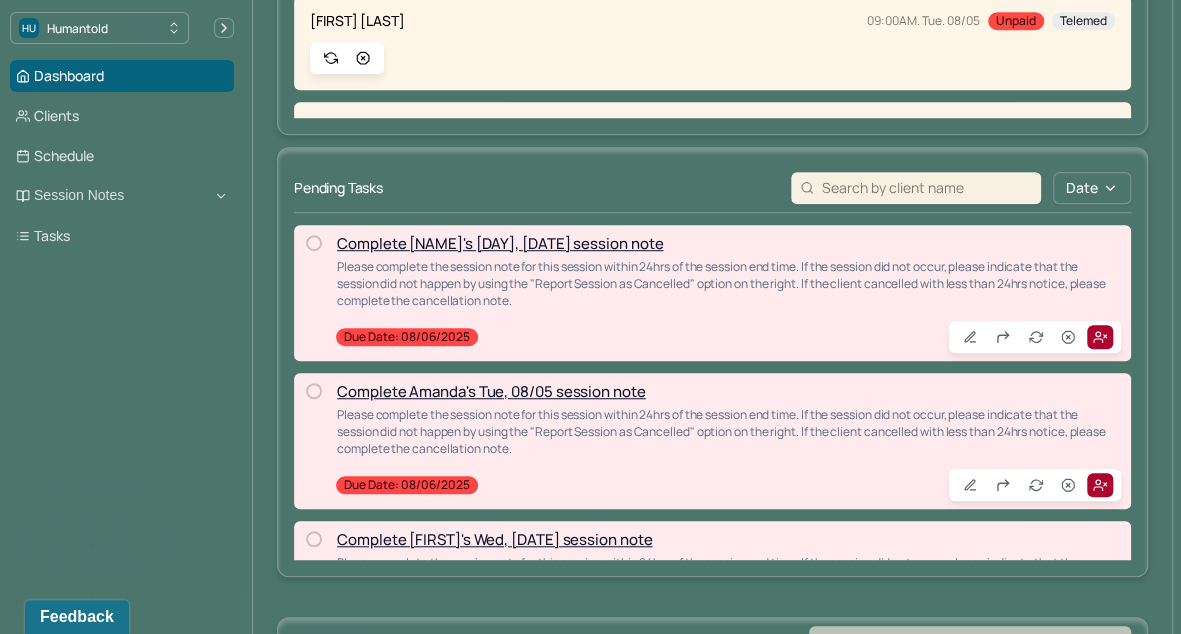 scroll, scrollTop: 480, scrollLeft: 0, axis: vertical 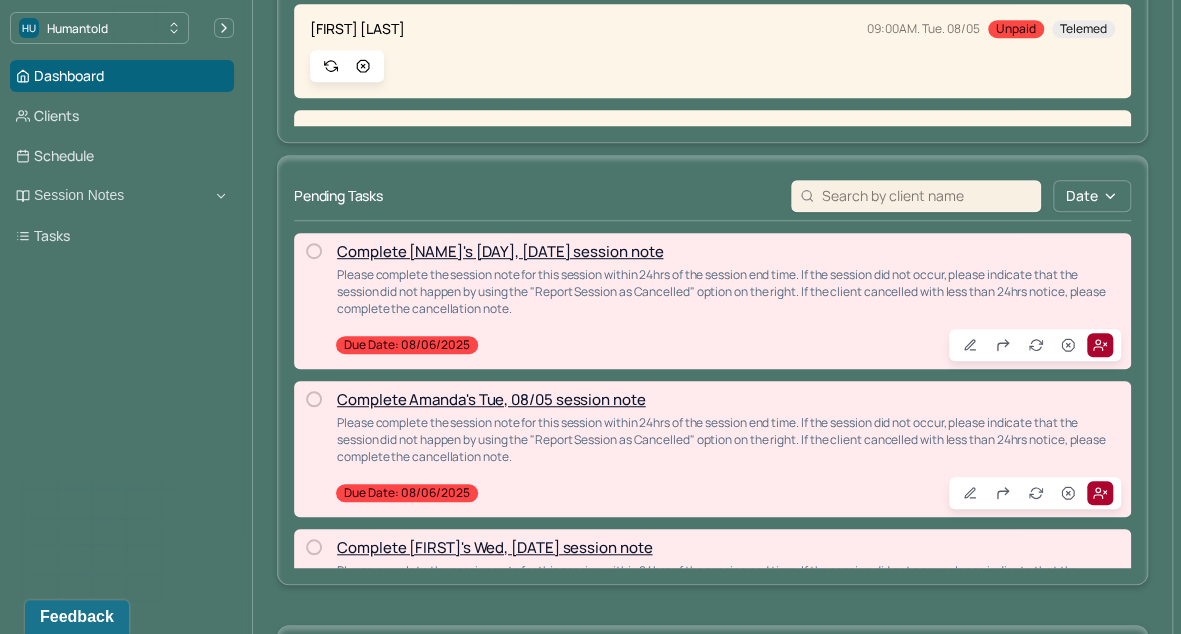 click on "Complete [NAME]'s [DAY], [DATE] session note" at bounding box center [500, 251] 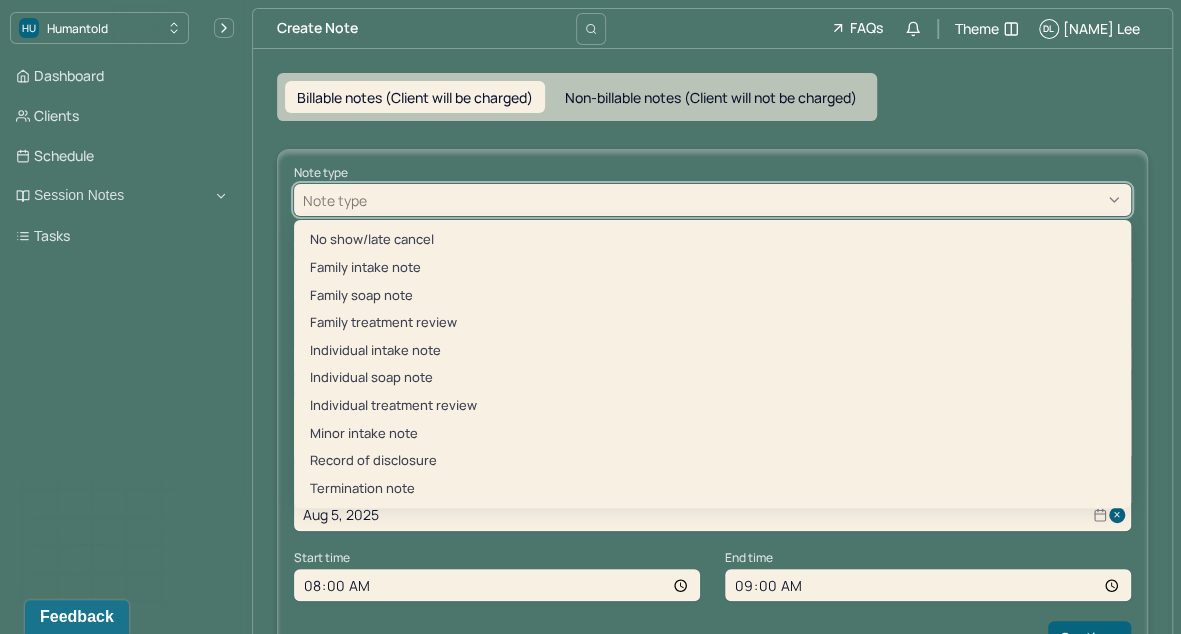 click at bounding box center [746, 200] 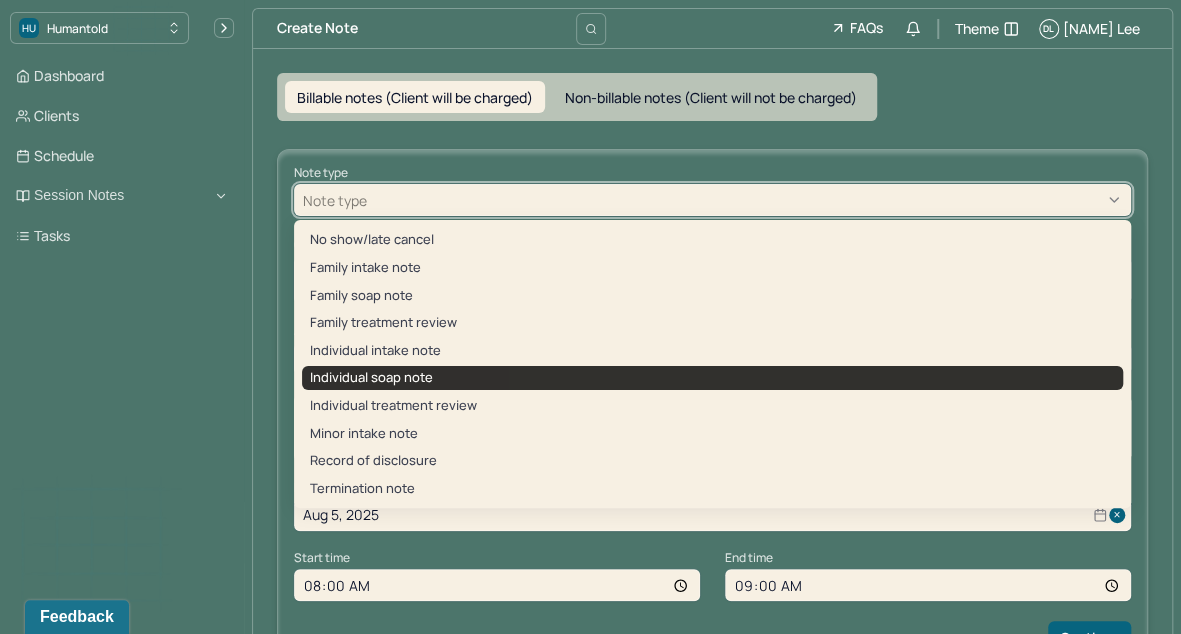click on "Individual soap note" at bounding box center (712, 378) 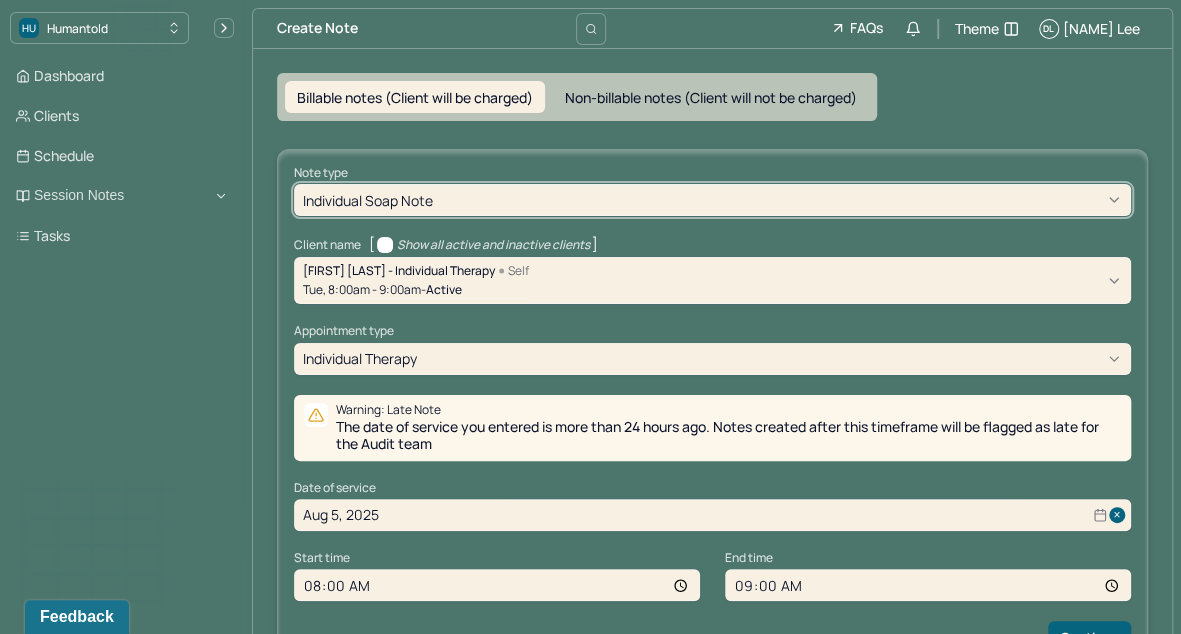 click on "individual therapy" at bounding box center (360, 358) 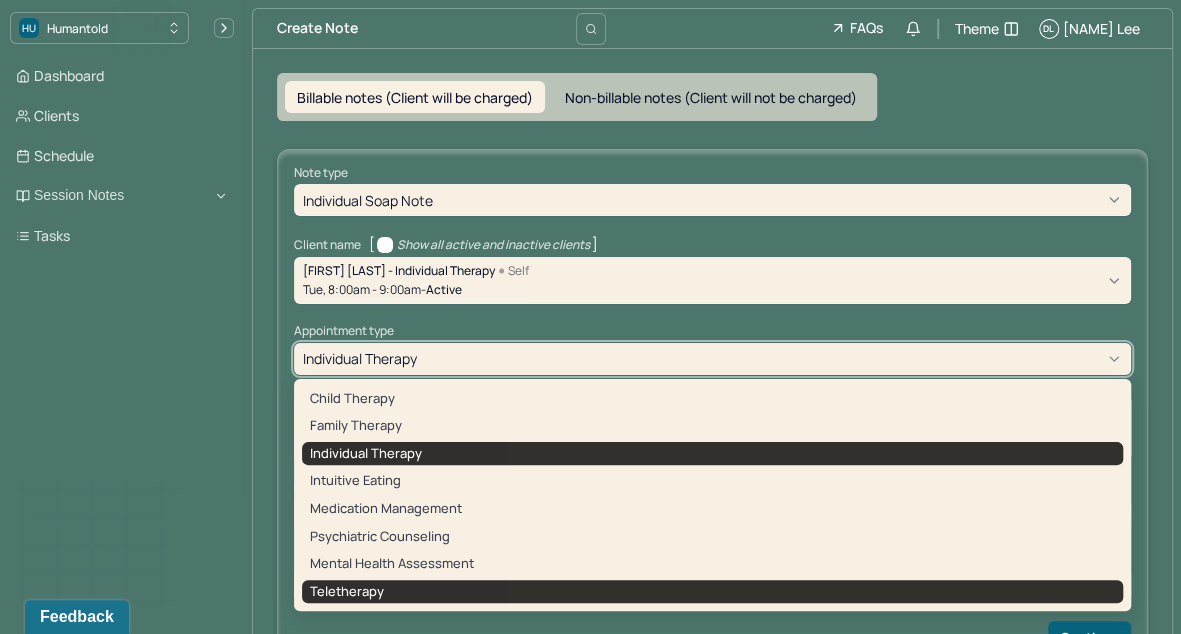 click on "teletherapy" at bounding box center [347, 591] 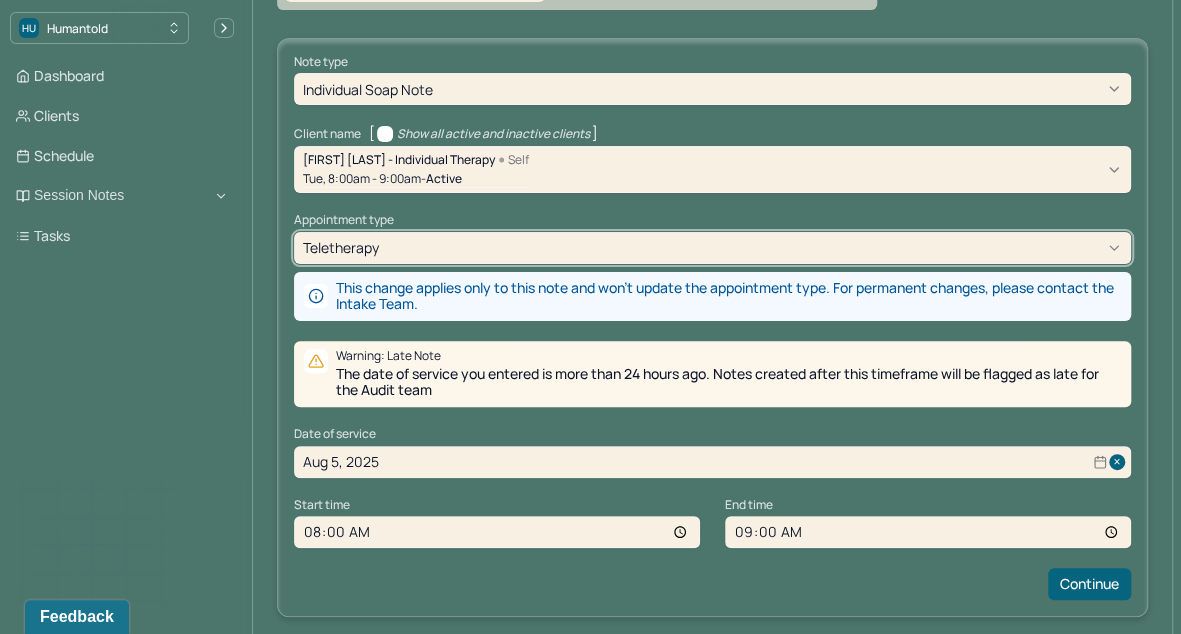 scroll, scrollTop: 112, scrollLeft: 0, axis: vertical 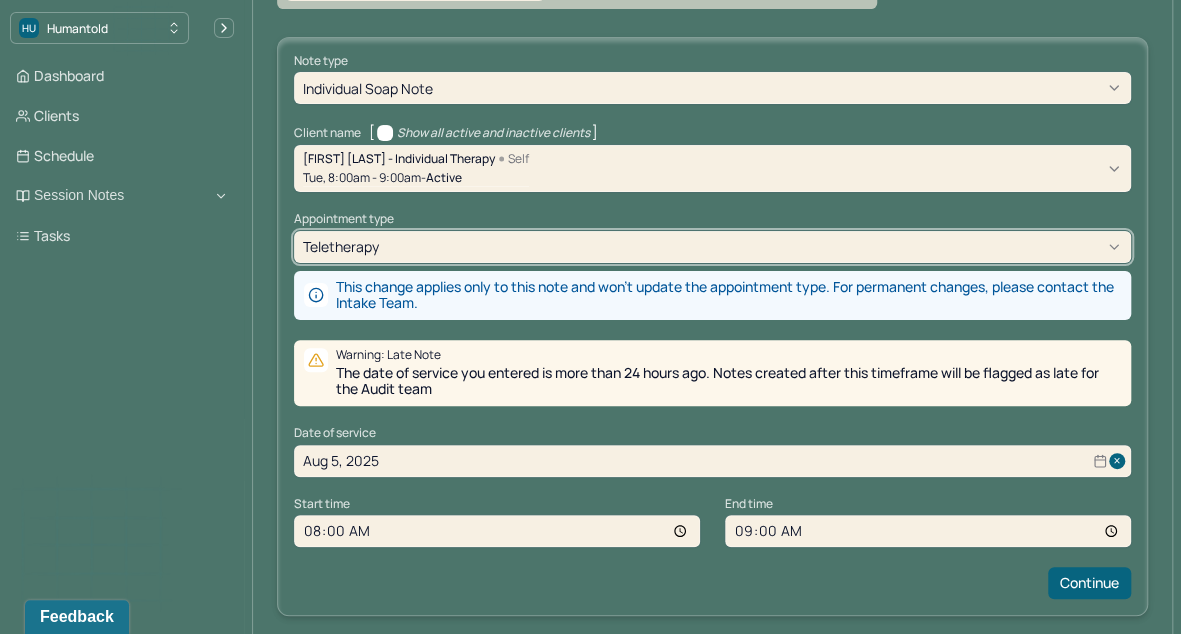 click on "Aug 5, 2025" at bounding box center (712, 461) 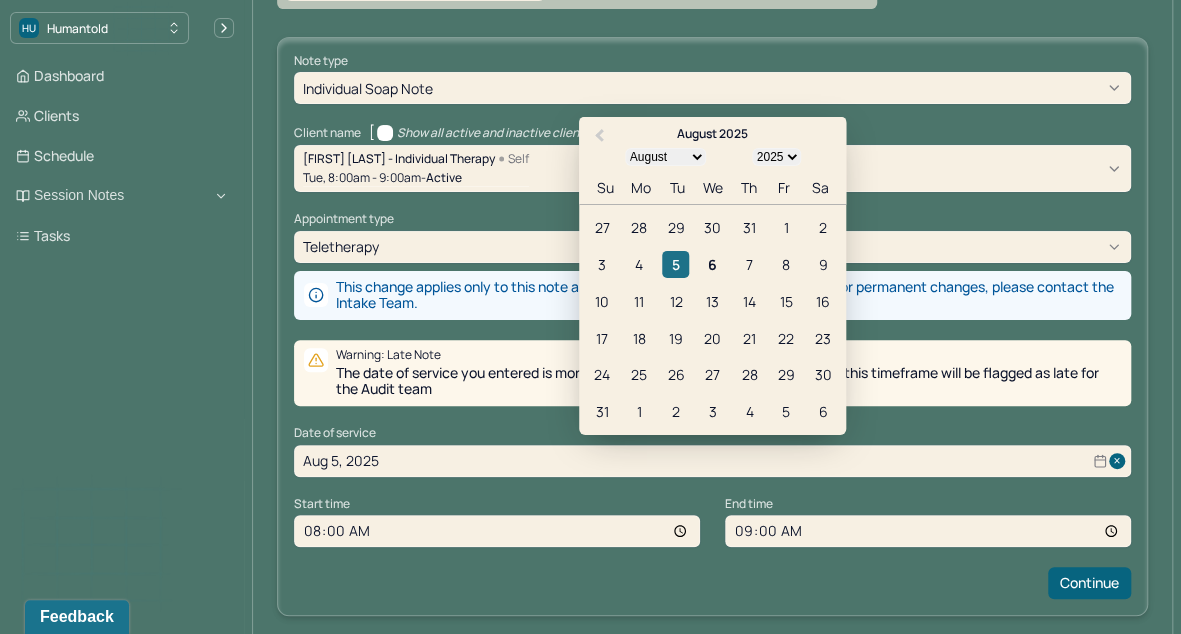 click on "5" at bounding box center [675, 264] 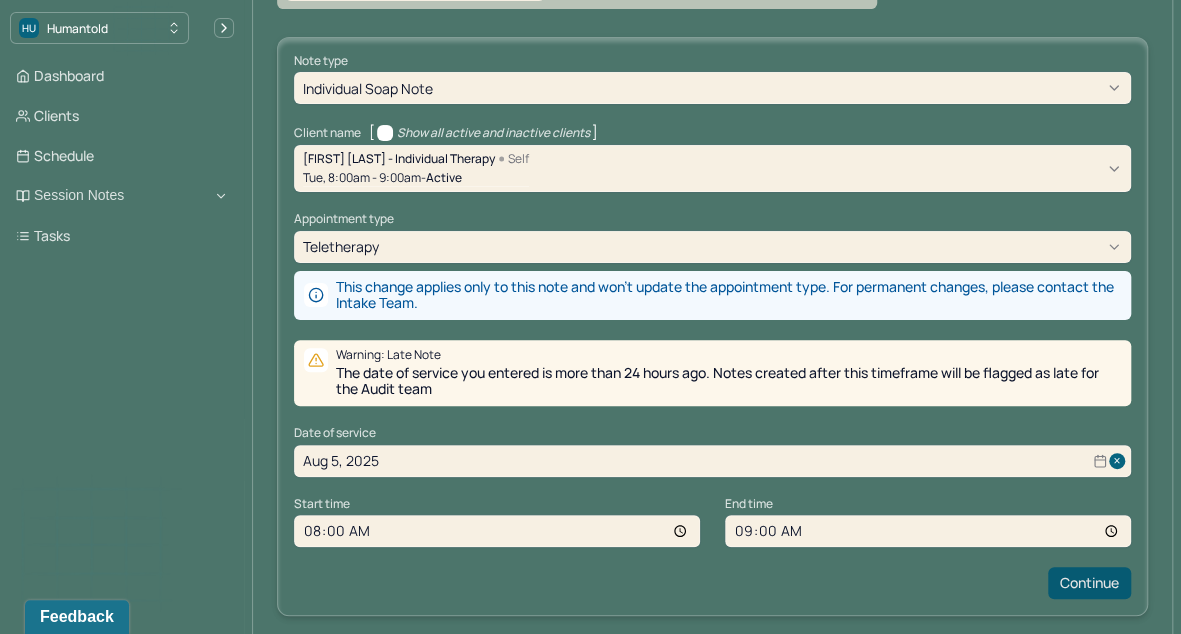 click on "Continue" at bounding box center (1089, 583) 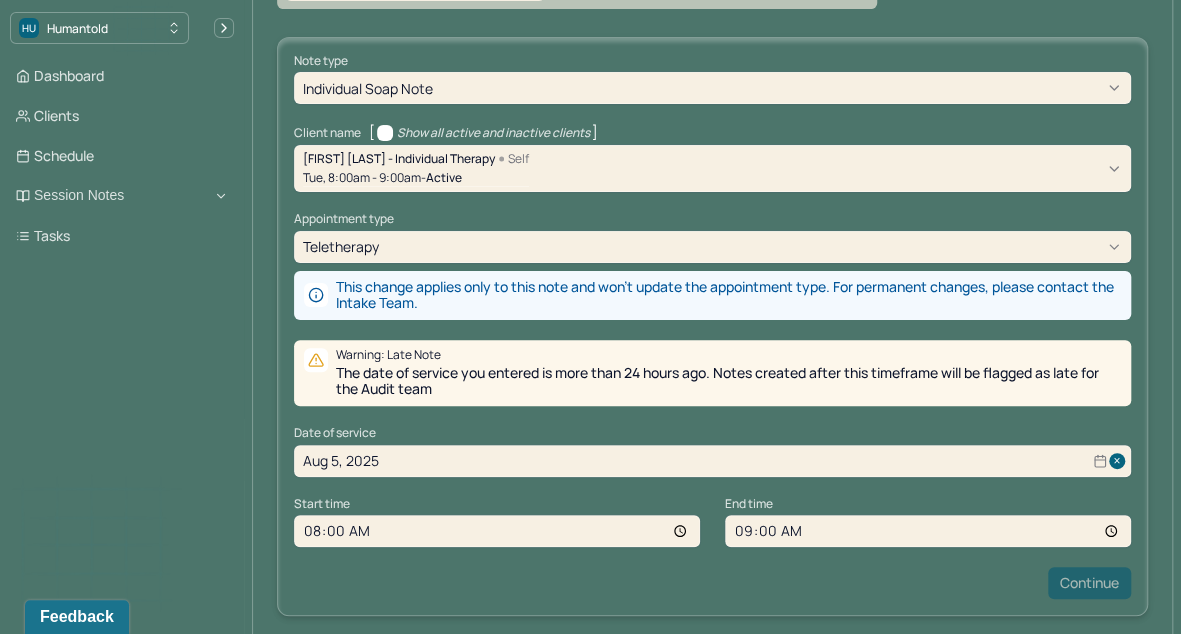 scroll, scrollTop: 0, scrollLeft: 0, axis: both 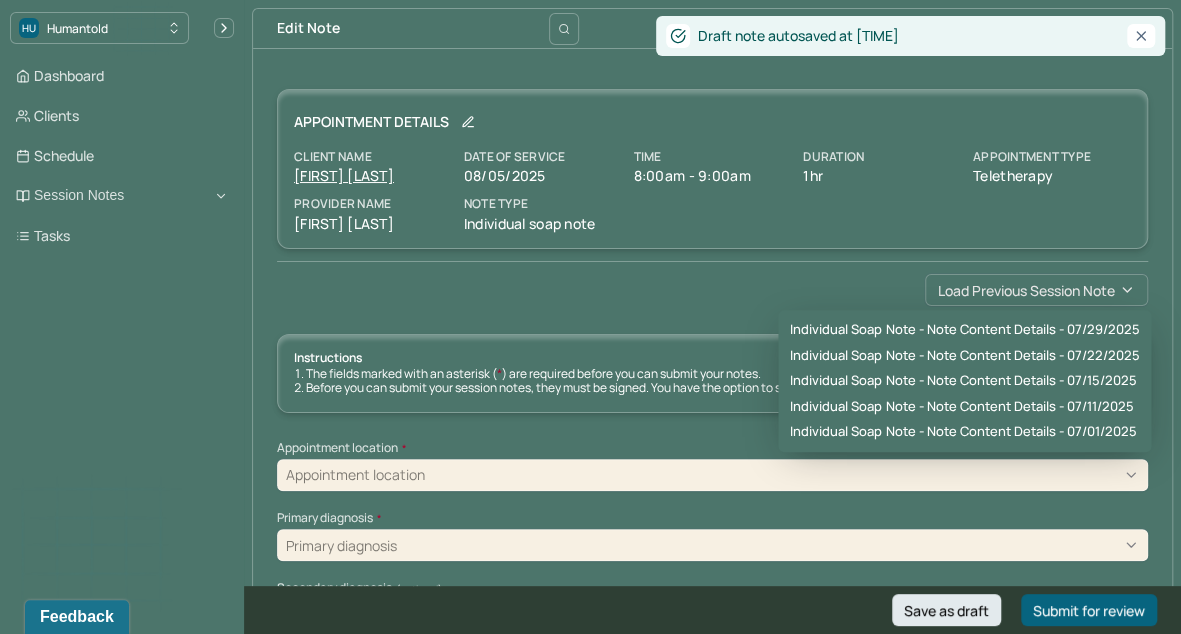 click on "Load previous session note" at bounding box center (1036, 290) 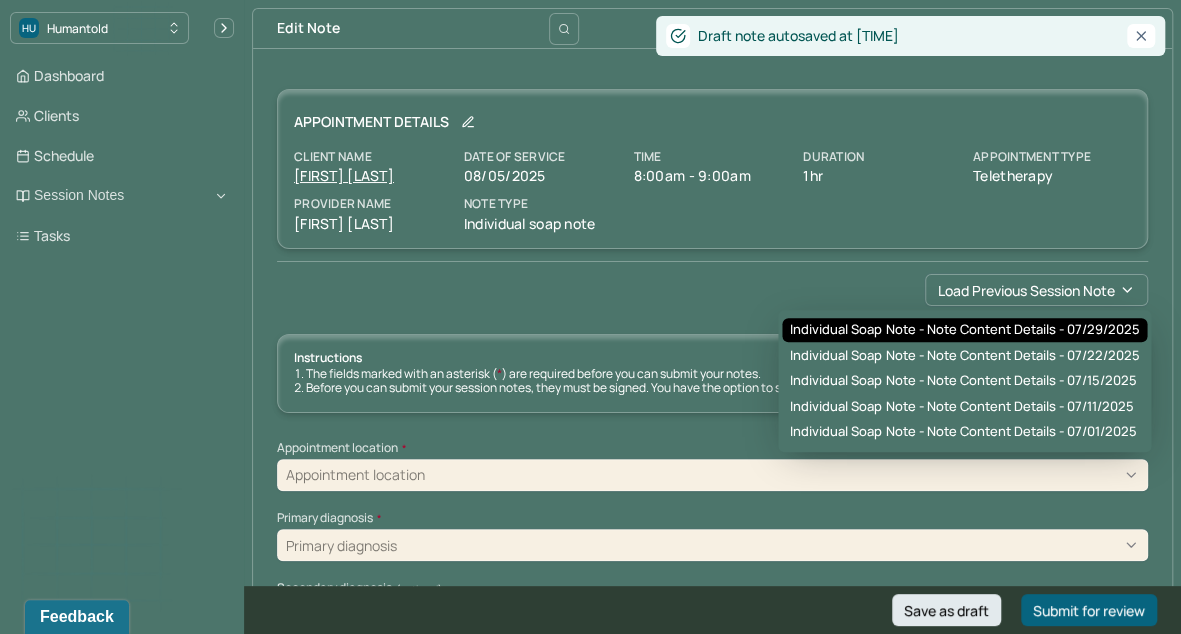 click on "Individual soap note - Note content Details - 07/29/2025" at bounding box center (964, 330) 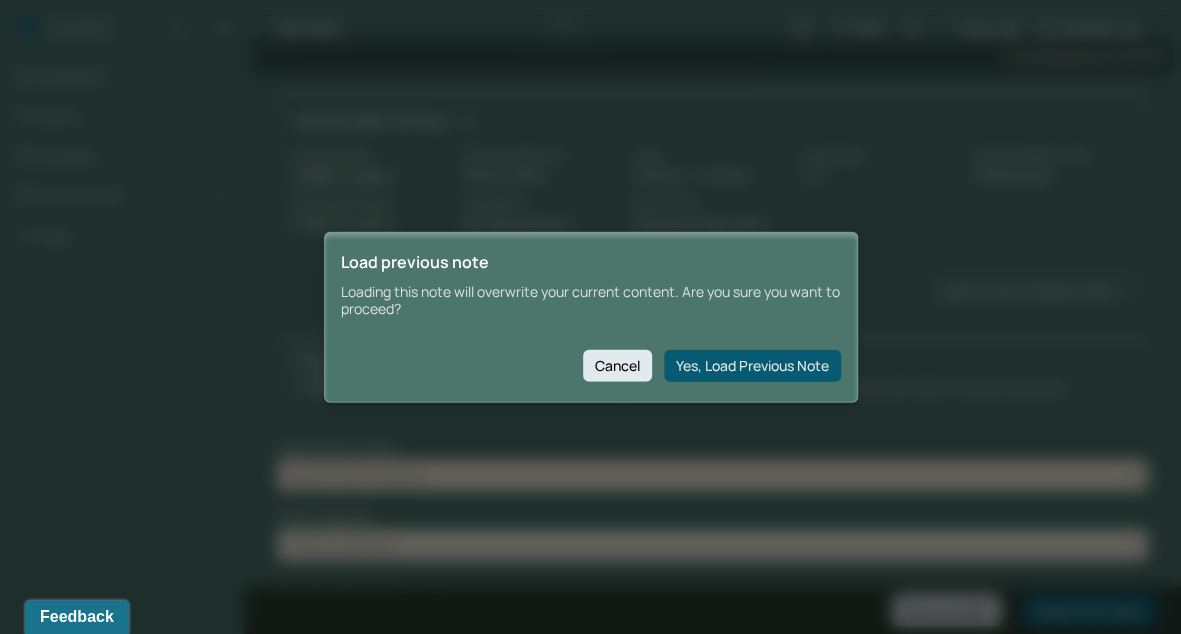 click on "Yes, Load Previous Note" at bounding box center [752, 365] 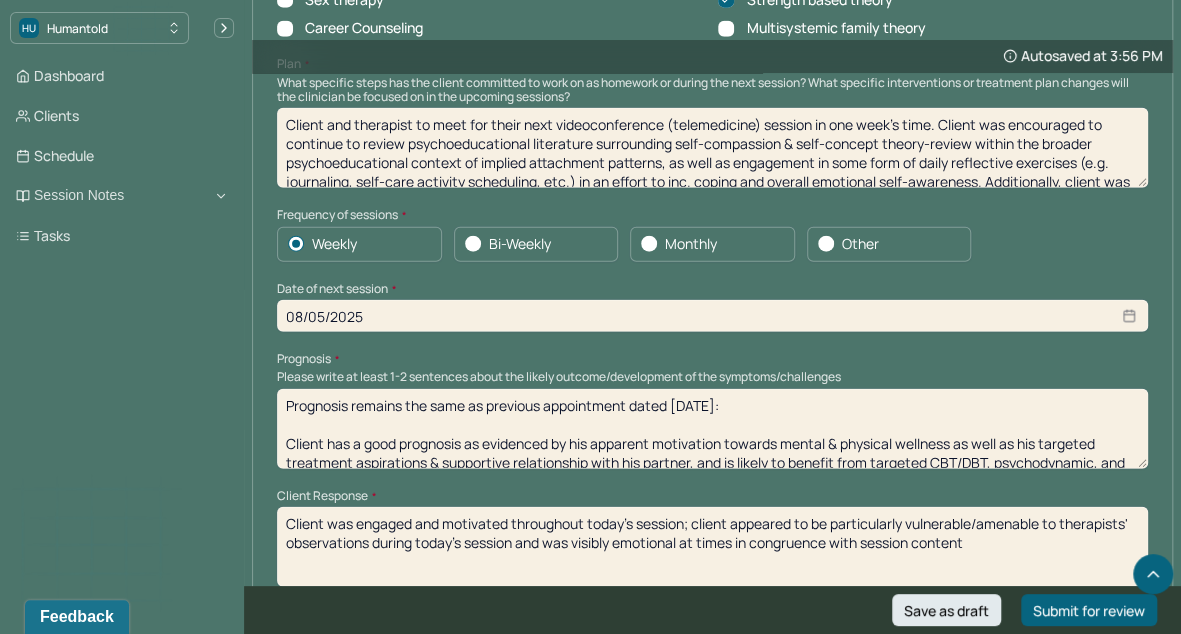 scroll, scrollTop: 2225, scrollLeft: 0, axis: vertical 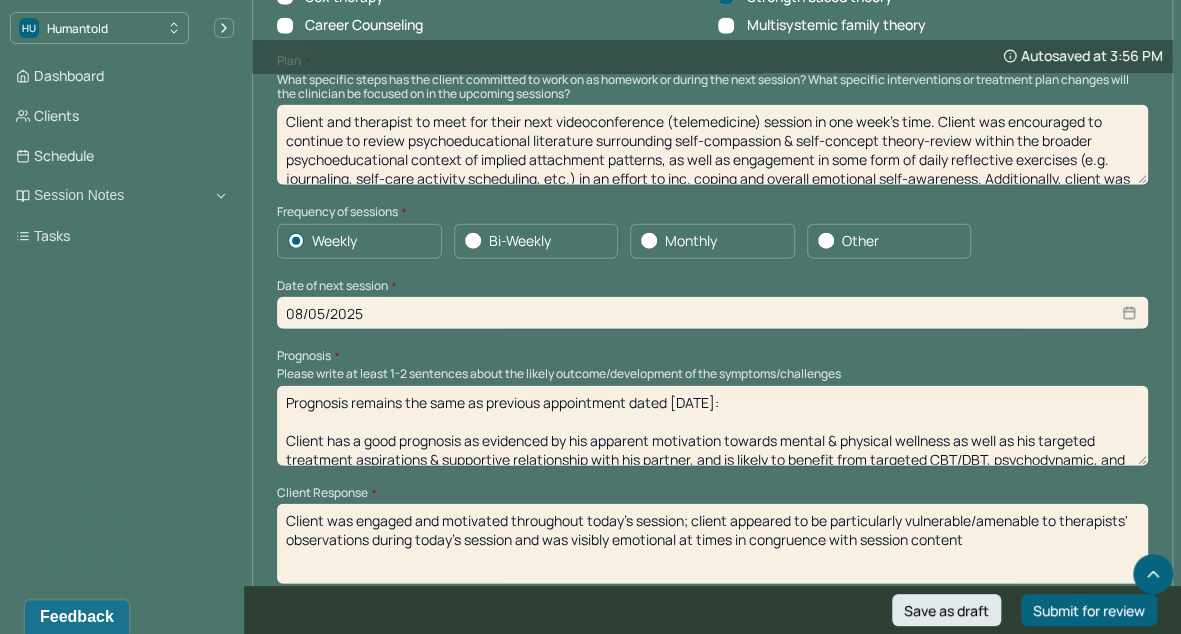 select on "7" 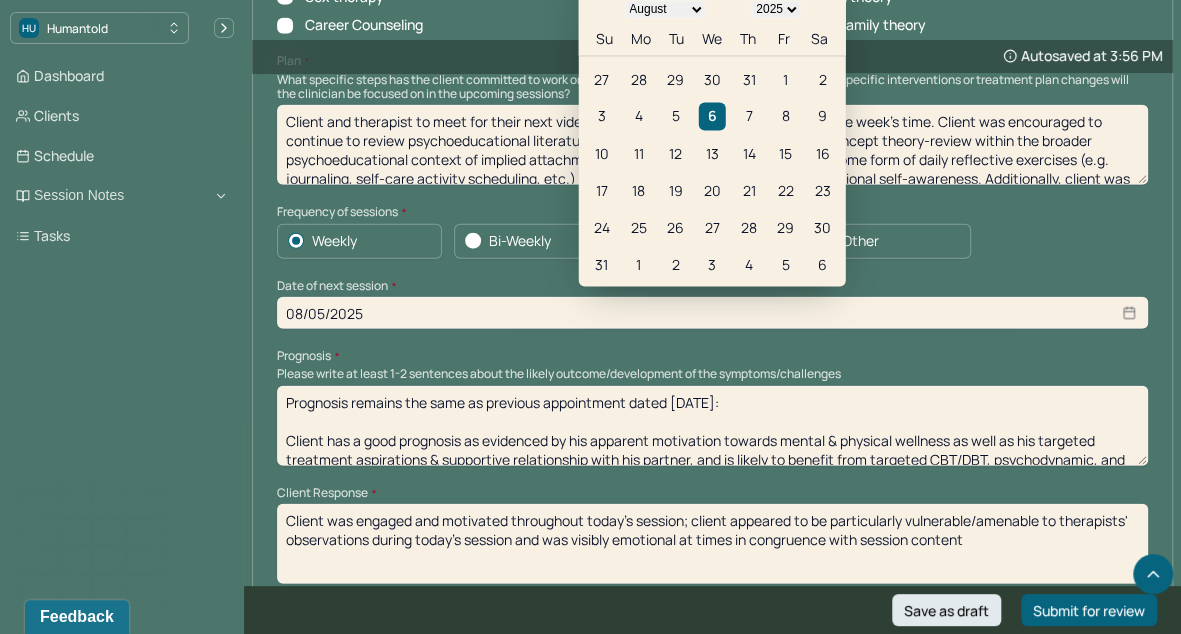 click on "08/05/2025" at bounding box center (712, 313) 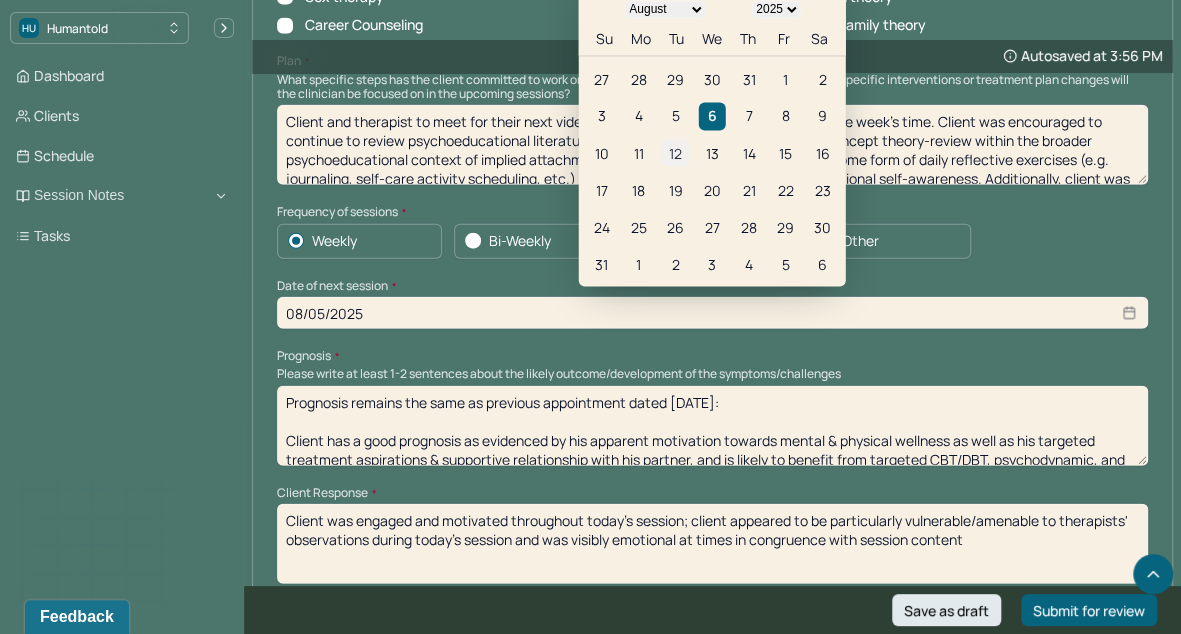 click on "12" at bounding box center [675, 153] 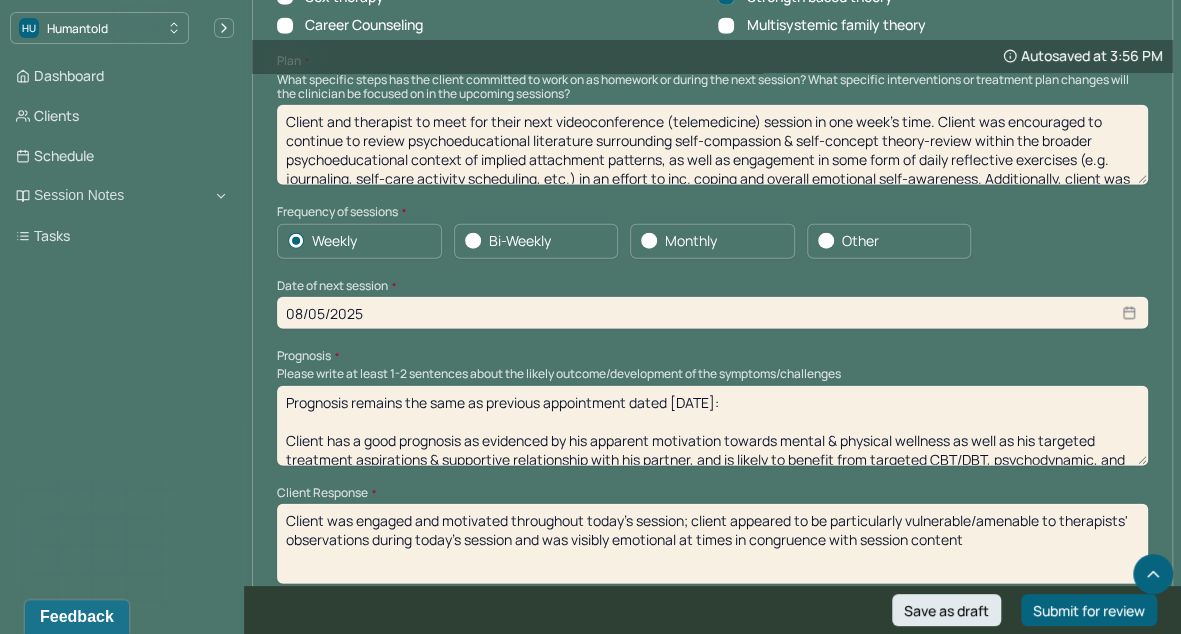 type on "08/12/2025" 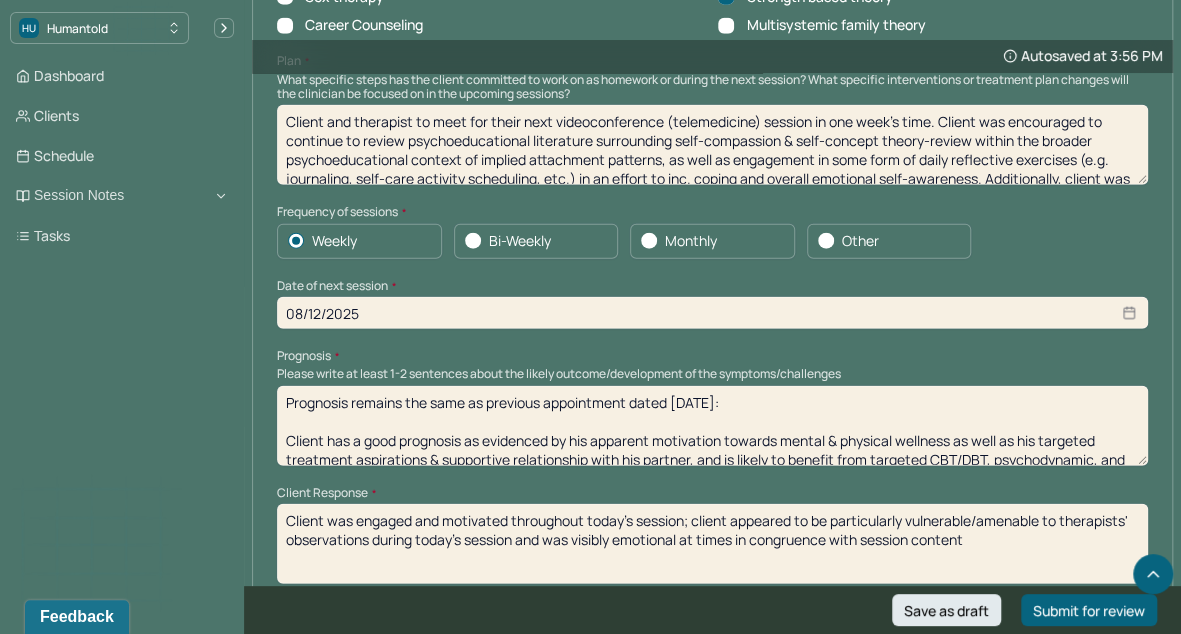 select on "7" 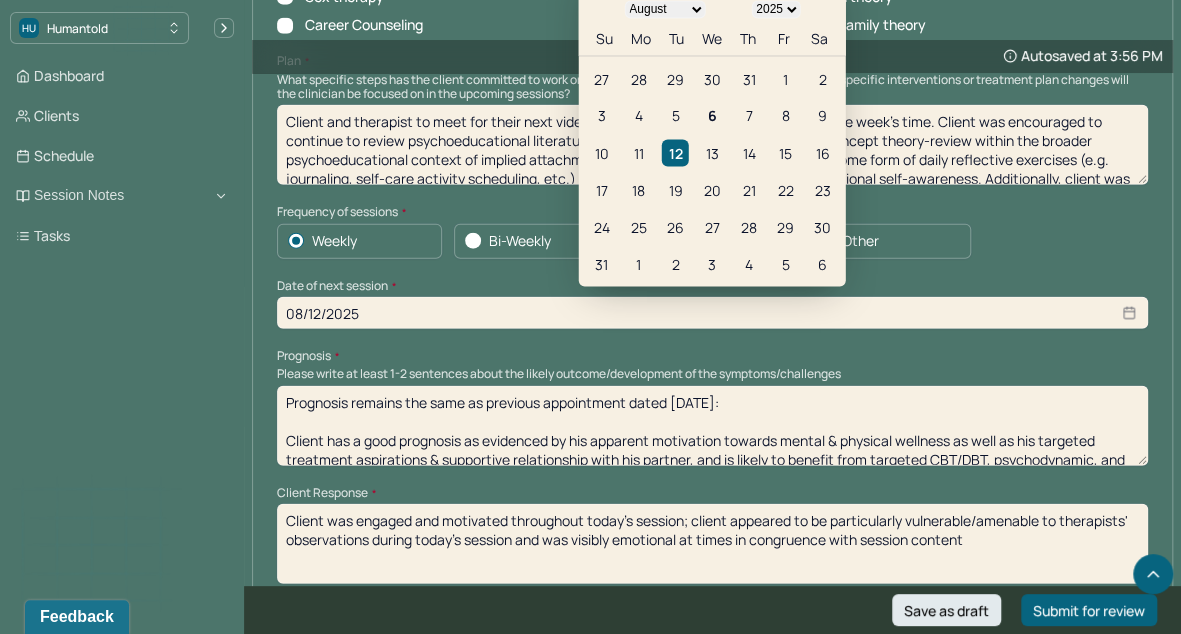 click on "Prognosis remains the same as previous appointment dated [DATE]:
Client has a good prognosis as evidenced by his apparent motivation towards mental & physical wellness as well as his targeted treatment aspirations & supportive relationship with his partner, and is likely to benefit from targeted CBT/DBT, psychodynamic, and psychoeducational skills development work moving forward." at bounding box center (712, 426) 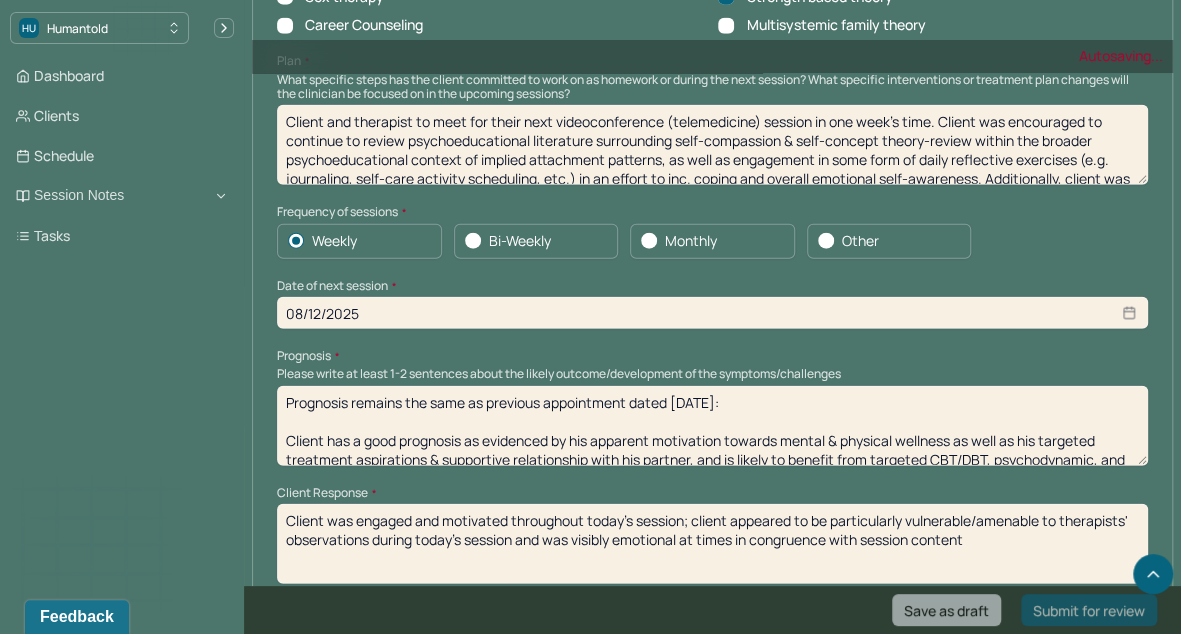scroll, scrollTop: 34, scrollLeft: 0, axis: vertical 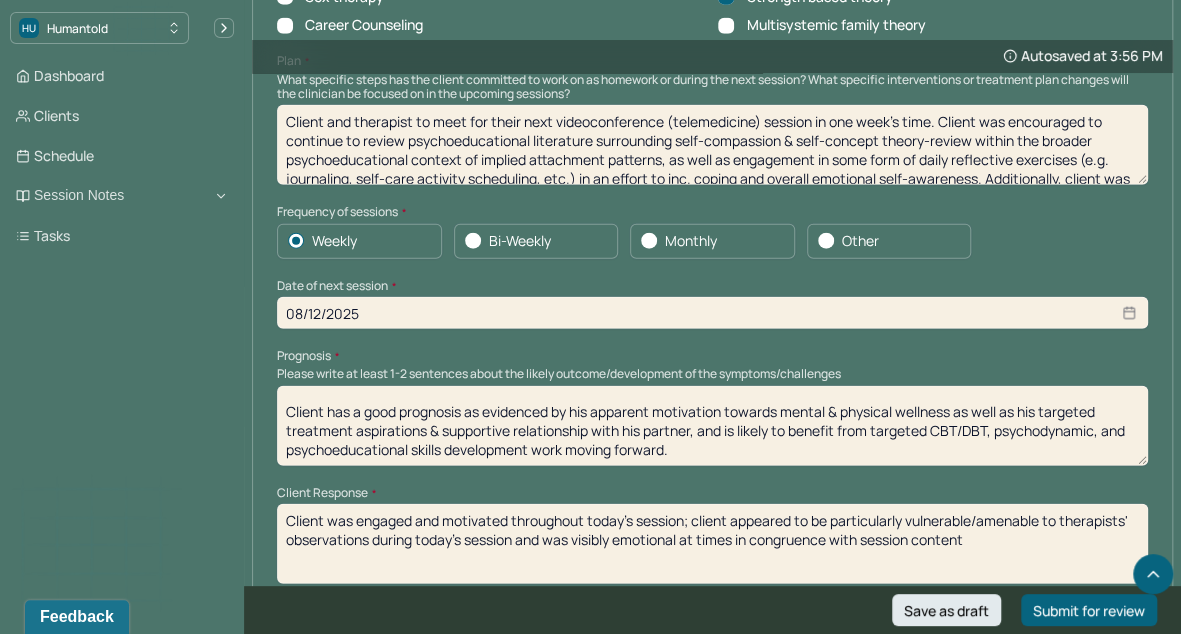 type on "Prognosis remains the same as previous appointment dated [DATE]:
Client has a good prognosis as evidenced by his apparent motivation towards mental & physical wellness as well as his targeted treatment aspirations & supportive relationship with his partner, and is likely to benefit from targeted CBT/DBT, psychodynamic, and psychoeducational skills development work moving forward." 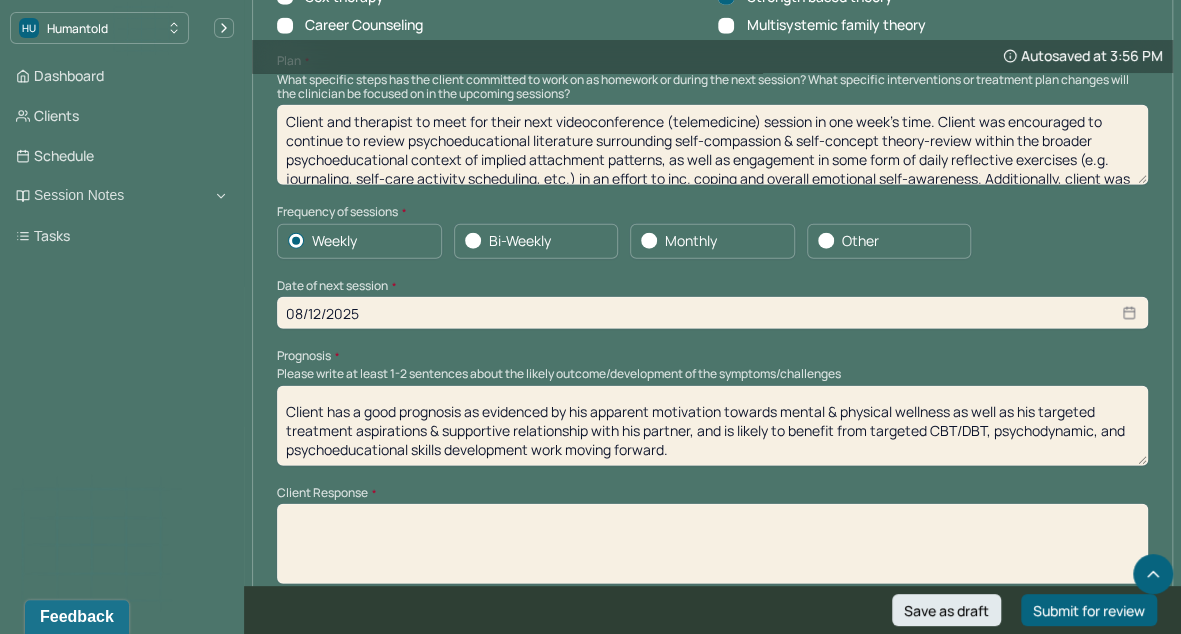 click at bounding box center (712, 544) 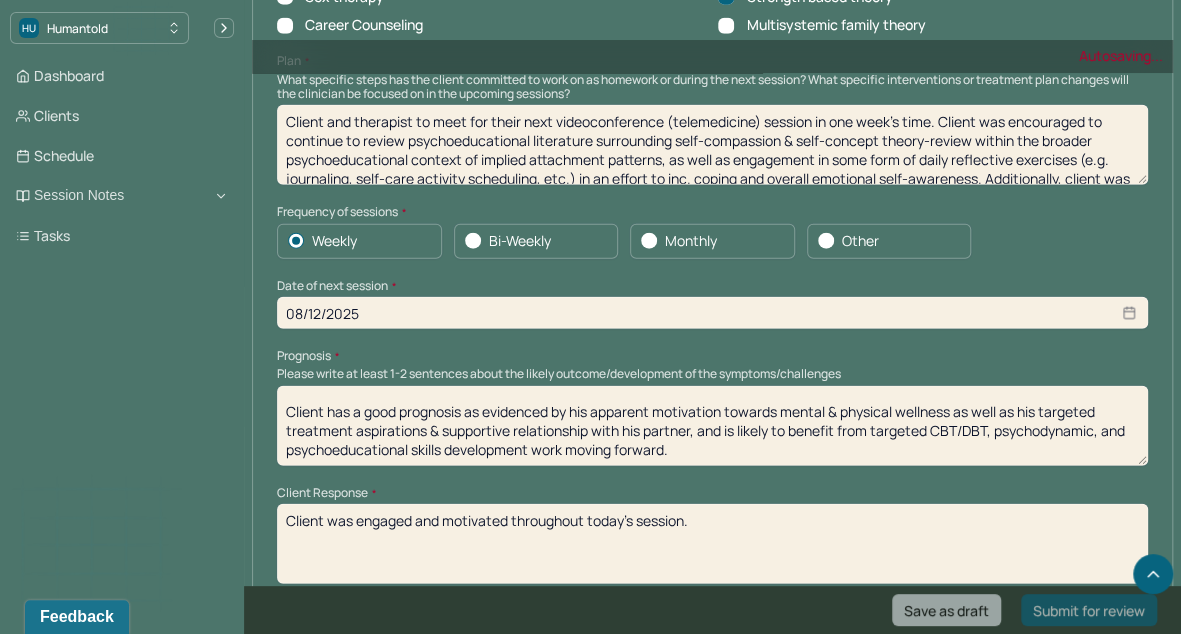 click on "Client was engaged and motivated throughout today's session." at bounding box center (712, 544) 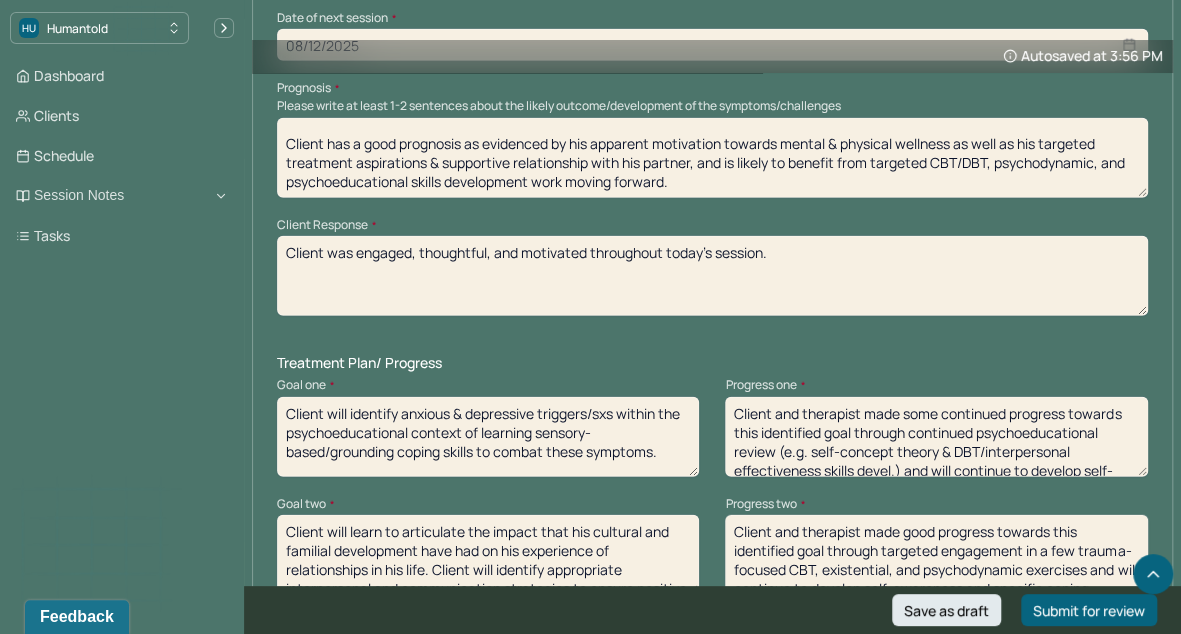 scroll, scrollTop: 2496, scrollLeft: 0, axis: vertical 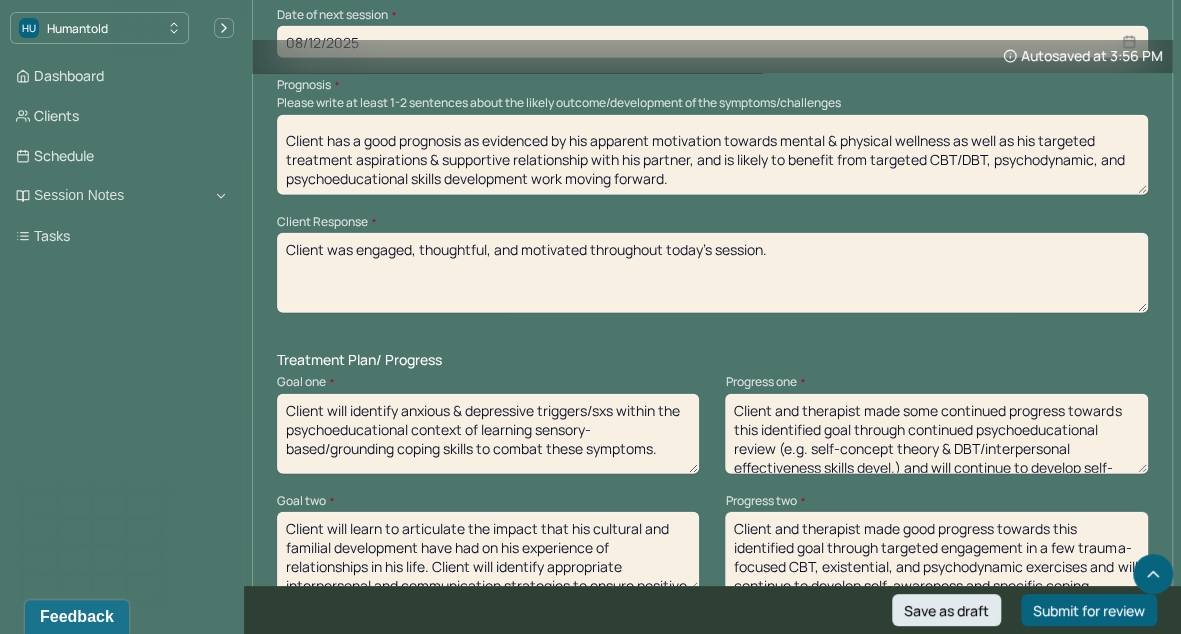 type on "Client was engaged, thoughtful, and motivated throughout today's session." 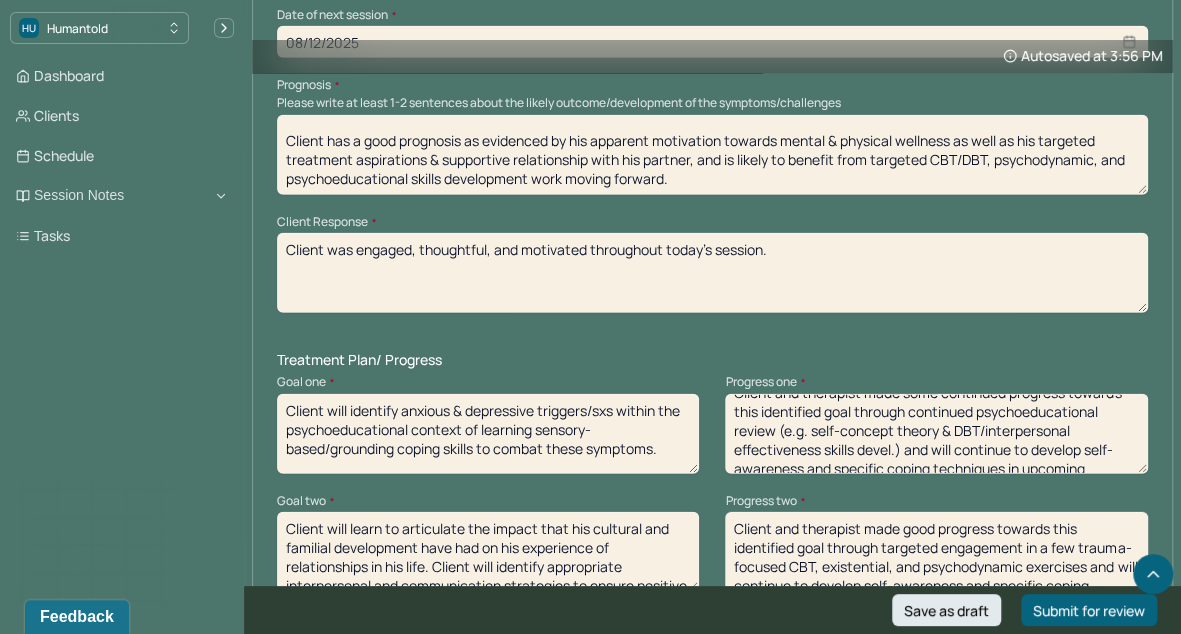 scroll, scrollTop: 28, scrollLeft: 0, axis: vertical 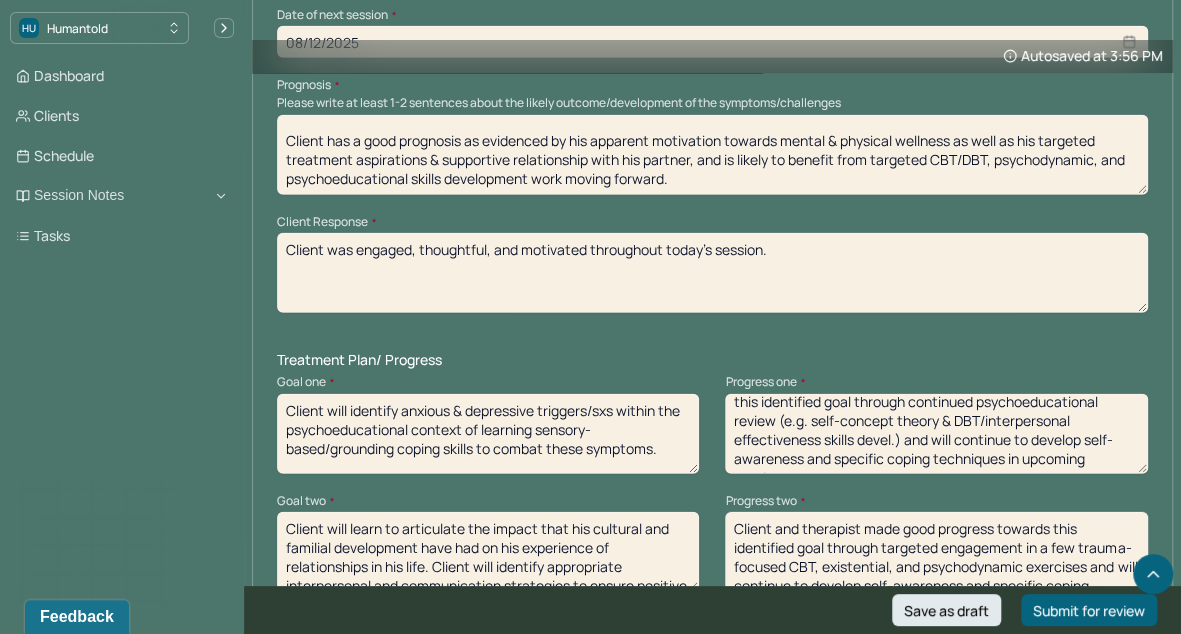 drag, startPoint x: 774, startPoint y: 440, endPoint x: 899, endPoint y: 473, distance: 129.28264 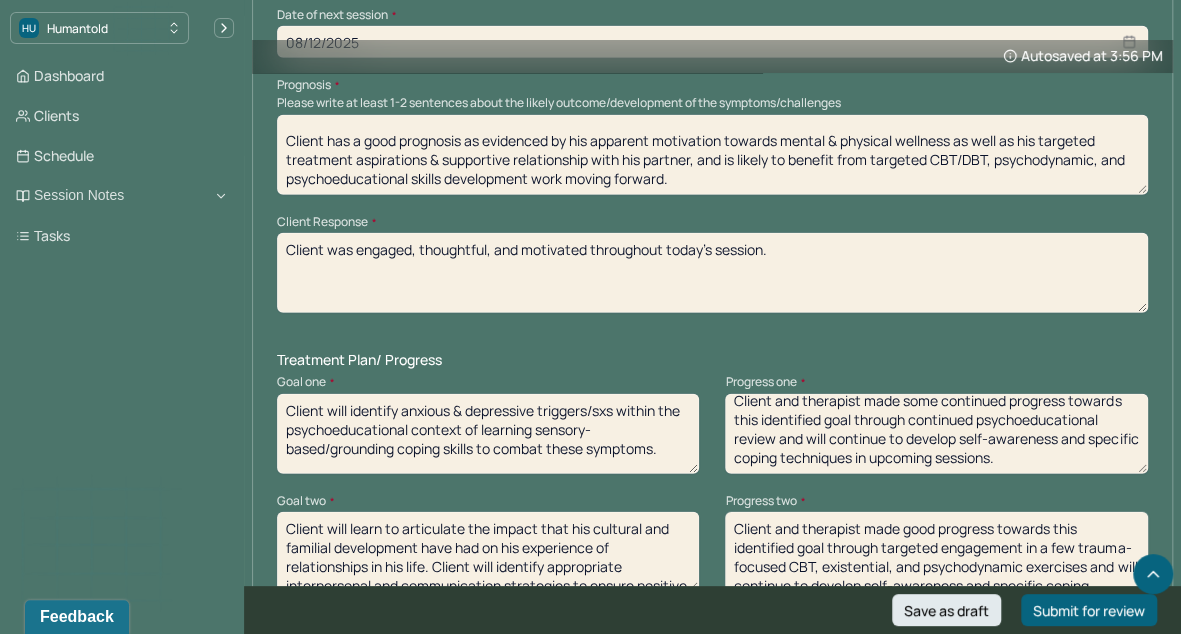 scroll, scrollTop: 14, scrollLeft: 0, axis: vertical 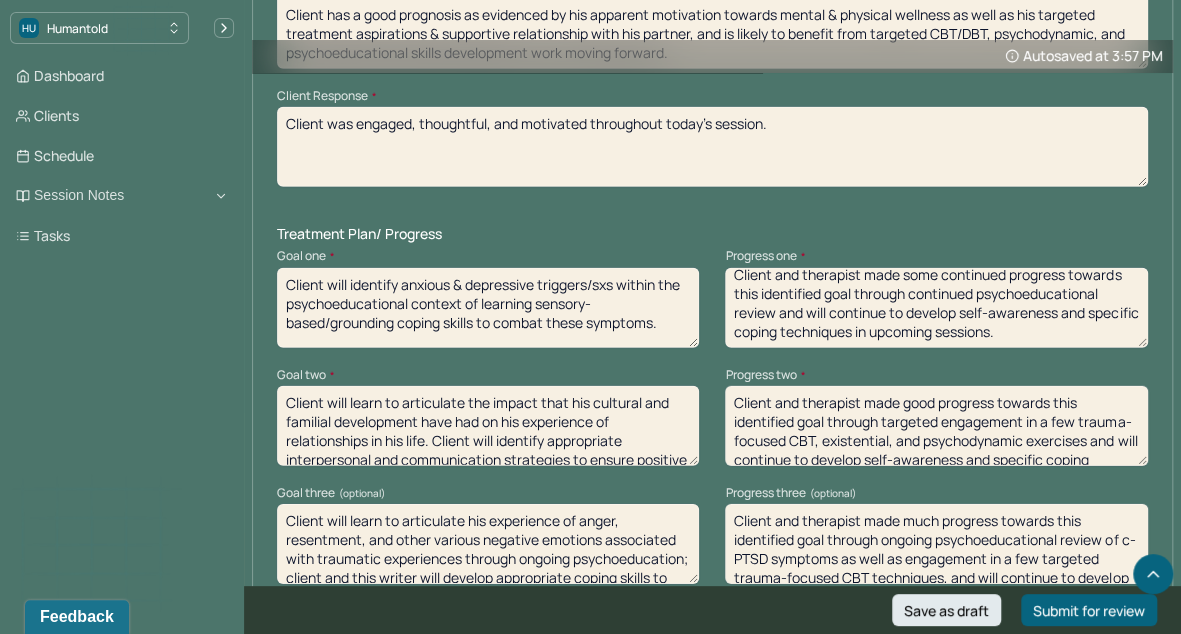 type on "Client and therapist made some continued progress towards this identified goal through continued psychoeducational review and will continue to develop self-awareness and specific coping techniques in upcoming sessions." 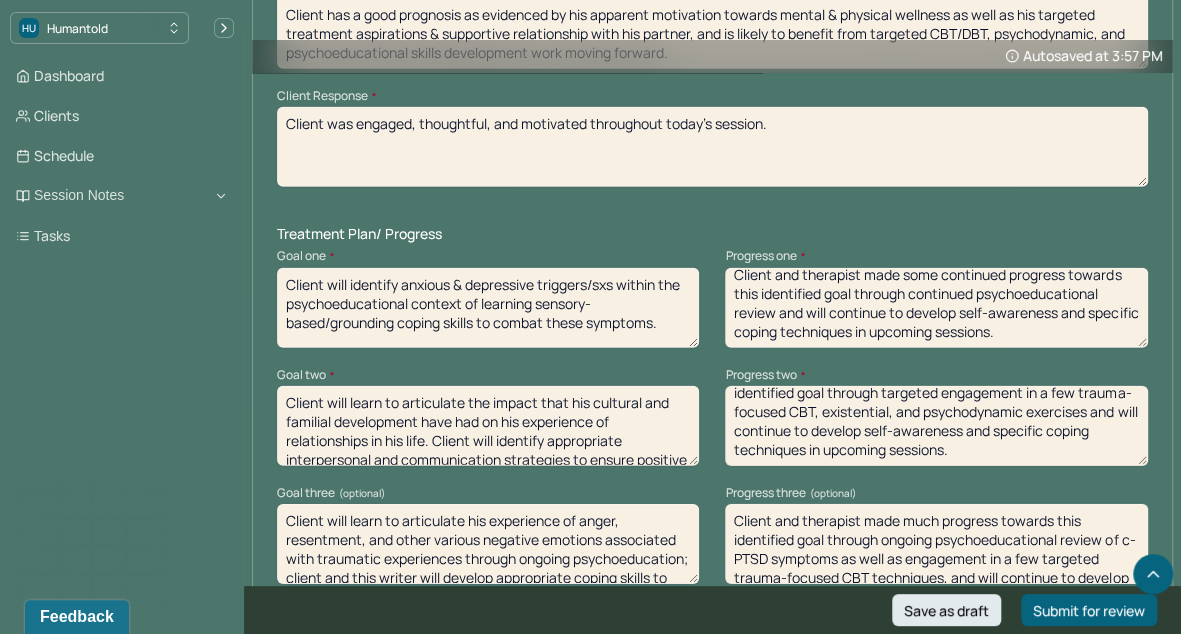 scroll, scrollTop: 34, scrollLeft: 0, axis: vertical 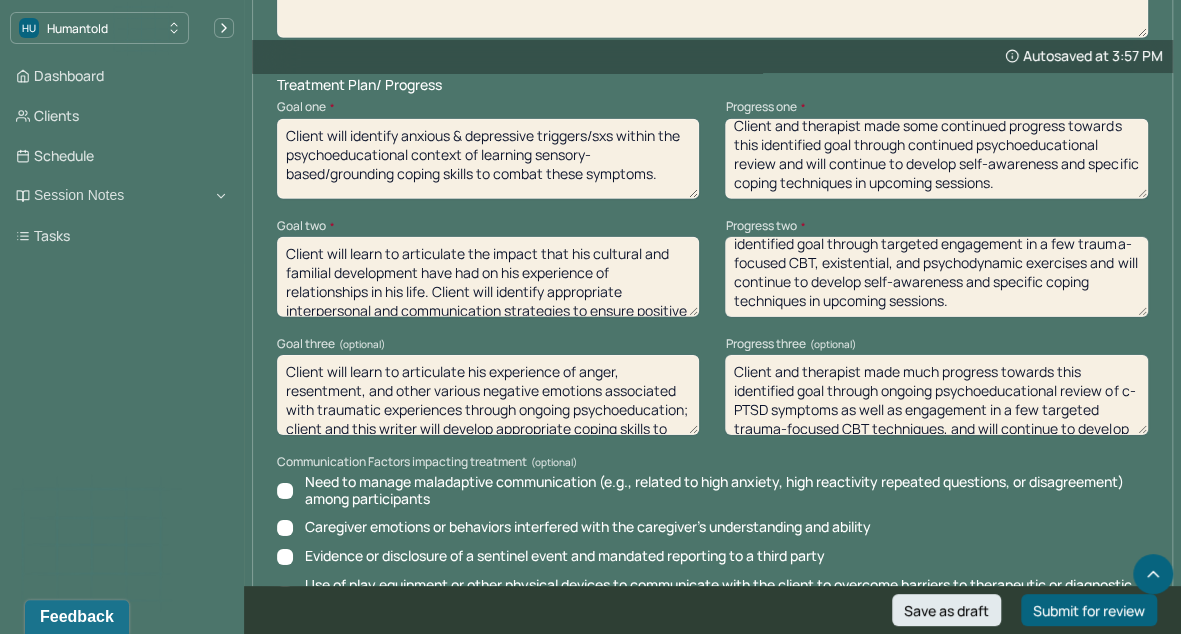 type on "Client and therapist made much progress towards this identified goal through targeted engagement in a few trauma-focused CBT, existential, and psychodynamic exercises and will continue to develop self-awareness and specific coping techniques in upcoming sessions." 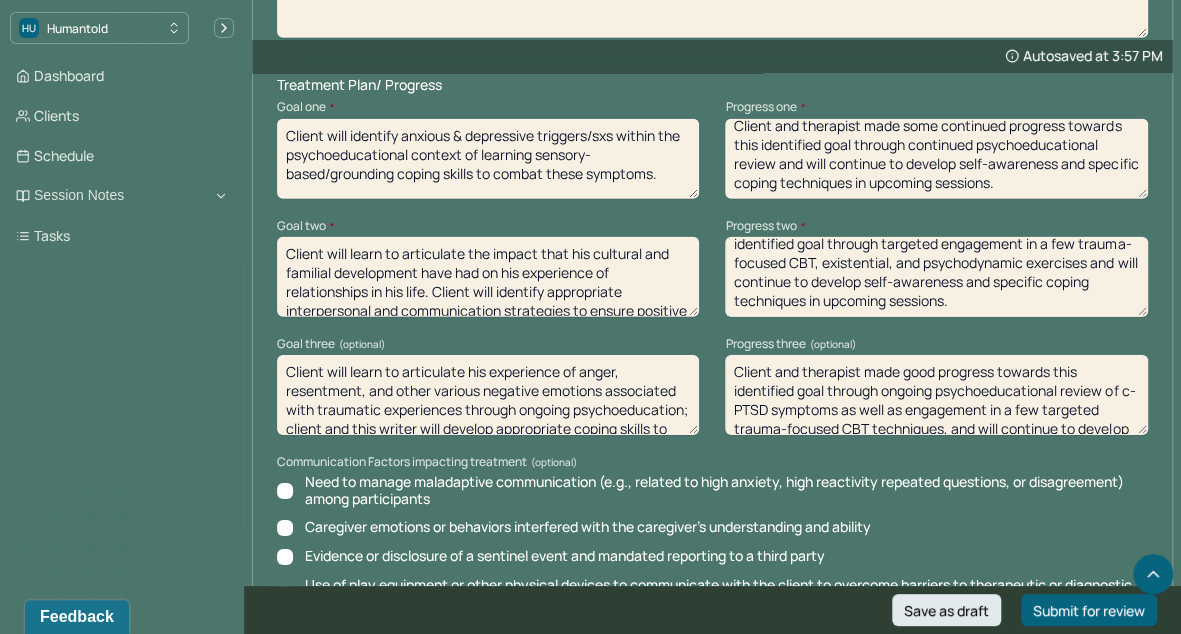 click on "Client and therapist made good progress towards this identified goal through ongoing psychoeducational review of c-PTSD symptoms as well as engagement in a few targeted trauma-focused CBT techniques, and will continue to develop self-awareness and specific coping techniques in upcoming sessions." at bounding box center (936, 395) 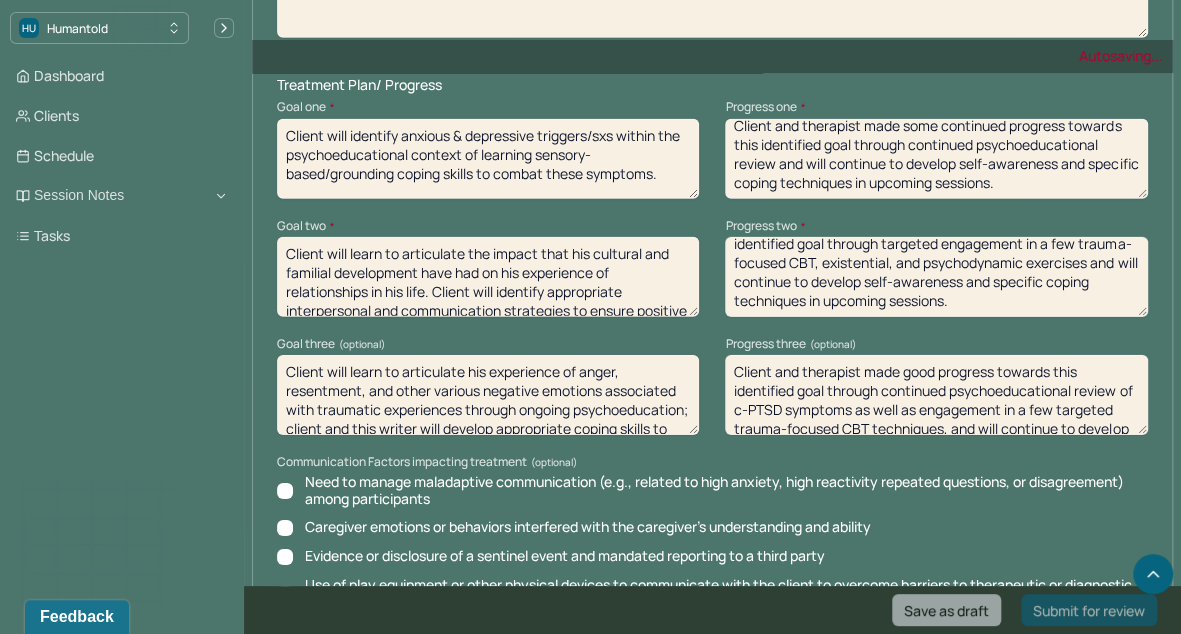 click on "Client and therapist made good progress towards this identified goal through ongoing psychoeducational review of c-PTSD symptoms as well as engagement in a few targeted trauma-focused CBT techniques, and will continue to develop self-awareness and specific coping techniques in upcoming sessions." at bounding box center (936, 395) 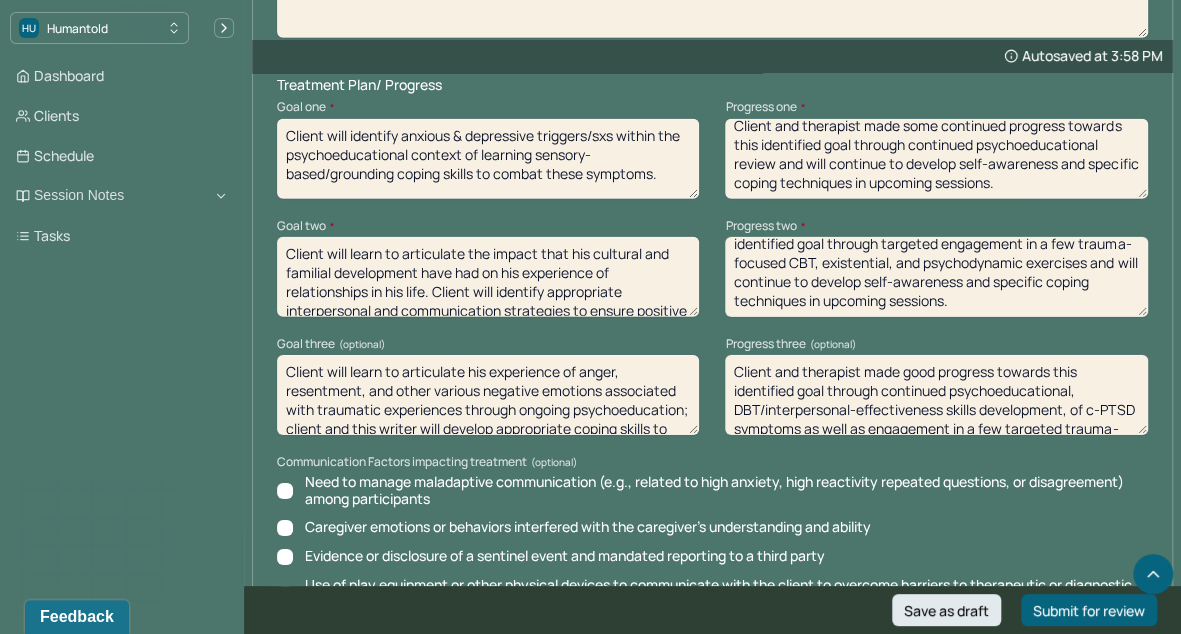 click on "Client and therapist made good progress towards this identified goal through continued psychoeducational, DBT/interpersonal-effectiveness skills development, of c-PTSD symptoms as well as engagement in a few targeted trauma-focused CBT techniques, and will continue to develop self-awareness and specific coping techniques in upcoming sessions." at bounding box center [936, 395] 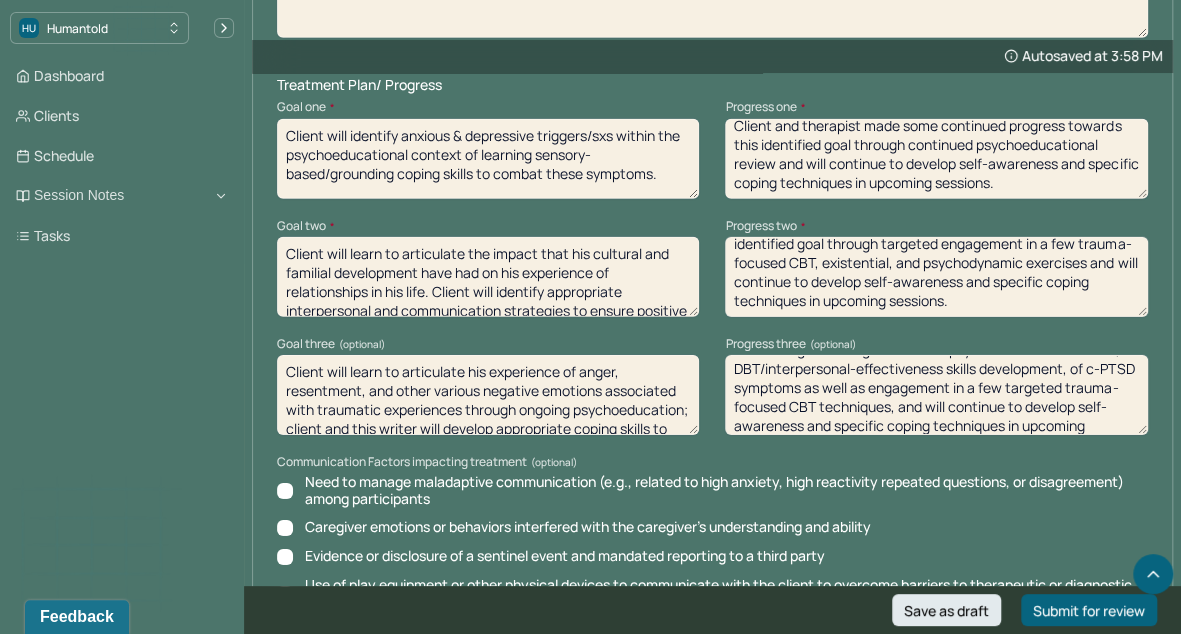 scroll, scrollTop: 45, scrollLeft: 0, axis: vertical 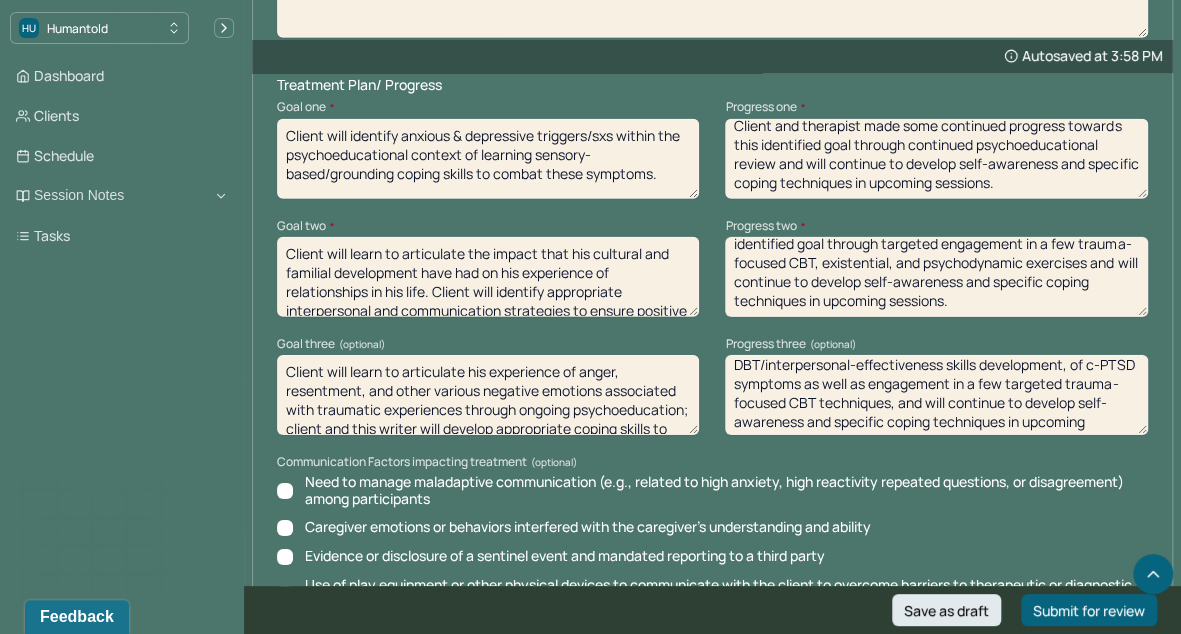 drag, startPoint x: 1003, startPoint y: 402, endPoint x: 1076, endPoint y: 376, distance: 77.491936 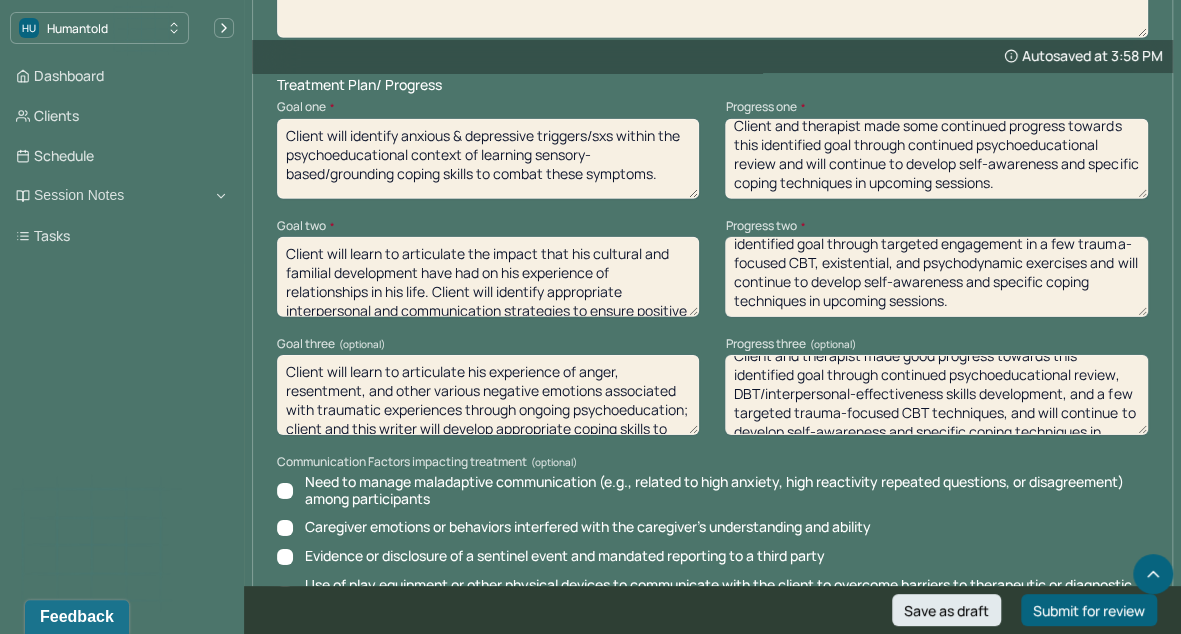 scroll, scrollTop: 0, scrollLeft: 0, axis: both 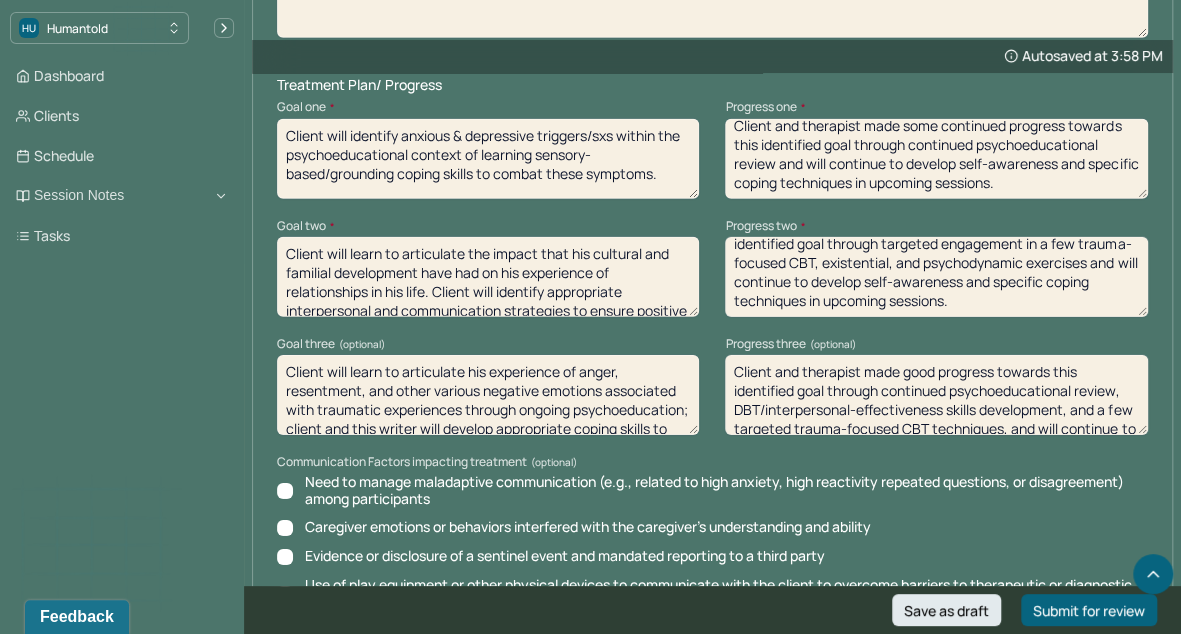 click on "Client and therapist made good progress towards this identified goal through continued psychoeducational review, DBT/interpersonal-effectiveness skills development, and a few targeted trauma-focused CBT techniques, and will continue to develop self-awareness and specific coping techniques in upcoming sessions." at bounding box center (936, 395) 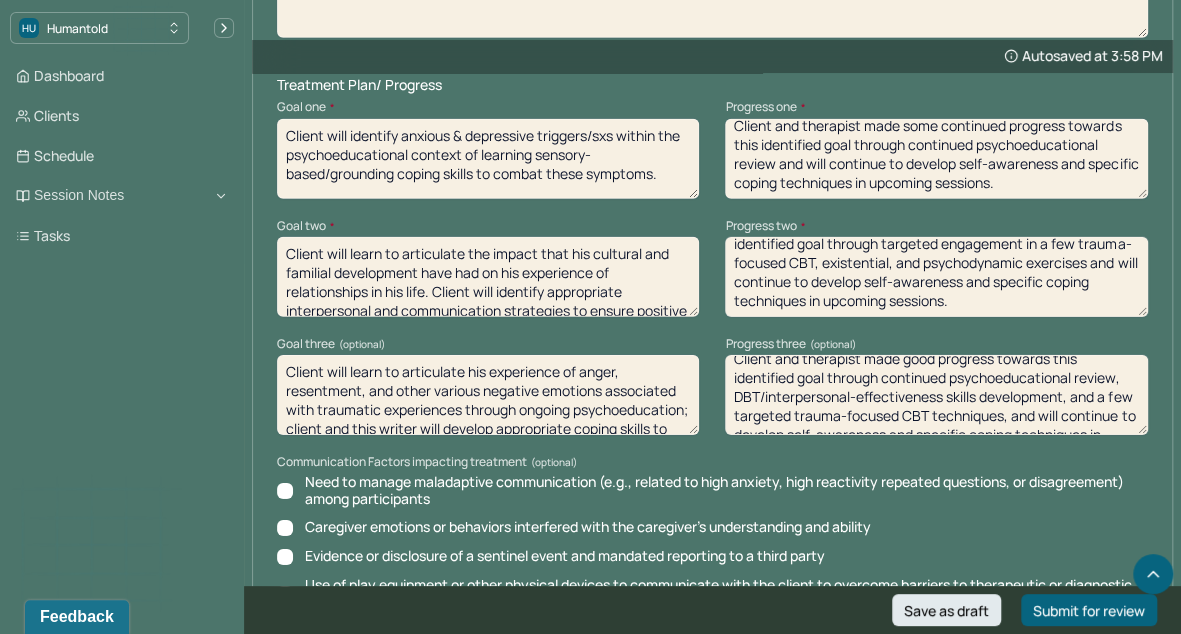 scroll, scrollTop: 22, scrollLeft: 0, axis: vertical 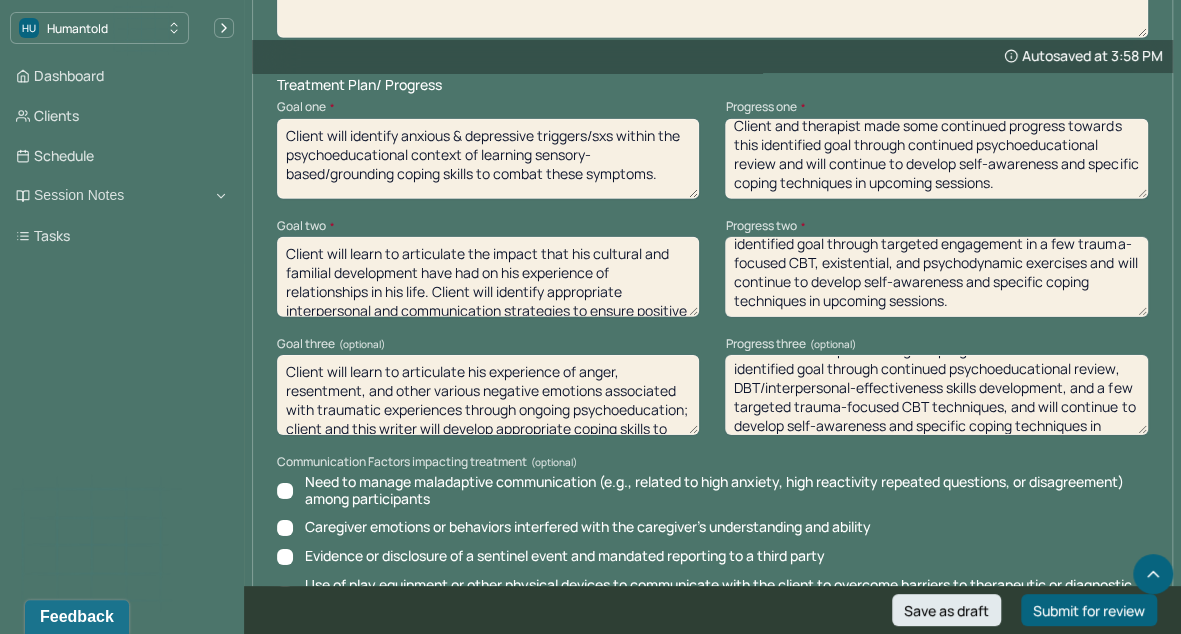 click on "Client and therapist made good progress towards this identified goal through continued psychoeducational review, DBT/interpersonal-effectiveness skills development, and a few targeted trauma-focused CBT techniques, and will continue to develop self-awareness and specific coping techniques in upcoming sessions." at bounding box center [936, 395] 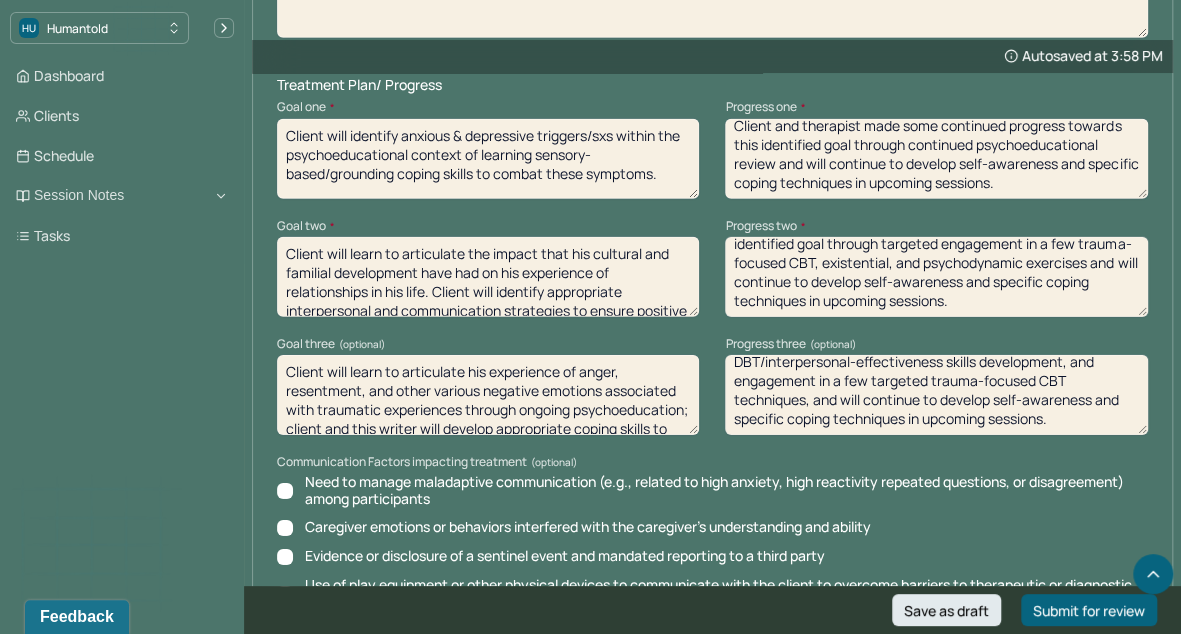 scroll, scrollTop: 55, scrollLeft: 0, axis: vertical 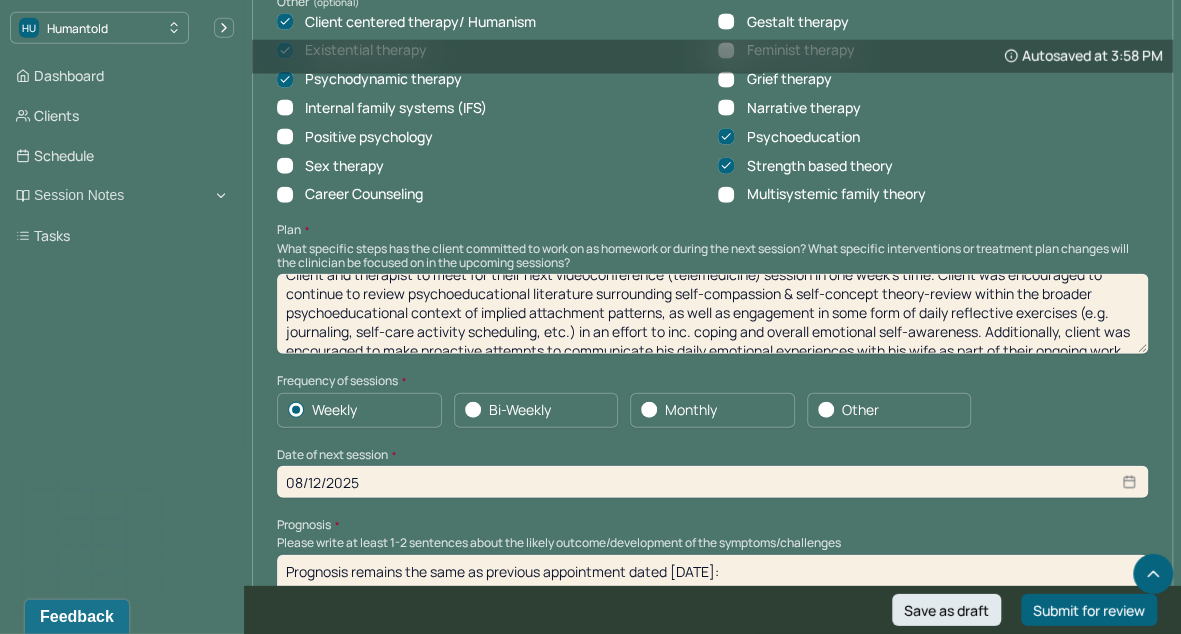 type on "Client and therapist made good progress towards this identified goal through continued psychoeducational review, DBT/interpersonal-effectiveness skills development, and engagement in a few targeted trauma-focused CBT techniques, and will continue to develop self-awareness and specific coping techniques in upcoming sessions." 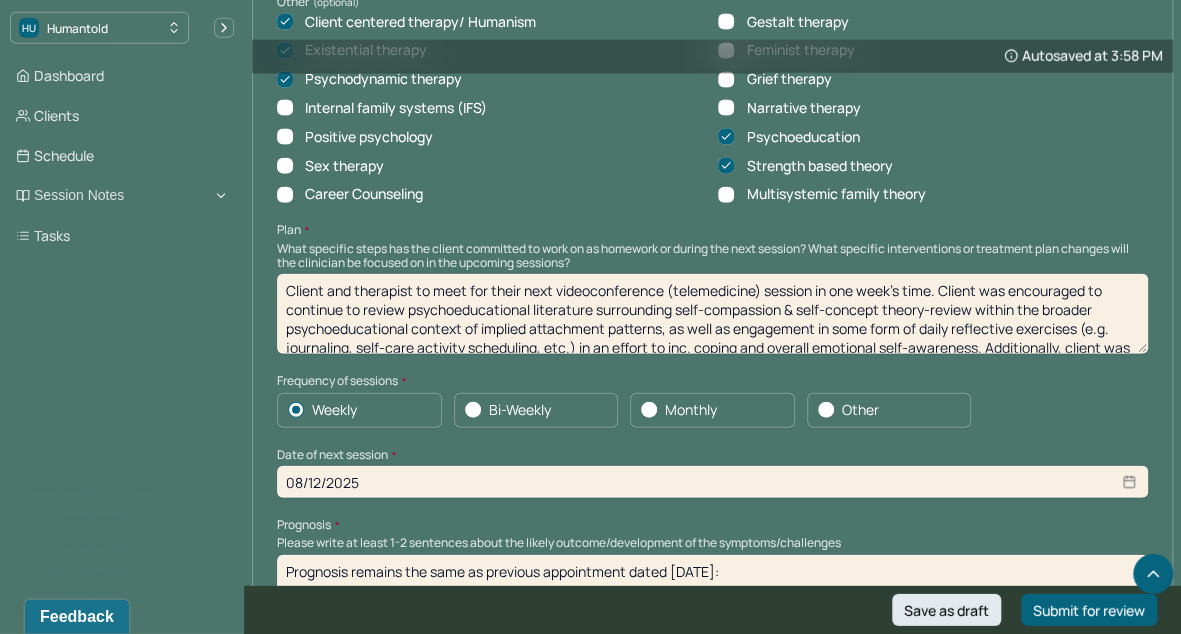 drag, startPoint x: 662, startPoint y: 334, endPoint x: 678, endPoint y: 325, distance: 18.35756 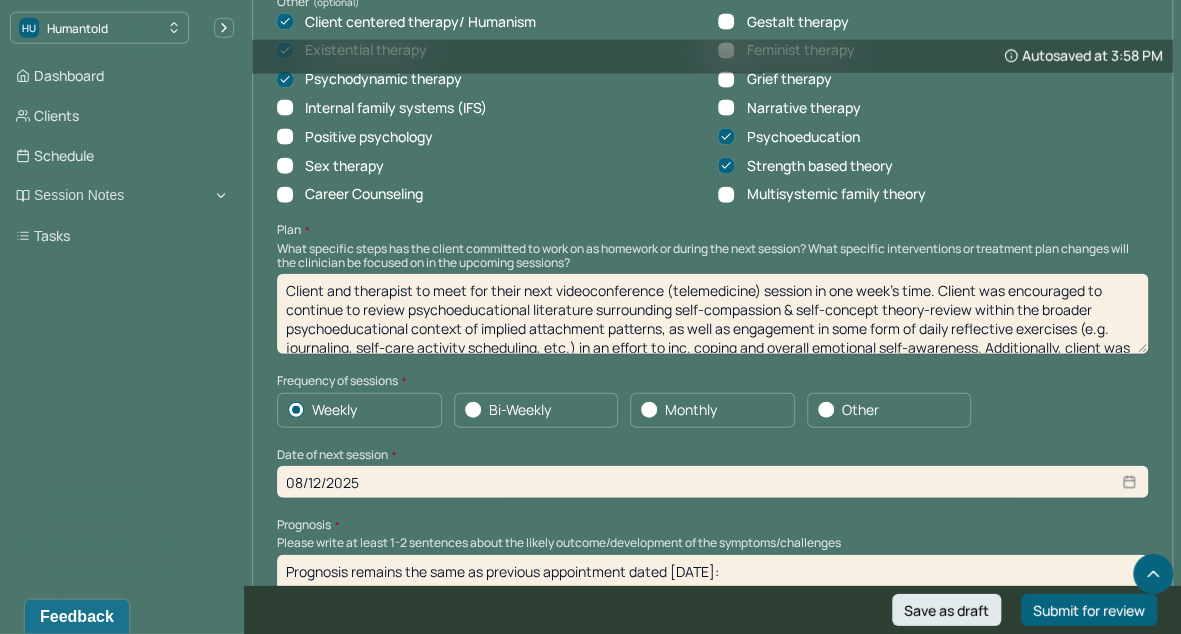 click on "Client and therapist to meet for their next videoconference (telemedicine) session in one week's time. Client was encouraged to continue to review psychoeducational literature surrounding self-compassion & self-concept theory-review within the broader psychoeducational context of implied attachment patterns, as well as engagement in some form of daily reflective exercises (e.g. journaling, self-care activity scheduling, etc.) in an effort to inc. coping and overall emotional self-awareness. Additionally, client was encouraged to make proactive attempts to communicate his daily emotional experiences with his wife as part of their ongoing work towards developing a healthier standard for emotional intimacy." at bounding box center [712, 314] 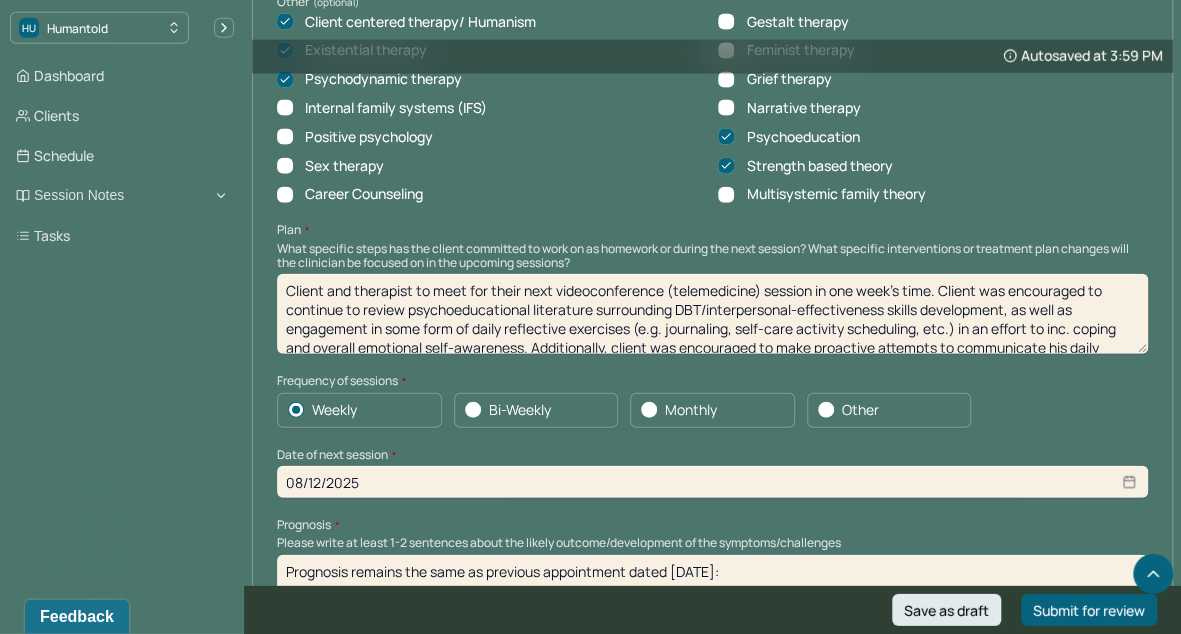 click on "Client and therapist to meet for their next videoconference (telemedicine) session in one week's time. Client was encouraged to continue to review psychoeducational literature surrounding DBT/interpersonal-effectiveness skills development , as well as engagement in some form of daily reflective exercises (e.g. journaling, self-care activity scheduling, etc.) in an effort to inc. coping and overall emotional self-awareness. Additionally, client was encouraged to make proactive attempts to communicate his daily emotional experiences with his wife as part of their ongoing work towards developing a healthier standard for emotional intimacy." at bounding box center [712, 314] 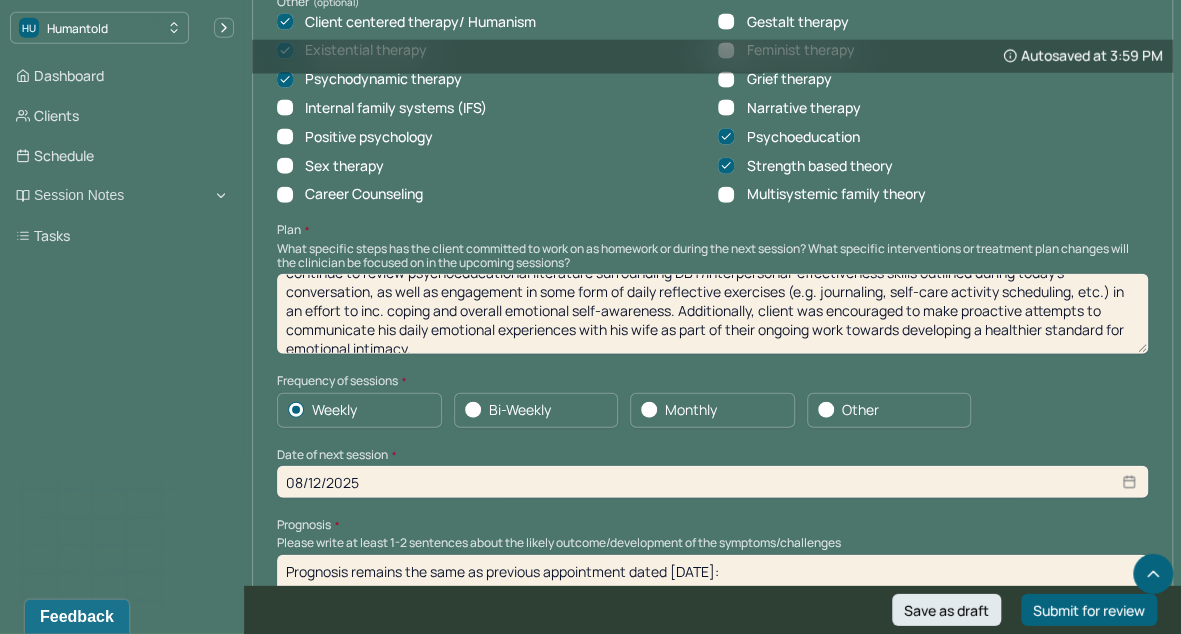 scroll, scrollTop: 55, scrollLeft: 0, axis: vertical 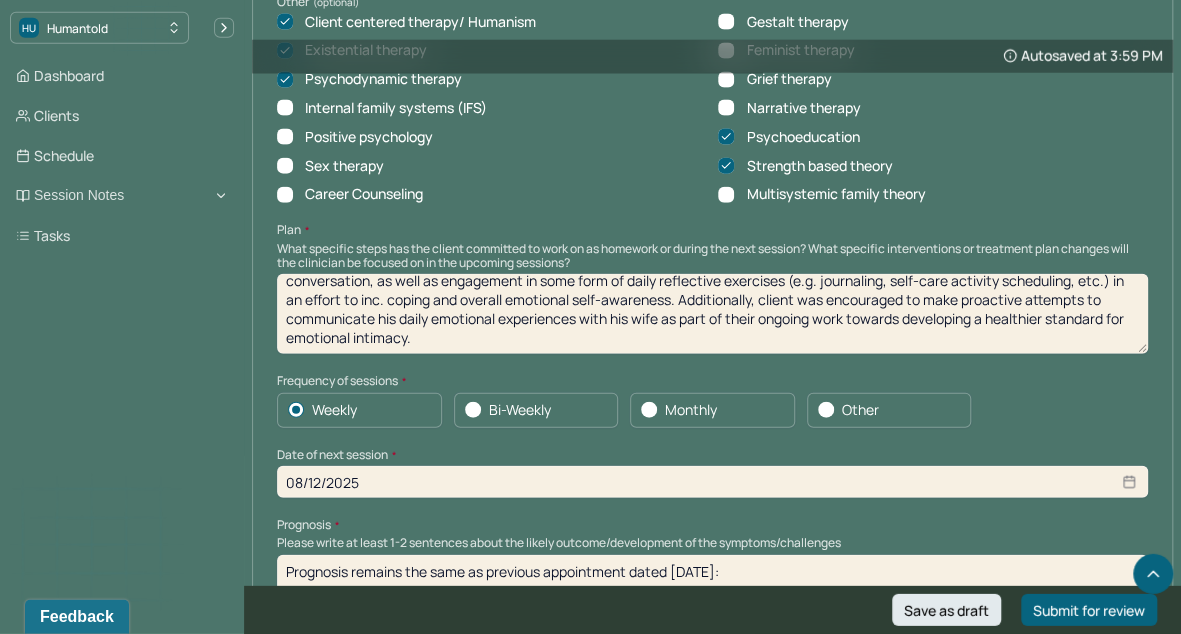 drag, startPoint x: 759, startPoint y: 361, endPoint x: 684, endPoint y: 313, distance: 89.04493 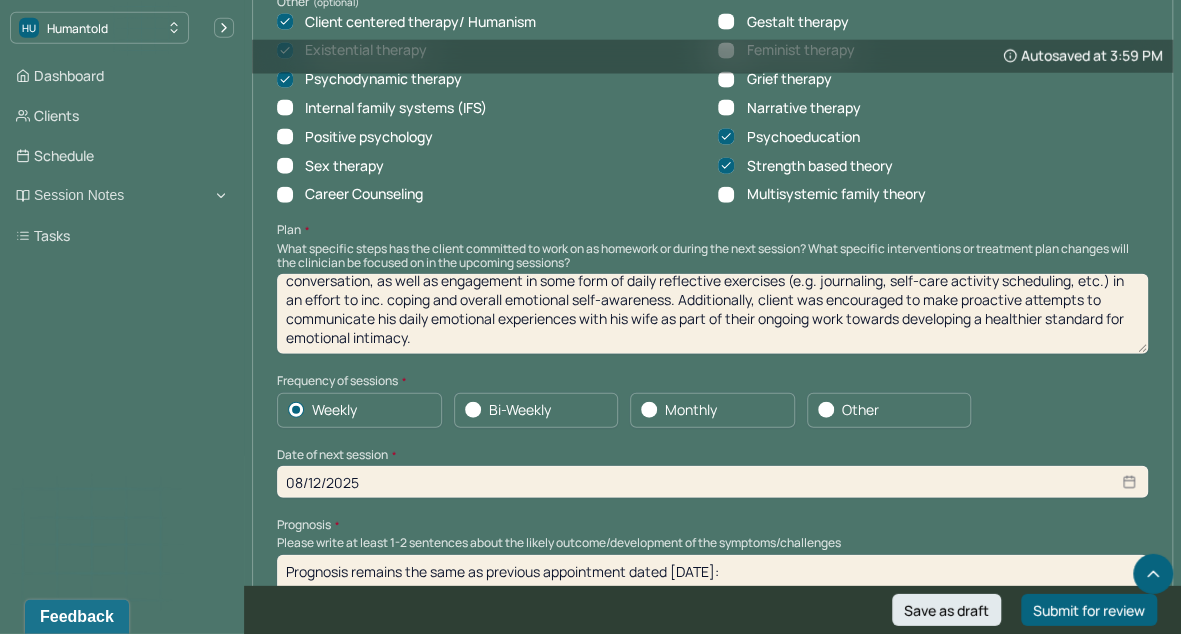 click on "Client and therapist to meet for their next videoconference (telemedicine) session in one week's time. Client was encouraged to continue to review psychoeducational literature surrounding DBT/interpersonal-effectiveness skills outlined during today's conversation, as well as engagement in some form of daily reflective exercises (e.g. journaling, self-care activity scheduling, etc.) in an effort to inc. coping and overall emotional self-awareness. Additionally, client was encouraged to make proactive attempts to communicate his daily emotional experiences with his wife as part of their ongoing work towards developing a healthier standard for emotional intimacy." at bounding box center [712, 314] 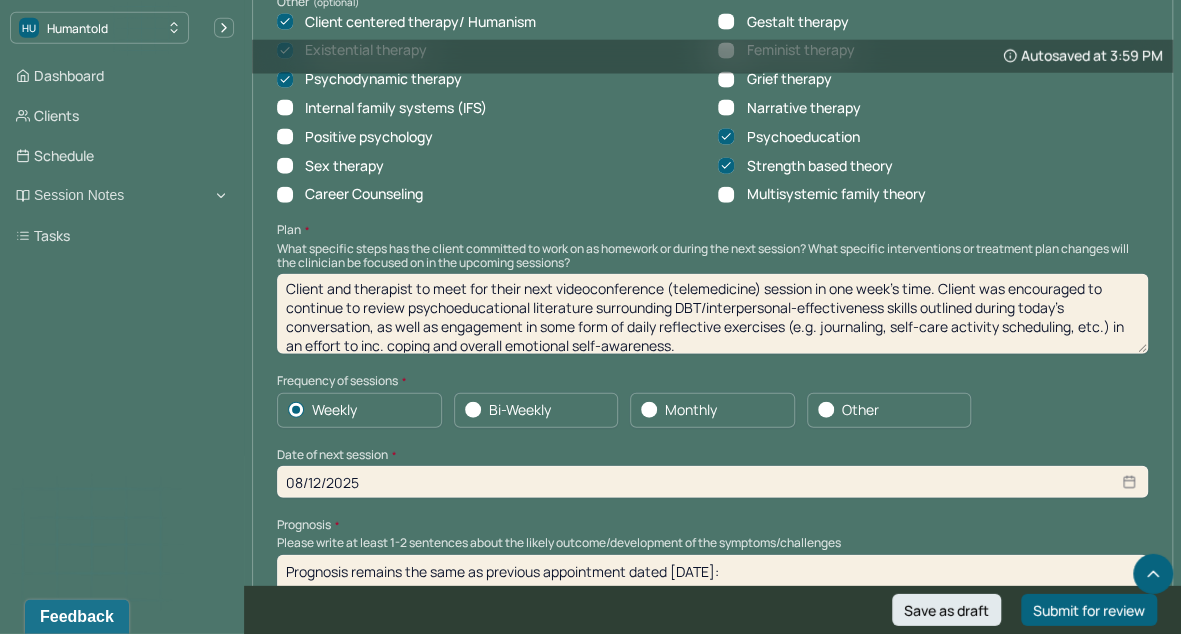 scroll, scrollTop: 0, scrollLeft: 0, axis: both 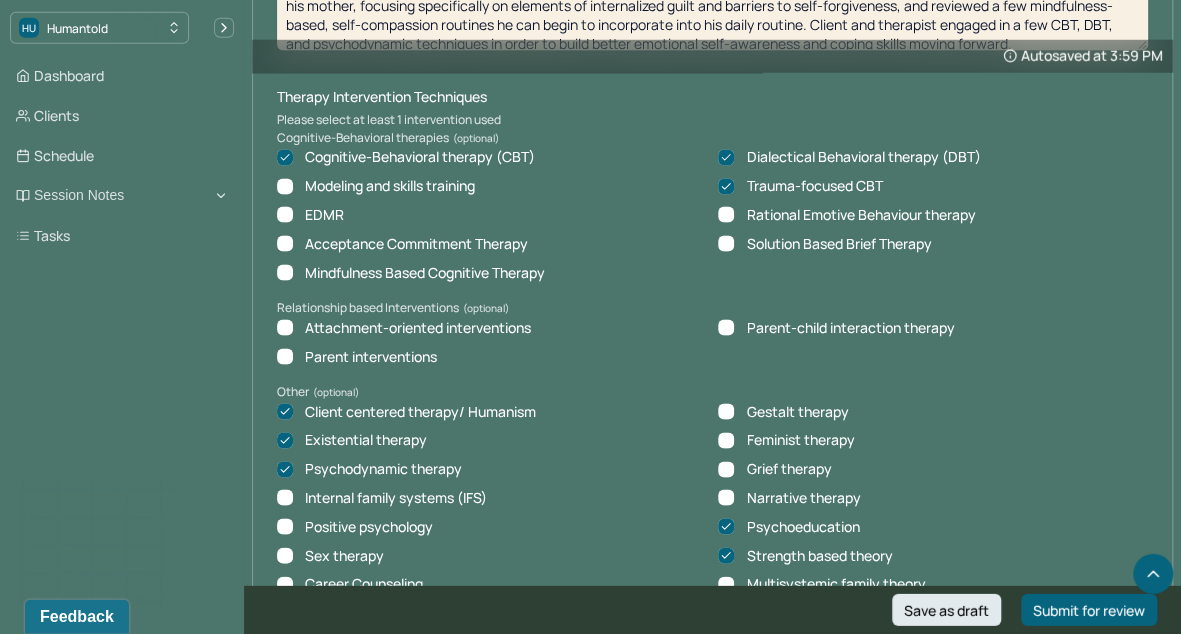 type on "Client and therapist to meet for their next videoconference (telemedicine) session in one week's time. Client was encouraged to continue to review psychoeducational literature surrounding DBT/interpersonal-effectiveness skills outlined during today's conversation, as well as engagement in some form of daily reflective exercises (e.g. journaling, self-care activity scheduling, etc.) in an effort to inc. coping and overall emotional self-awareness." 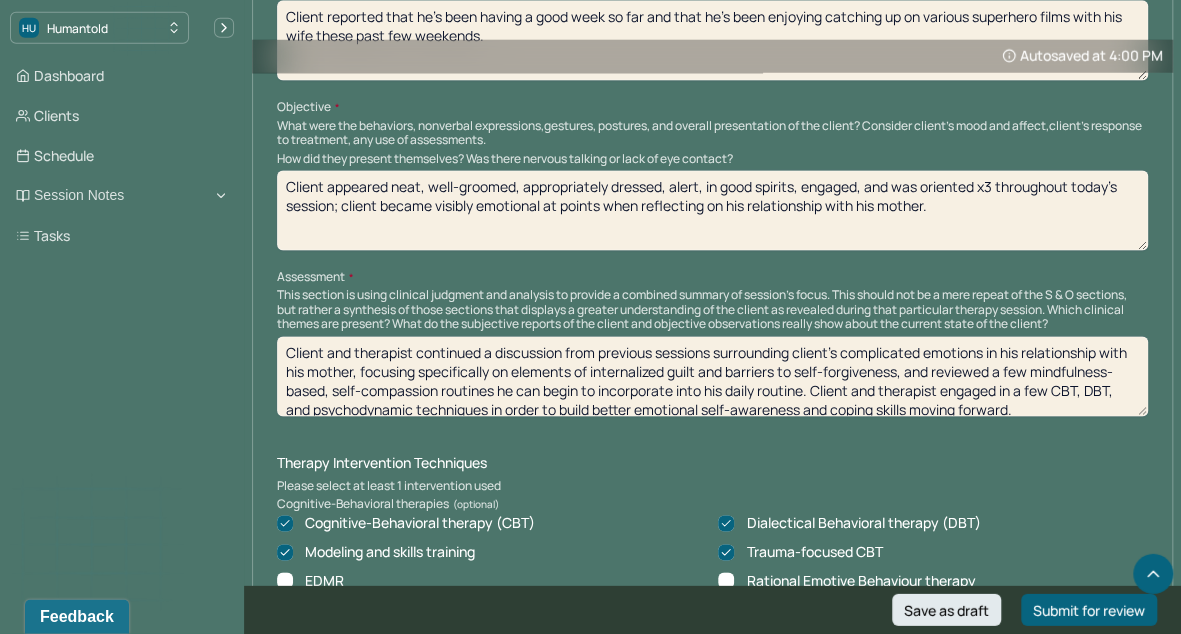scroll, scrollTop: 1280, scrollLeft: 0, axis: vertical 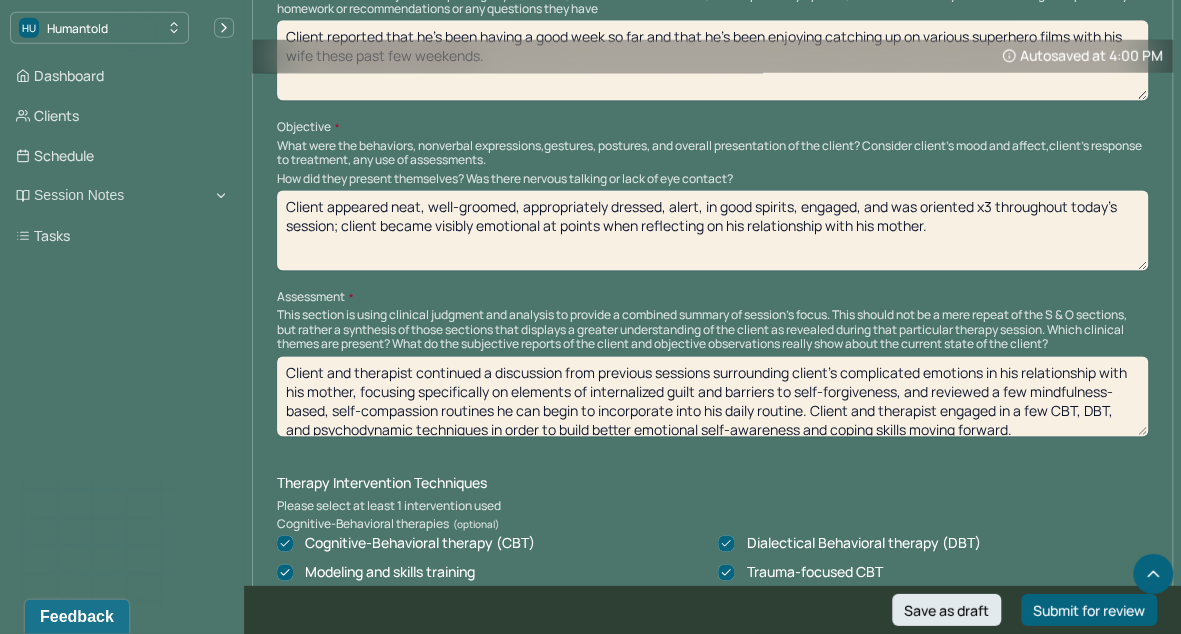 click on "Client appeared neat, well-groomed, appropriately dressed, alert, in good spirits, engaged, and was oriented x3 throughout today's session; client became visibly emotional at points when reflecting on his relationship with his mother." at bounding box center (712, 231) 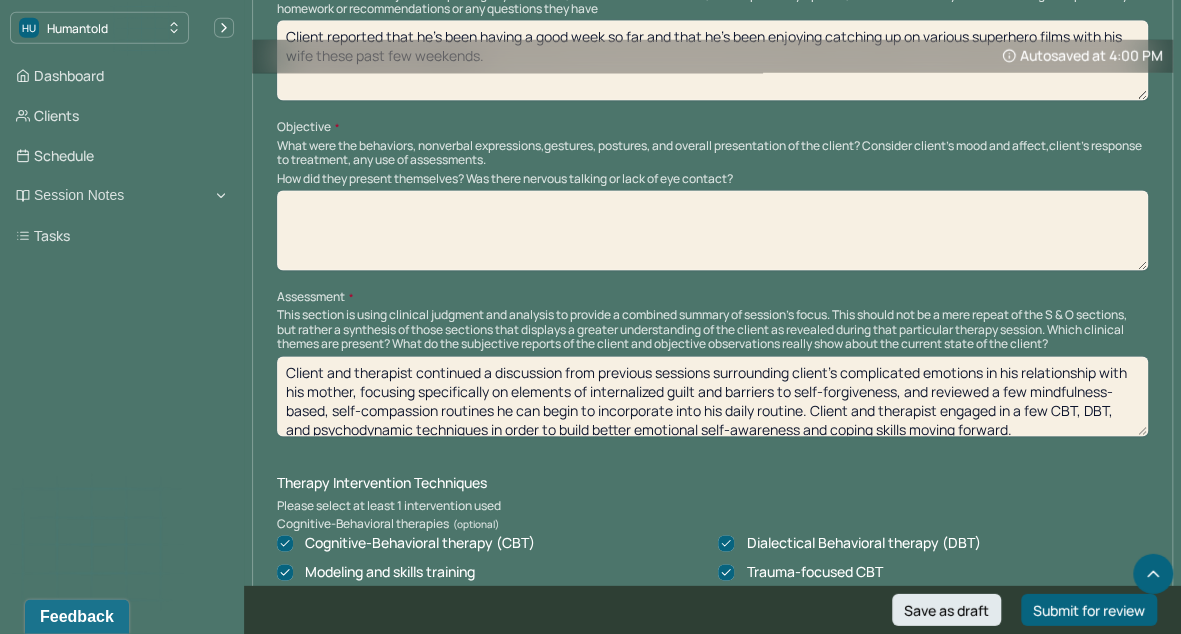 click on "How did they present themselves? Was there nervous talking or lack of eye contact?" at bounding box center (712, 231) 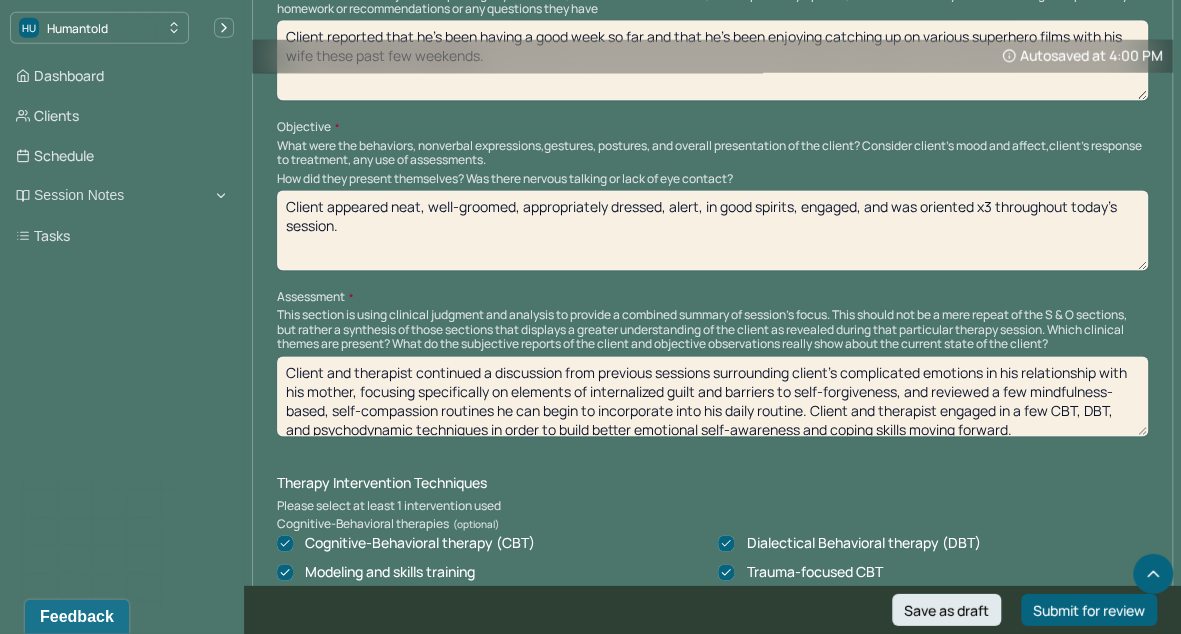 scroll, scrollTop: 0, scrollLeft: 0, axis: both 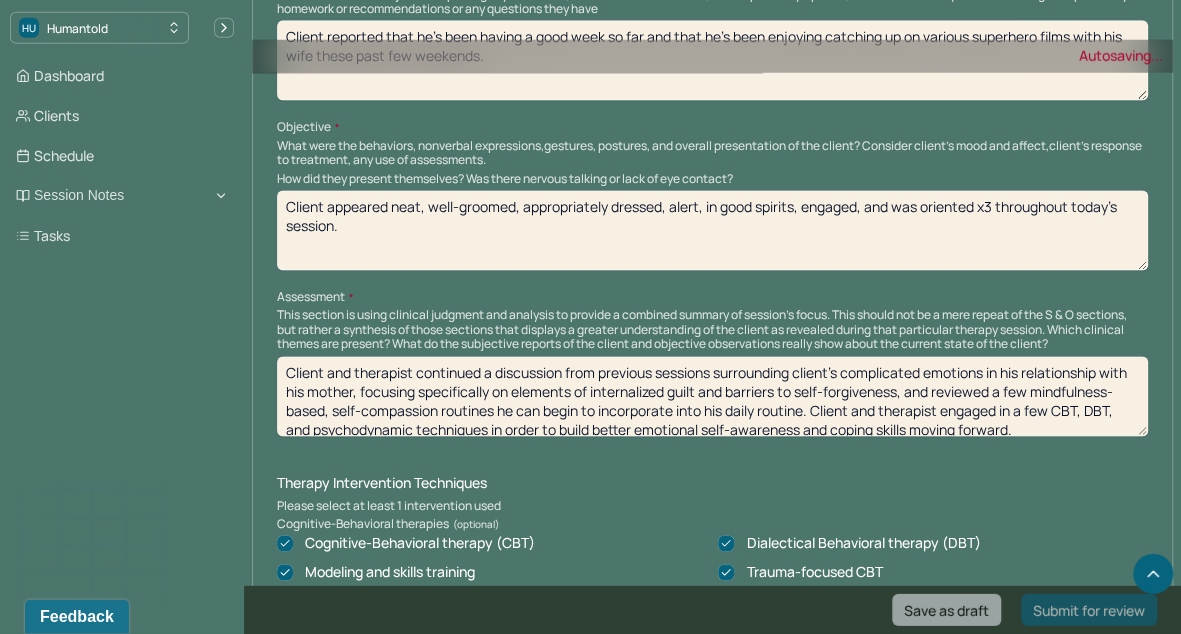 click on "Client appeared neat, well-groomed, appropriately dressed, alert, in good spirits, engaged, and was oriented x3 throughout today's session." at bounding box center [712, 231] 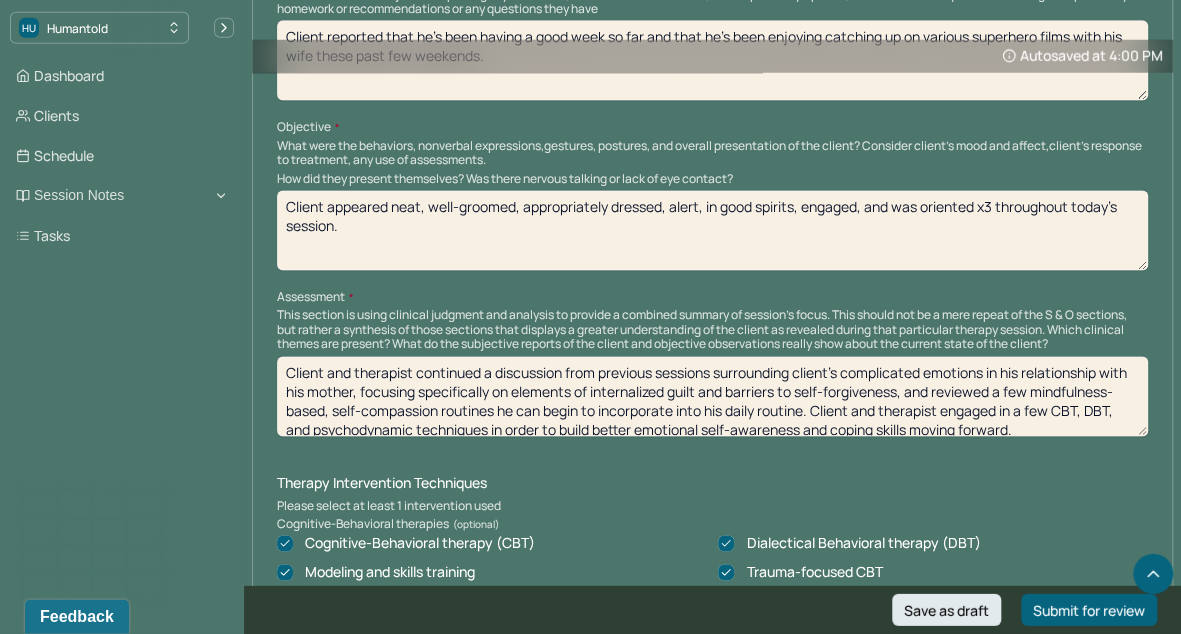 drag, startPoint x: 523, startPoint y: 209, endPoint x: 422, endPoint y: 196, distance: 101.8332 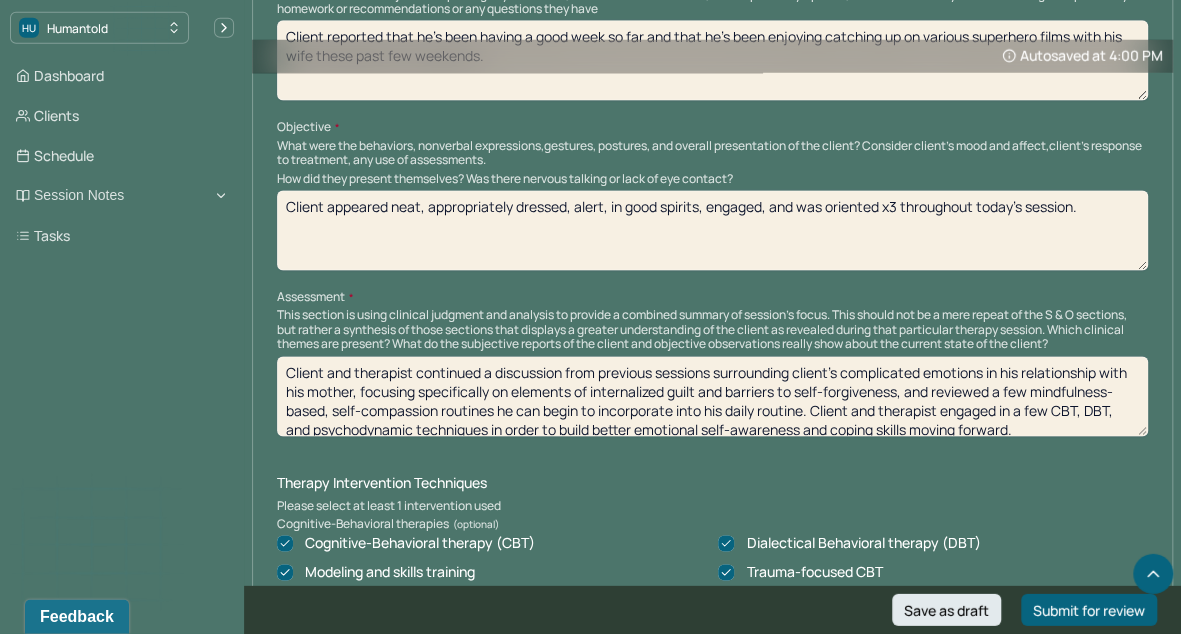 drag, startPoint x: 700, startPoint y: 214, endPoint x: 612, endPoint y: 212, distance: 88.02273 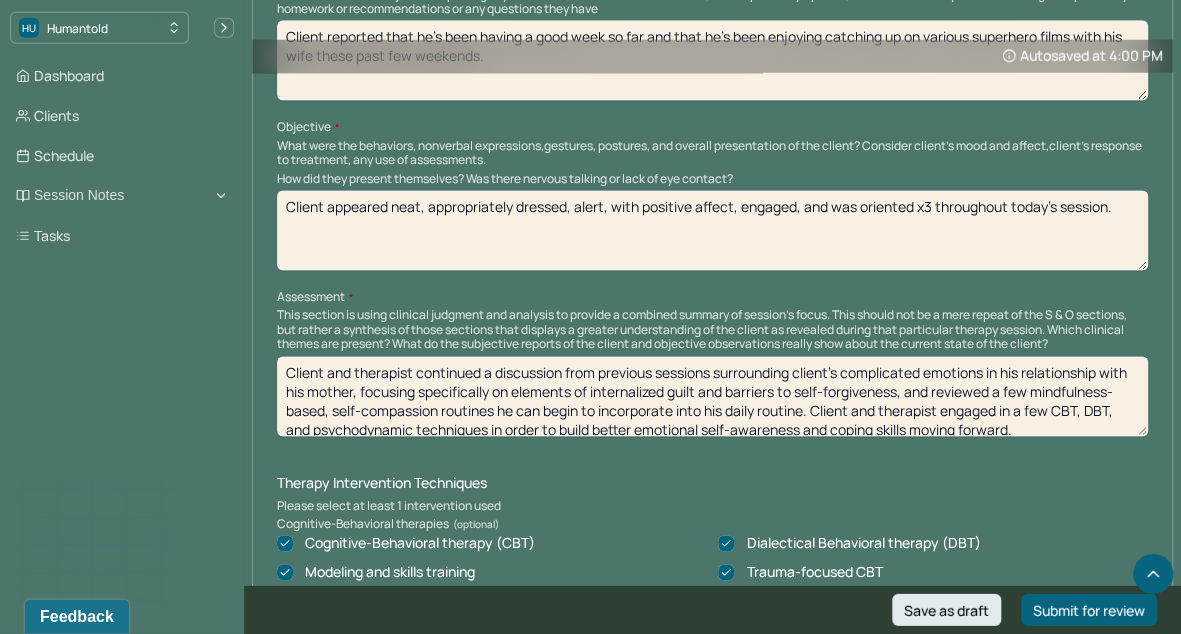 click on "Client appeared neat, appropriately dressed, alert, with positive affect, engaged, and was oriented x3 throughout today's session." at bounding box center (712, 231) 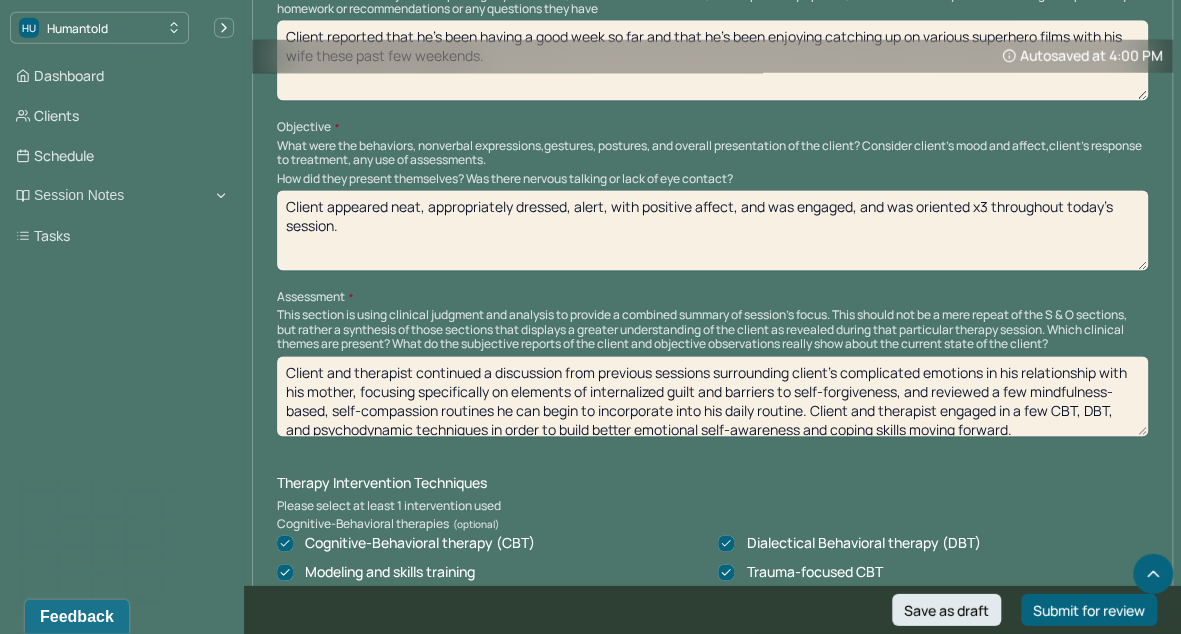 click on "Client appeared neat, appropriately dressed, alert, with positive affect, engaged, and was oriented x3 throughout today's session." at bounding box center (712, 231) 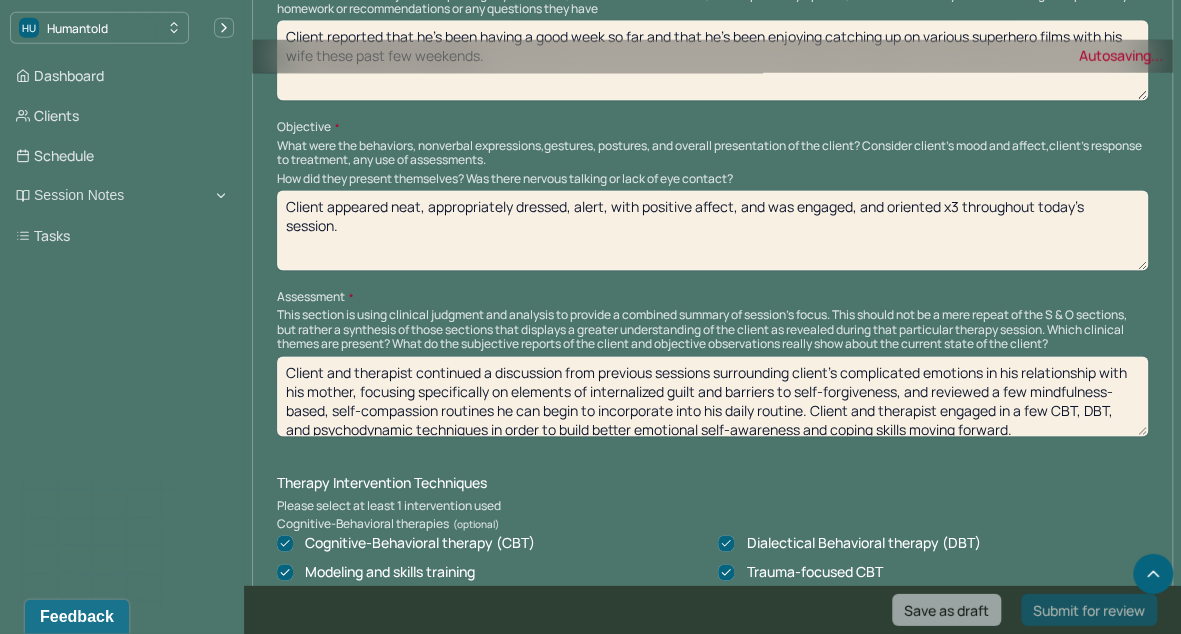 click on "Client appeared neat, appropriately dressed, alert, with positive affect, and was engaged, and was oriented x3 throughout today's session." at bounding box center (712, 231) 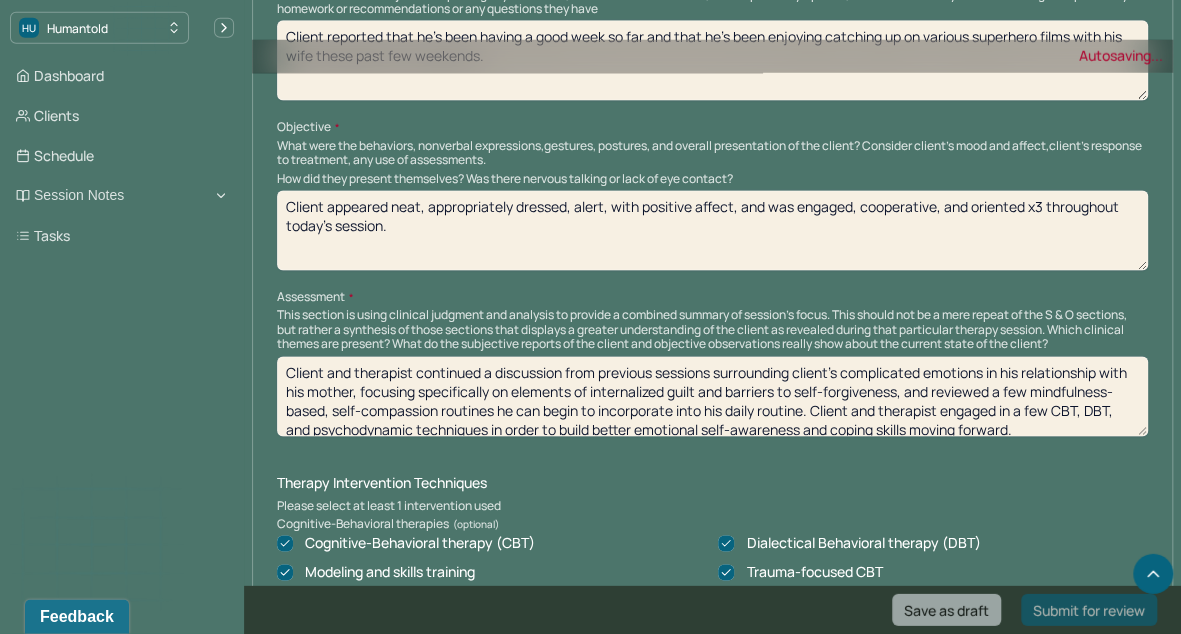 click on "Client appeared neat, appropriately dressed, alert, with positive affect, and was engaged and oriented x3 throughout today's session." at bounding box center (712, 231) 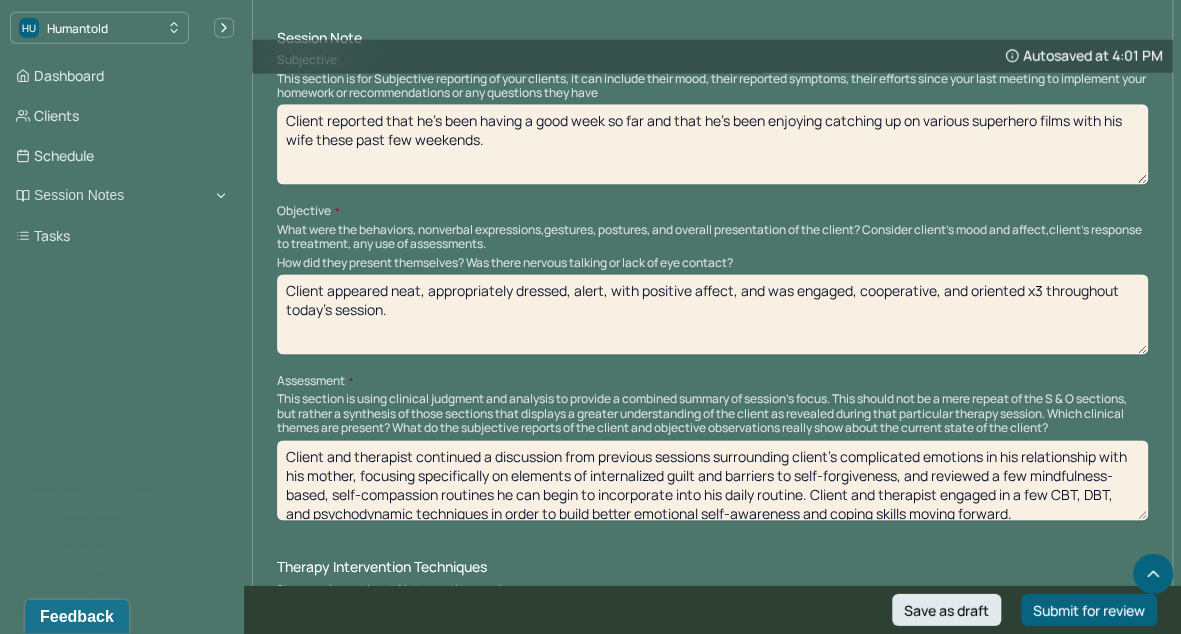 scroll, scrollTop: 1033, scrollLeft: 0, axis: vertical 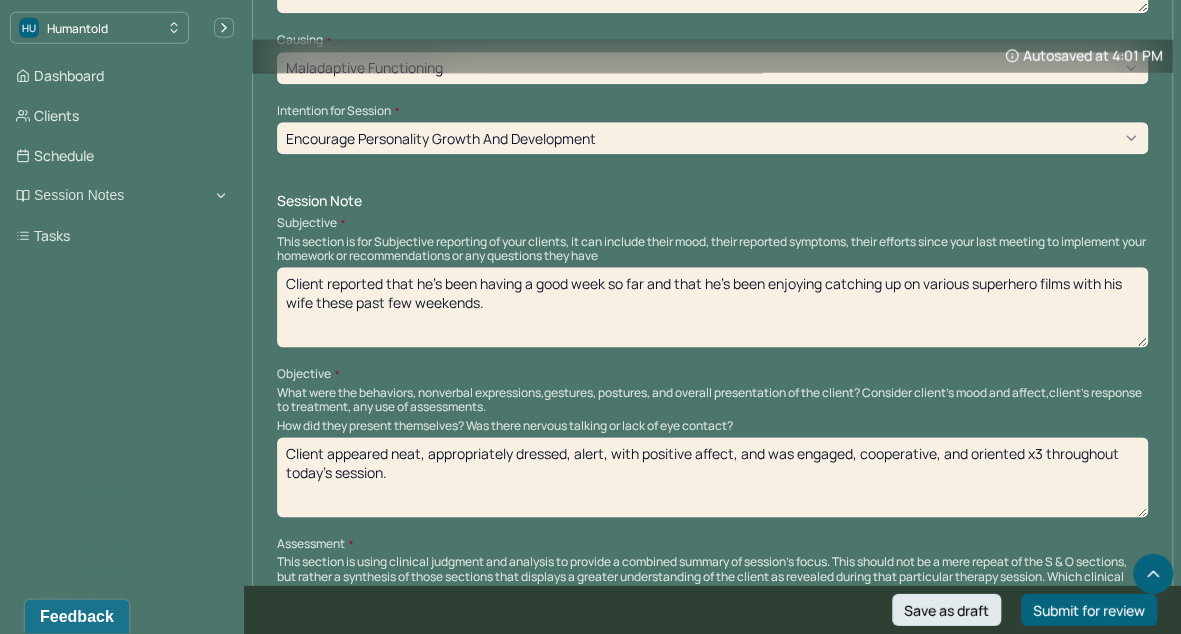 type on "Client appeared neat, appropriately dressed, alert, with positive affect, and was engaged, cooperative, and oriented x3 throughout today's session." 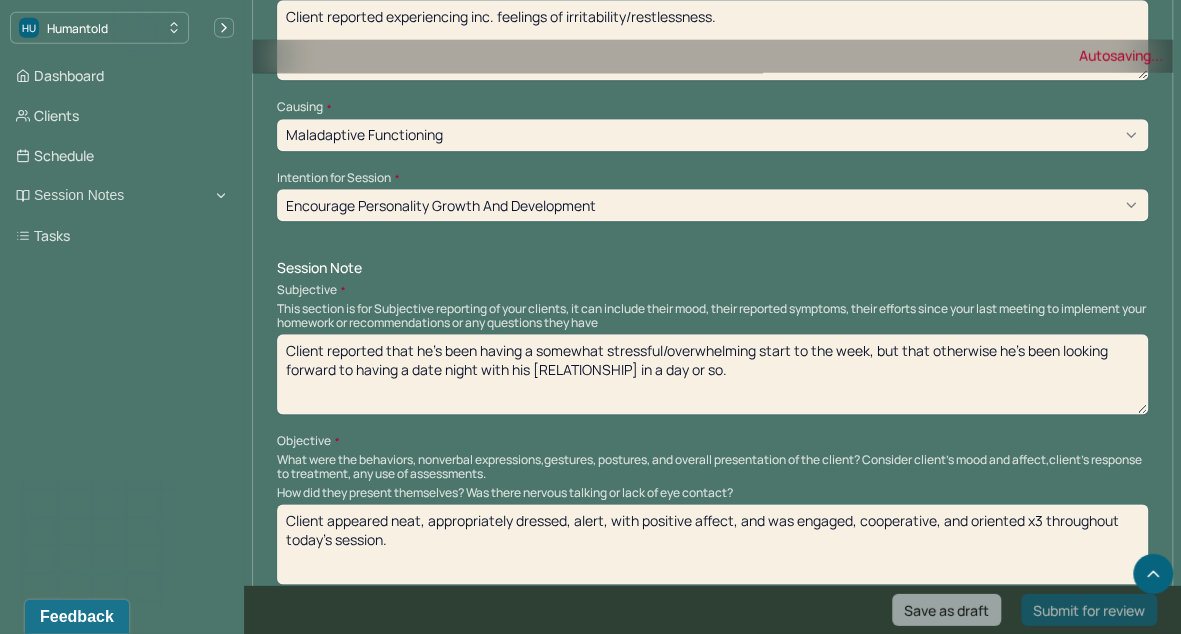 scroll, scrollTop: 965, scrollLeft: 0, axis: vertical 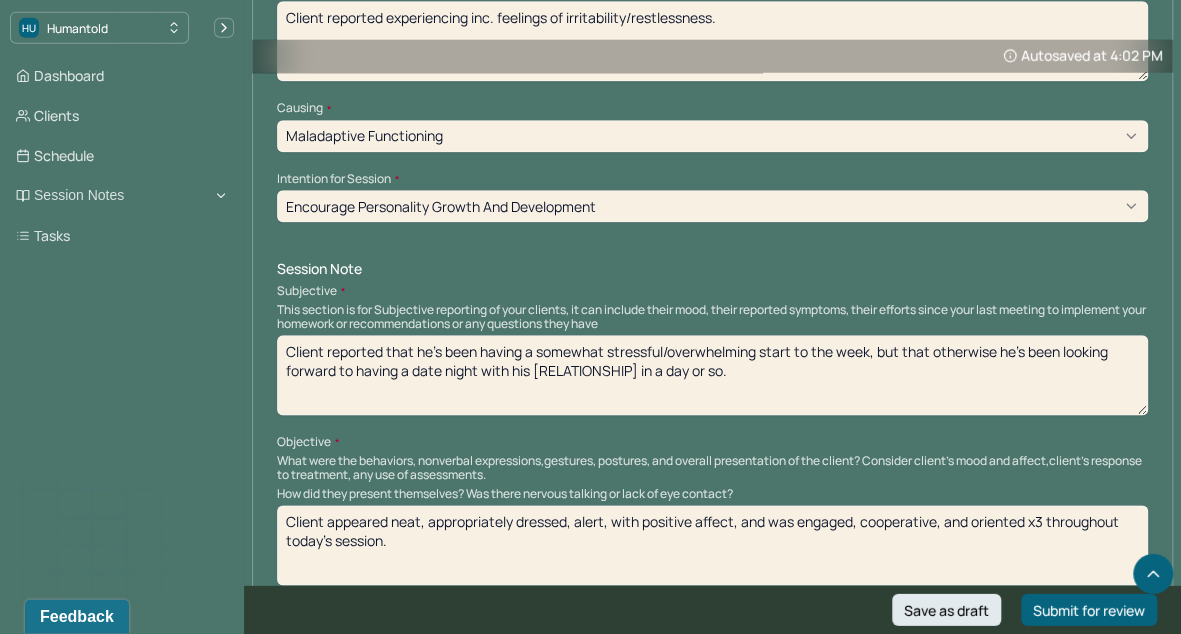 type on "Client reported that he's been having a somewhat stressful/overwhelming start to the week, but that otherwise he's been looking forward to having a date night with his [RELATIONSHIP] in a day or so." 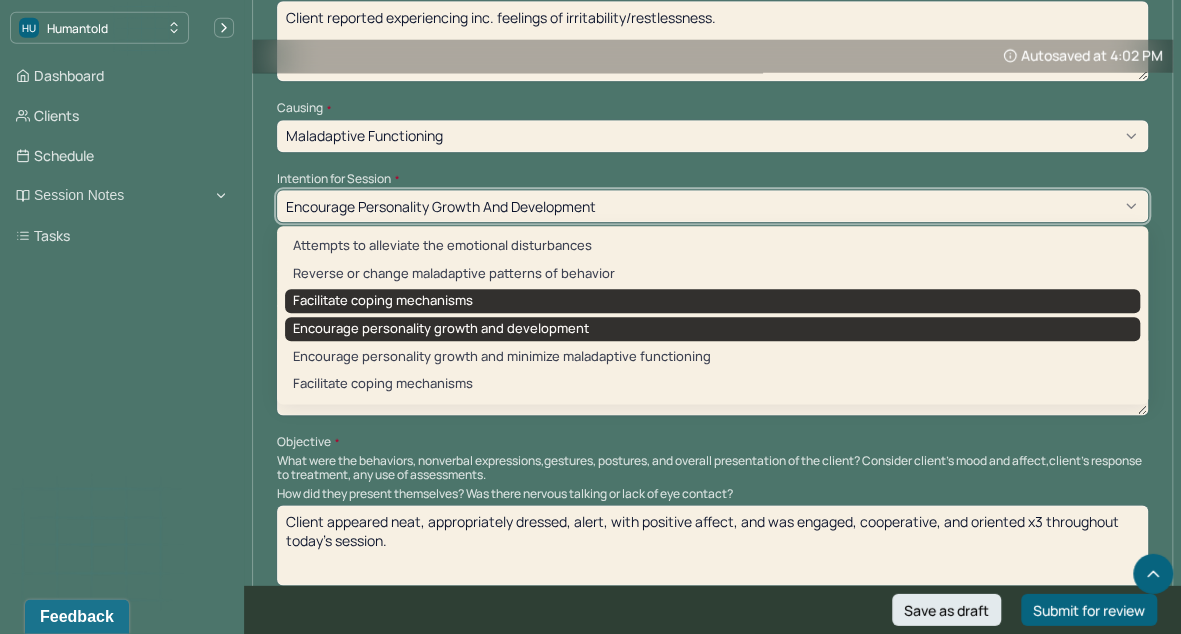 click on "Facilitate coping mechanisms" at bounding box center (712, 302) 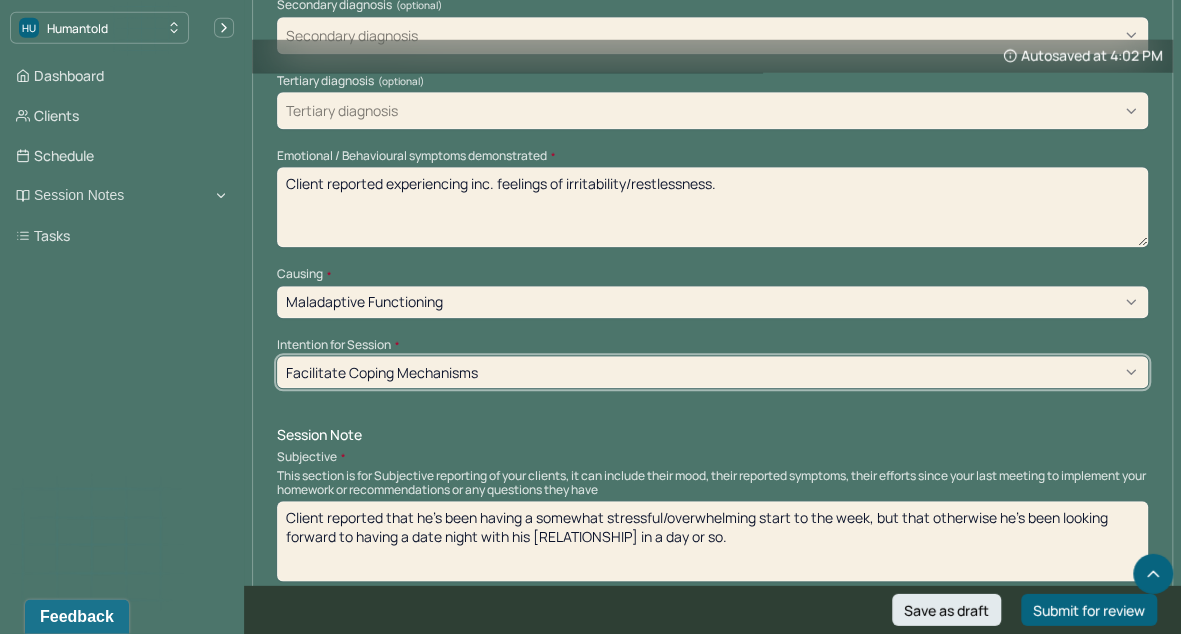 scroll, scrollTop: 789, scrollLeft: 0, axis: vertical 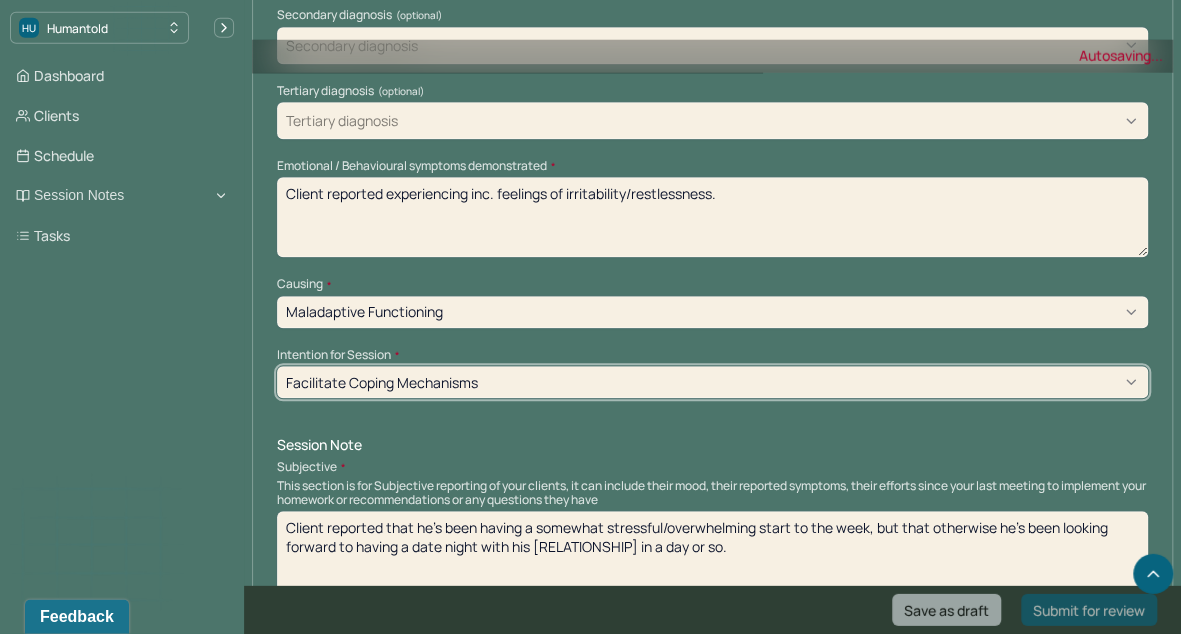 click on "Client reported experiencing inc. feelings of irritability/restlessness." at bounding box center [712, 218] 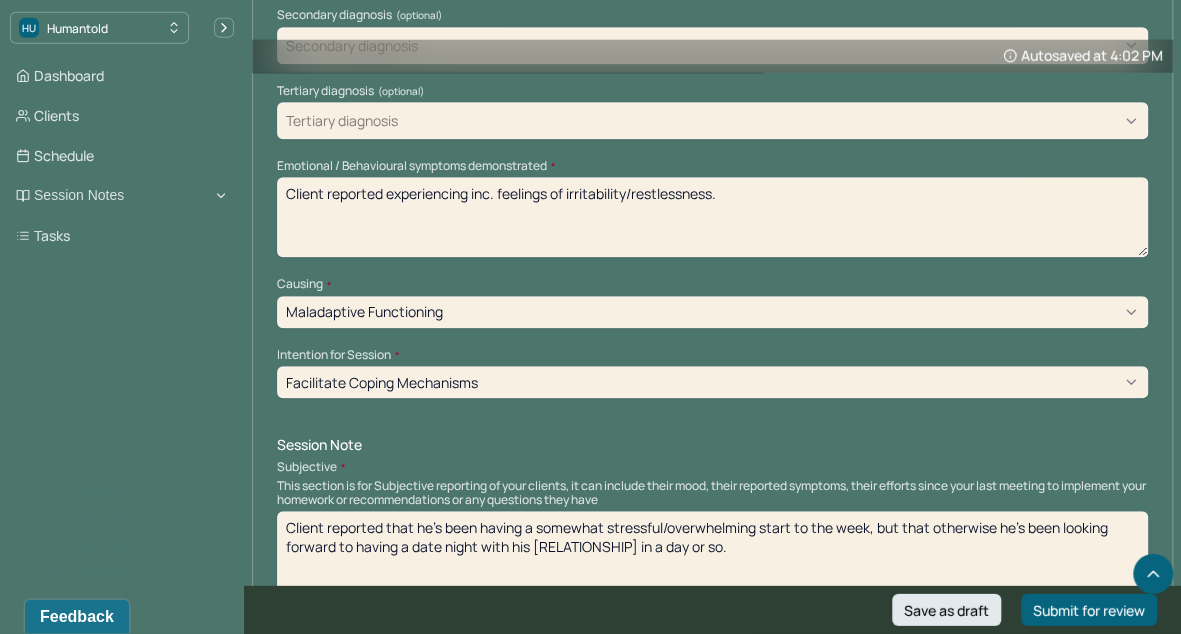 click on "Client reported experiencing inc. feelings of irritability/restlessness." at bounding box center [712, 218] 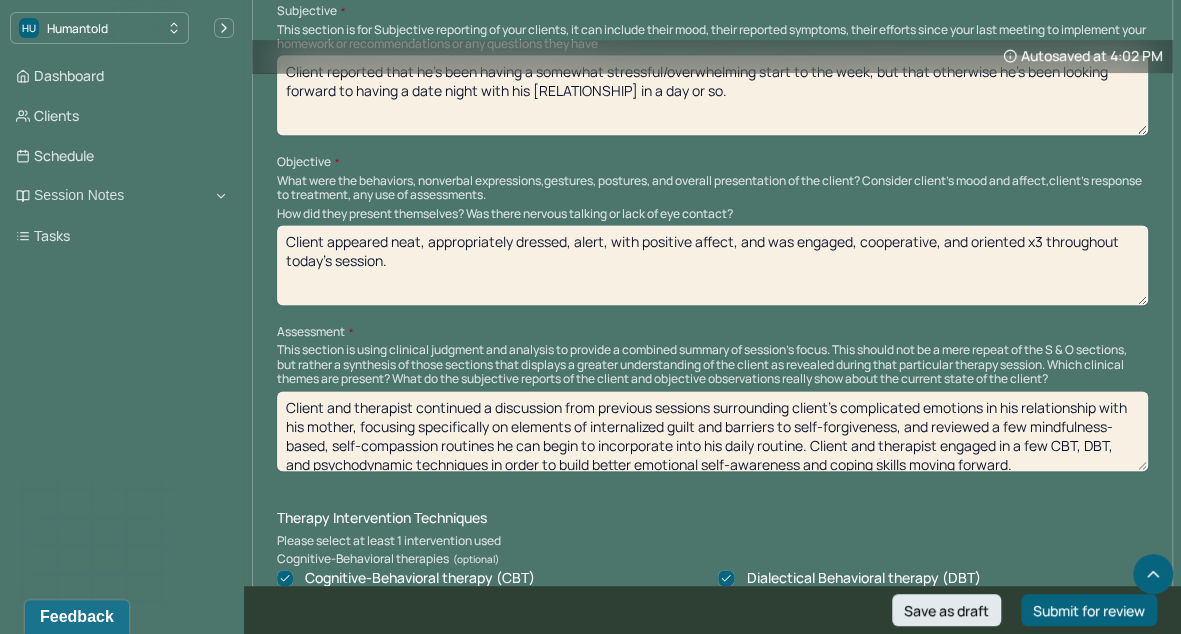 scroll, scrollTop: 1254, scrollLeft: 0, axis: vertical 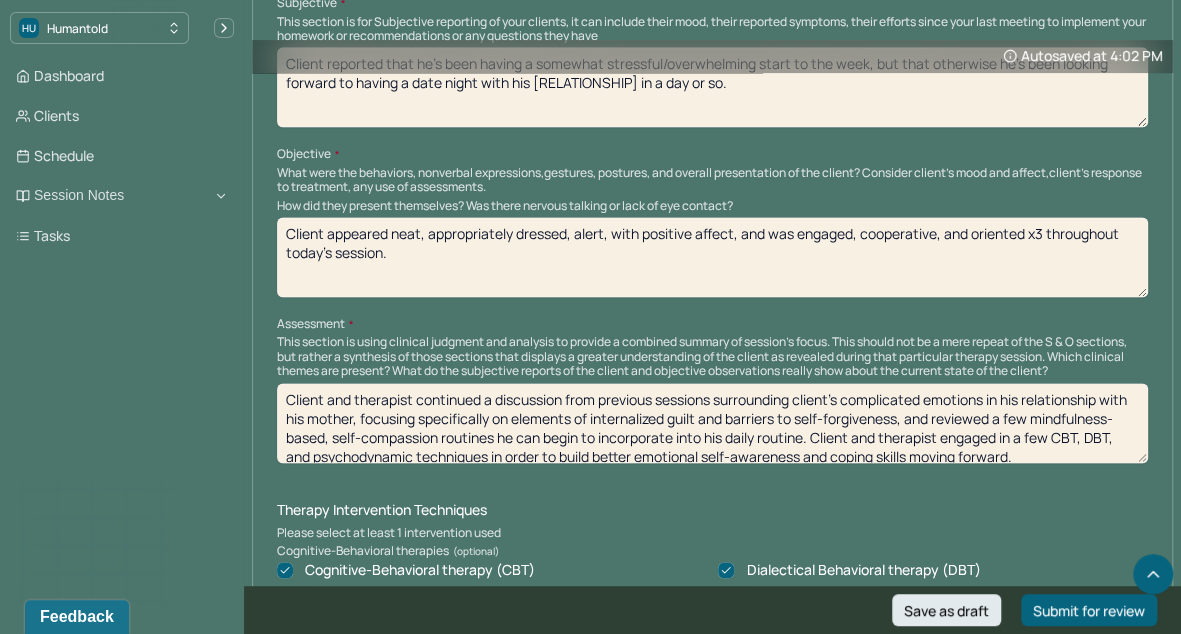 type on "Client reported experiencing inc. racing/ruminative thought patterns, generally elevated feelings of restlessness, and slight difficulty concentrating." 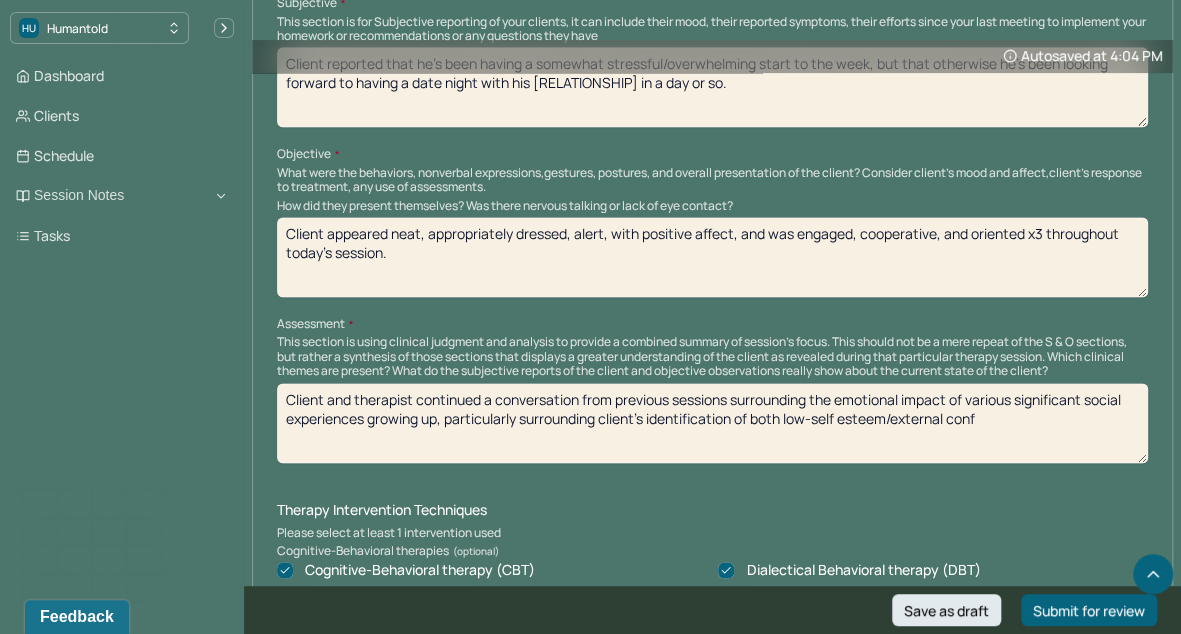 click on "Client and therapist continued a conversation from previous sessions surrounding the emotional impact of various significant social experiences growing up, particularly surrounding client's identification of both low-self esteem/external conf" at bounding box center (712, 423) 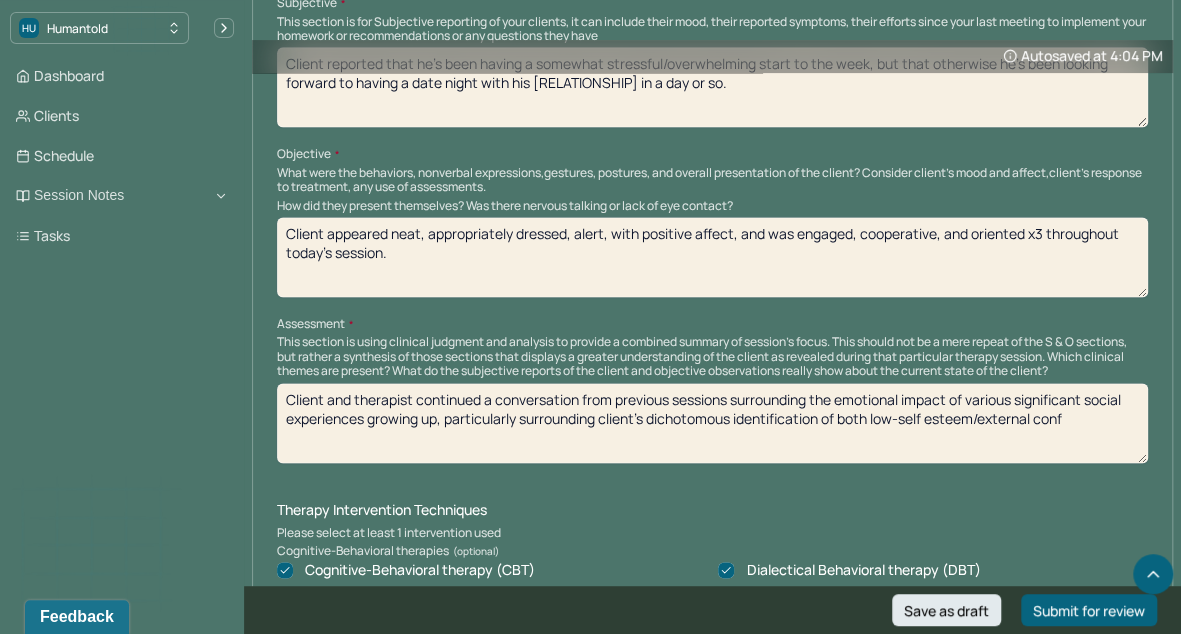 click on "Client and therapist continued a conversation from previous sessions surrounding the emotional impact of various significant social experiences growing up, particularly surrounding client's dichotomous identification of both low-self esteem/external conf" at bounding box center (712, 423) 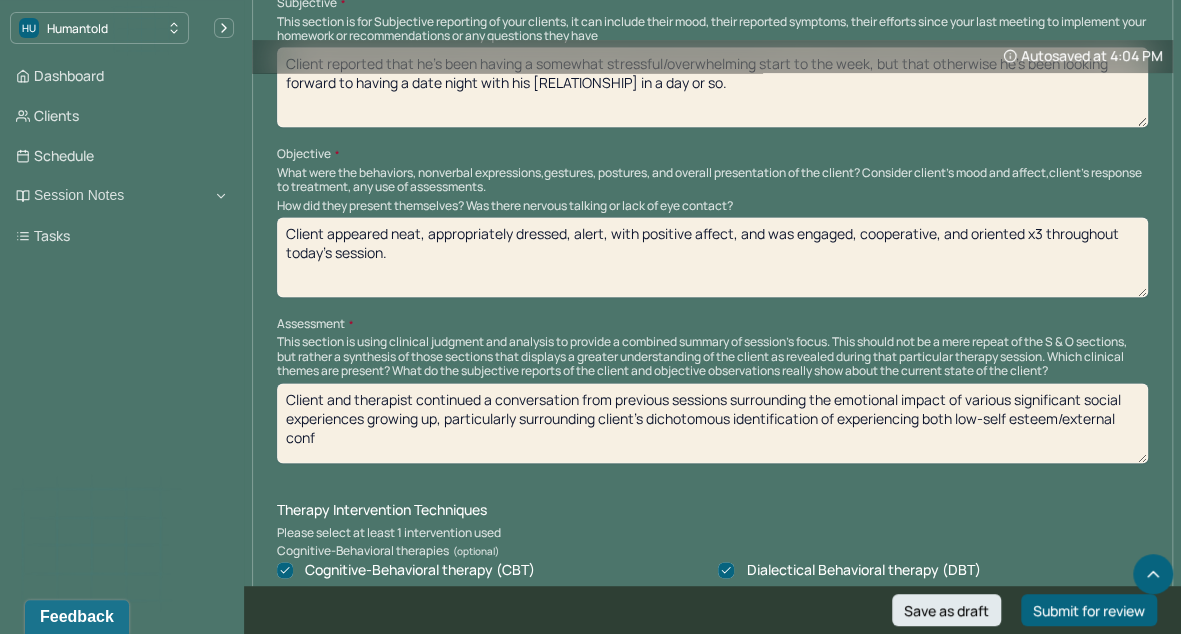click on "Client and therapist continued a conversation from previous sessions surrounding the emotional impact of various significant social experiences growing up, particularly surrounding client's dichotomous identification of experiencing both low-self esteem/external conf" at bounding box center [712, 423] 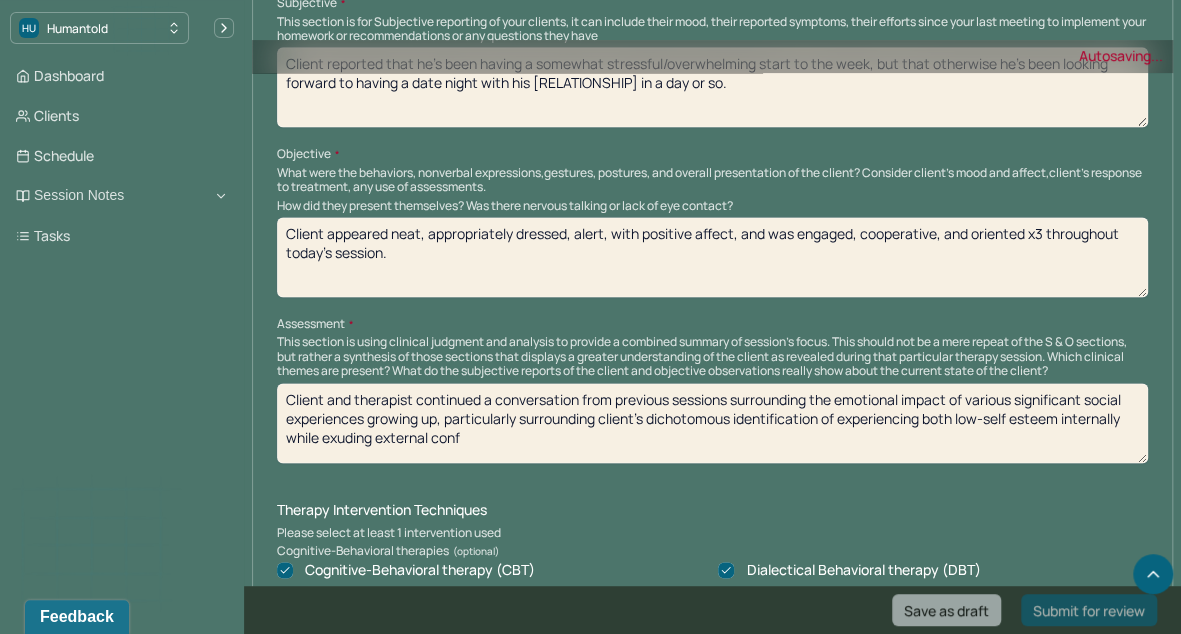 click on "Client and therapist continued a conversation from previous sessions surrounding the emotional impact of various significant social experiences growing up, particularly surrounding client's dichotomous identification of experiencing both low-self esteem internally/external conf" at bounding box center (712, 423) 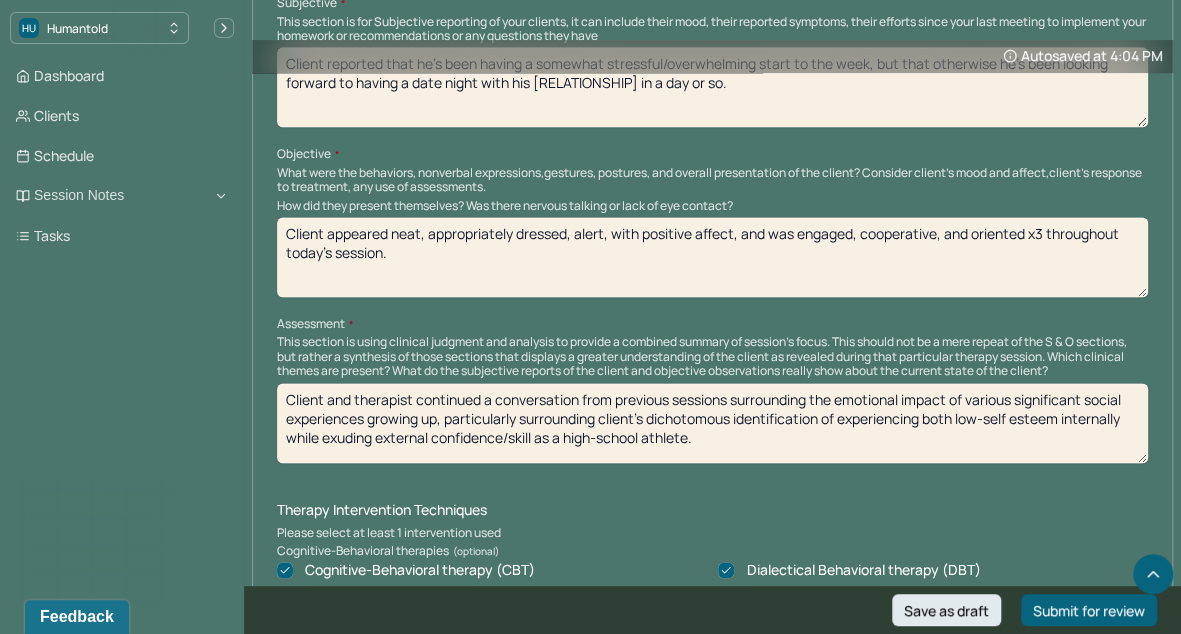 paste on "Client and therapist engaged in a few CBT, DBT, and psychodynamic techniques in order to build better emotional self-awareness and coping skills moving forward." 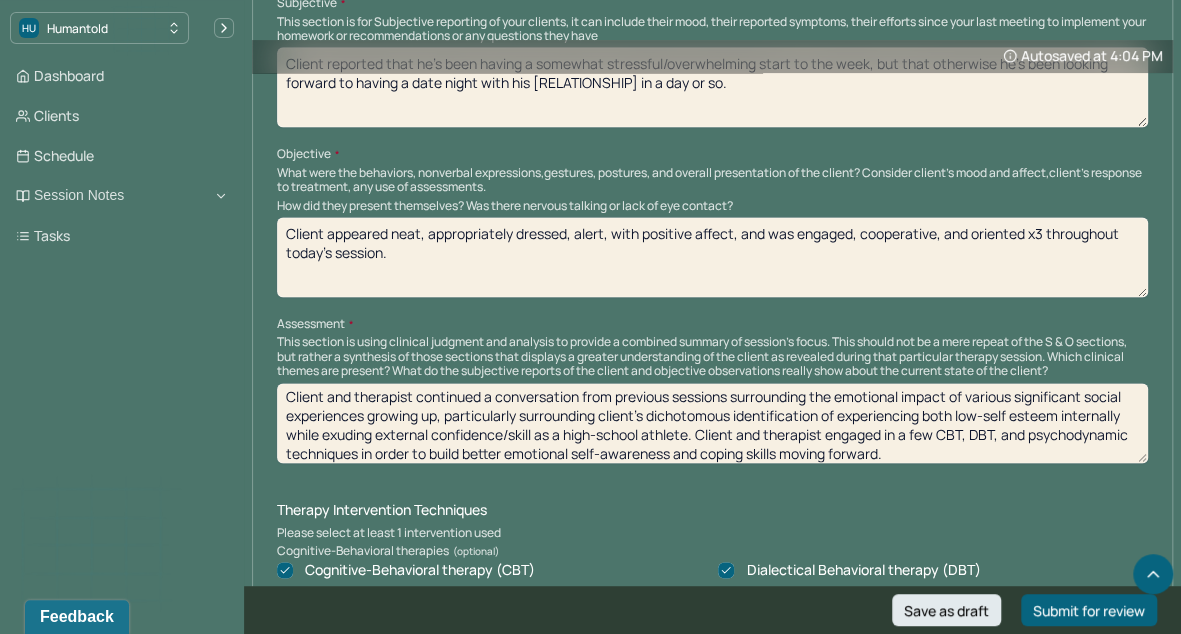 scroll, scrollTop: 5, scrollLeft: 0, axis: vertical 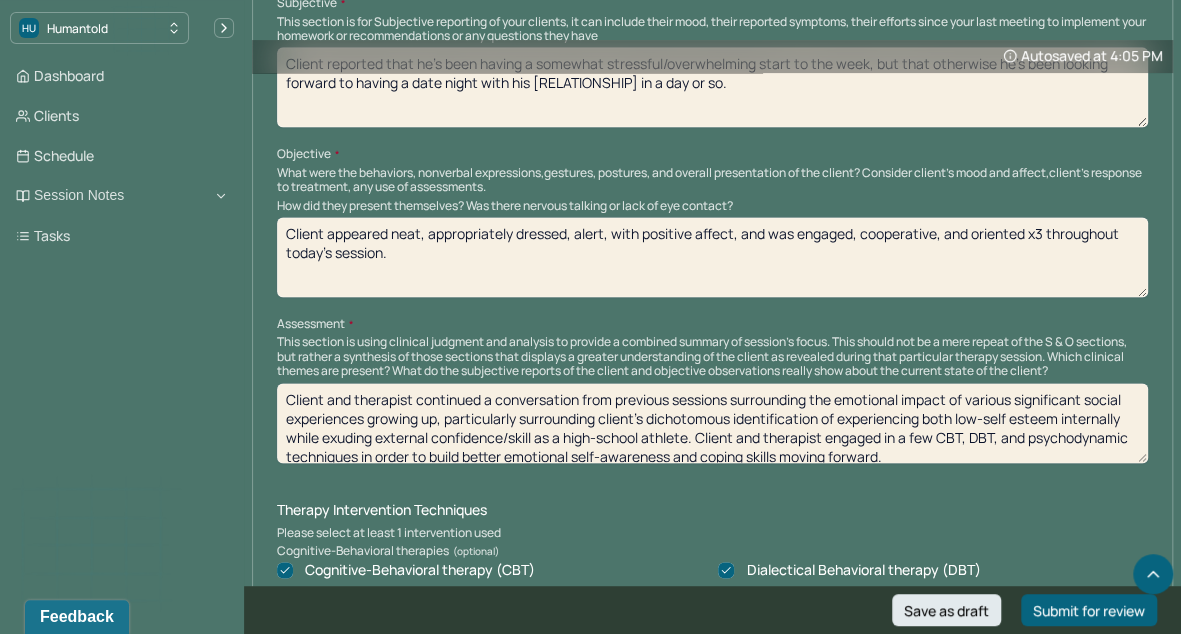 click on "Client and therapist continued a conversation from previous sessions surrounding the emotional impact of various significant social experiences growing up, particularly surrounding client's dichotomous identification of experiencing both low-self esteem internally while exuding external confidence/skill as a high-school athlete. Client and therapist engaged in a few CBT, DBT, and psychodynamic techniques in order to build better emotional self-awareness and coping skills moving forward." at bounding box center (712, 423) 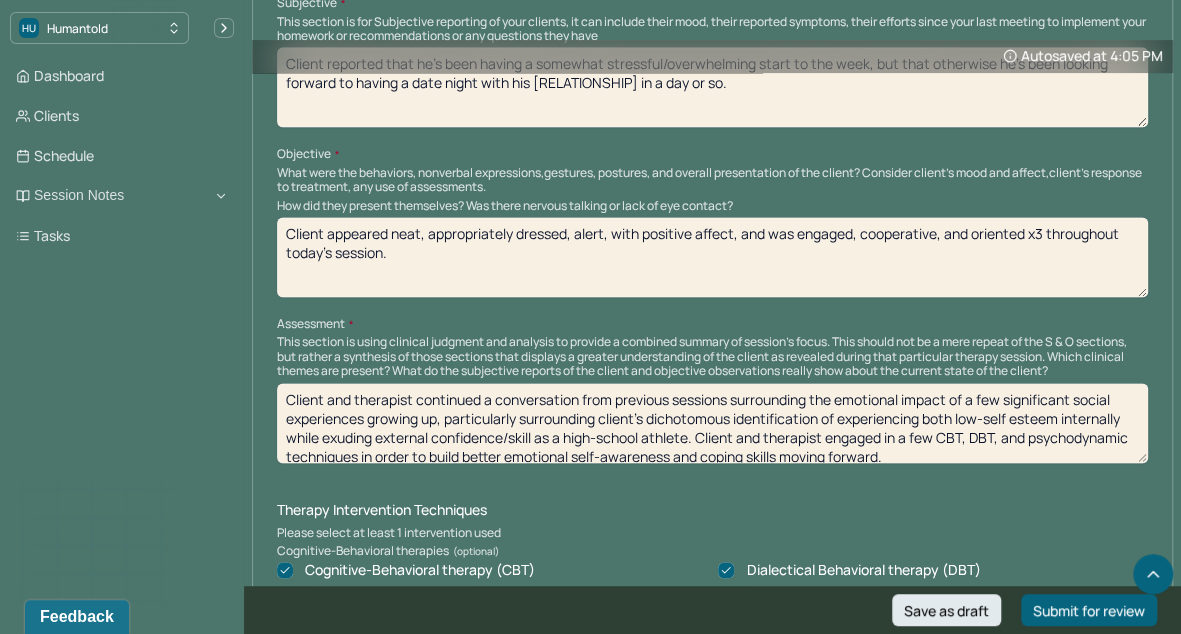 scroll, scrollTop: 14, scrollLeft: 0, axis: vertical 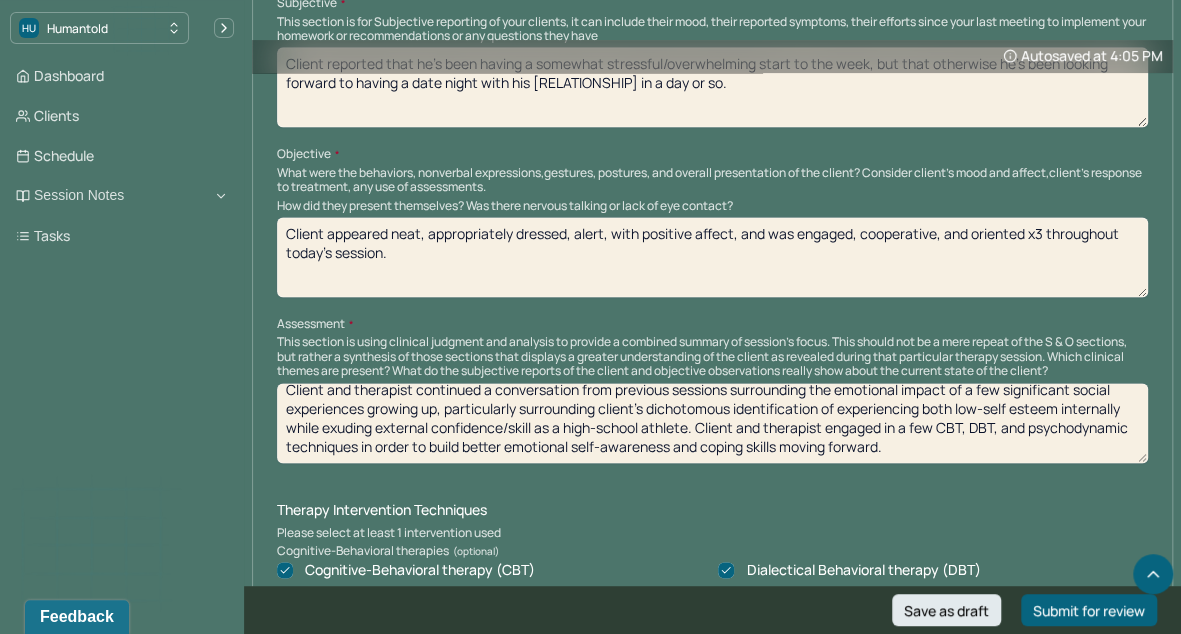 click on "Client and therapist continued a conversation from previous sessions surrounding the emotional impact of a few significant social experiences growing up, particularly surrounding client's dichotomous identification of experiencing both low-self esteem internally while exuding external confidence/skill as a high-school athlete. Client and therapist engaged in a few CBT, DBT, and psychodynamic techniques in order to build better emotional self-awareness and coping skills moving forward." at bounding box center (712, 423) 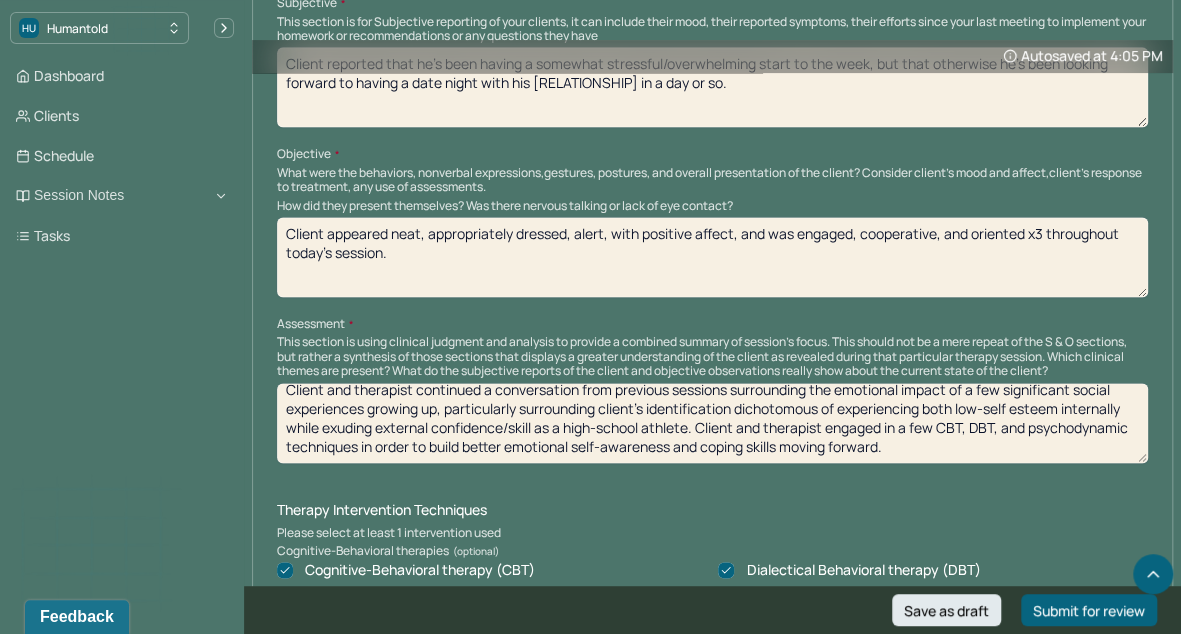 click on "Client and therapist continued a conversation from previous sessions surrounding the emotional impact of a few significant social experiences growing up, particularly surrounding client's identification dichotomous of experiencing both low-self esteem internally while exuding external confidence/skill as a high-school athlete. Client and therapist engaged in a few CBT, DBT, and psychodynamic techniques in order to build better emotional self-awareness and coping skills moving forward." at bounding box center [712, 423] 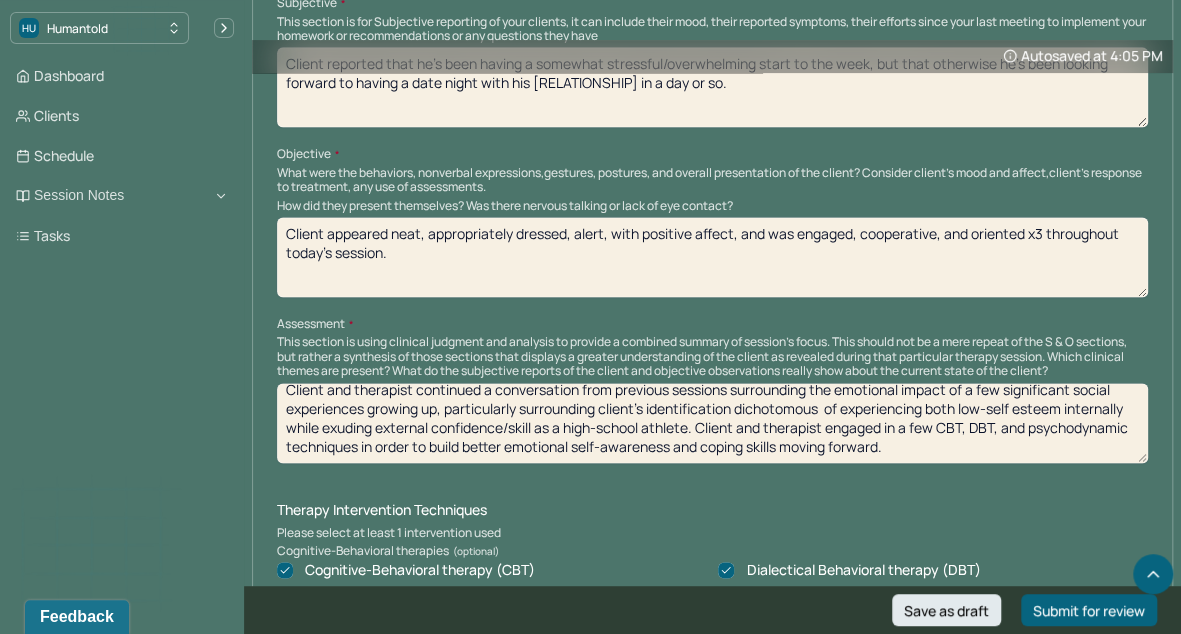 click on "Client and therapist continued a conversation from previous sessions surrounding the emotional impact of a few significant social experiences growing up, particularly surrounding client's identification dichotomous  of experiencing both low-self esteem internally while exuding external confidence/skill as a high-school athlete. Client and therapist engaged in a few CBT, DBT, and psychodynamic techniques in order to build better emotional self-awareness and coping skills moving forward." at bounding box center (712, 423) 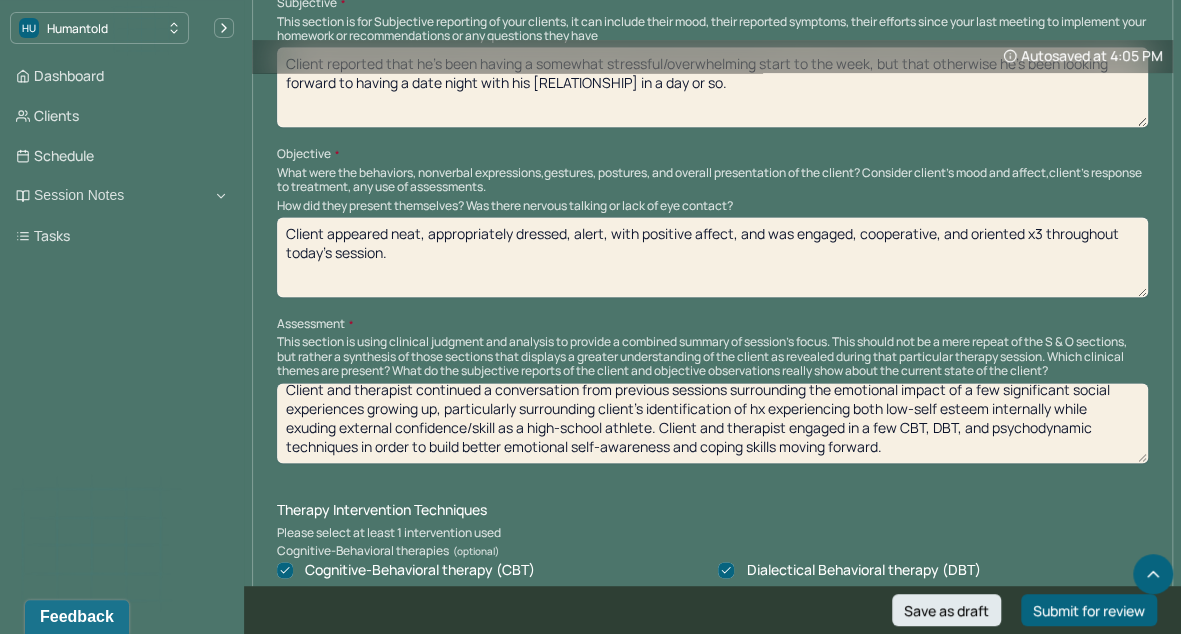 click on "Client and therapist continued a conversation from previous sessions surrounding the emotional impact of a few significant social experiences growing up, particularly surrounding client's identification of hx experiencing both low-self esteem internally while exuding external confidence/skill as a high-school athlete. Client and therapist engaged in a few CBT, DBT, and psychodynamic techniques in order to build better emotional self-awareness and coping skills moving forward." at bounding box center (712, 423) 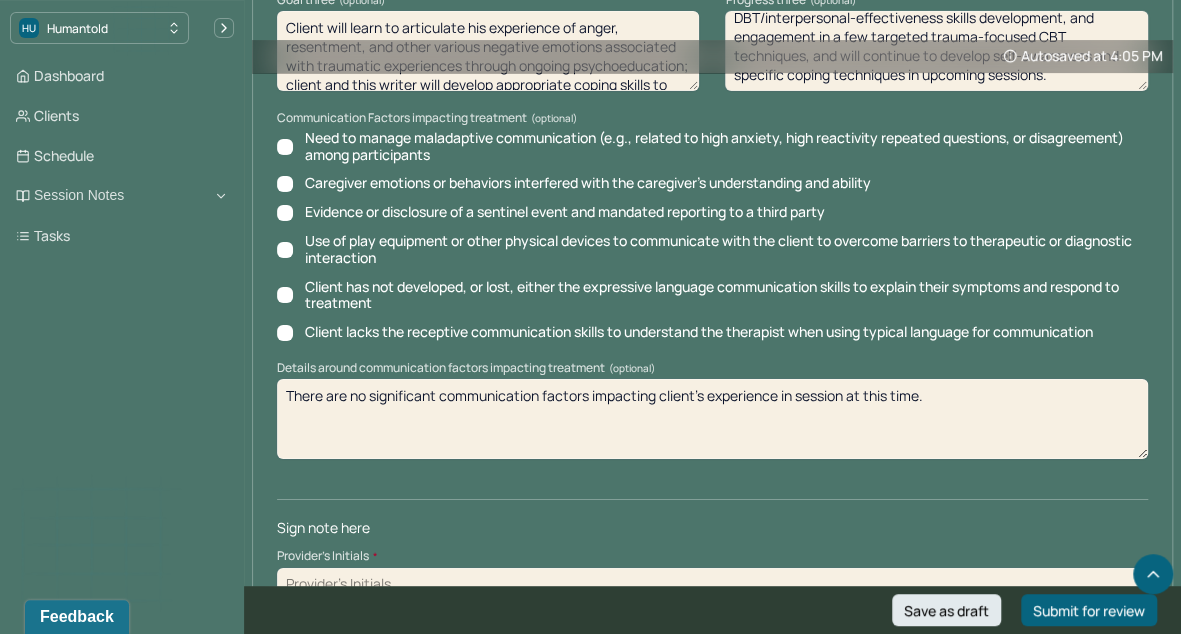 scroll, scrollTop: 3173, scrollLeft: 0, axis: vertical 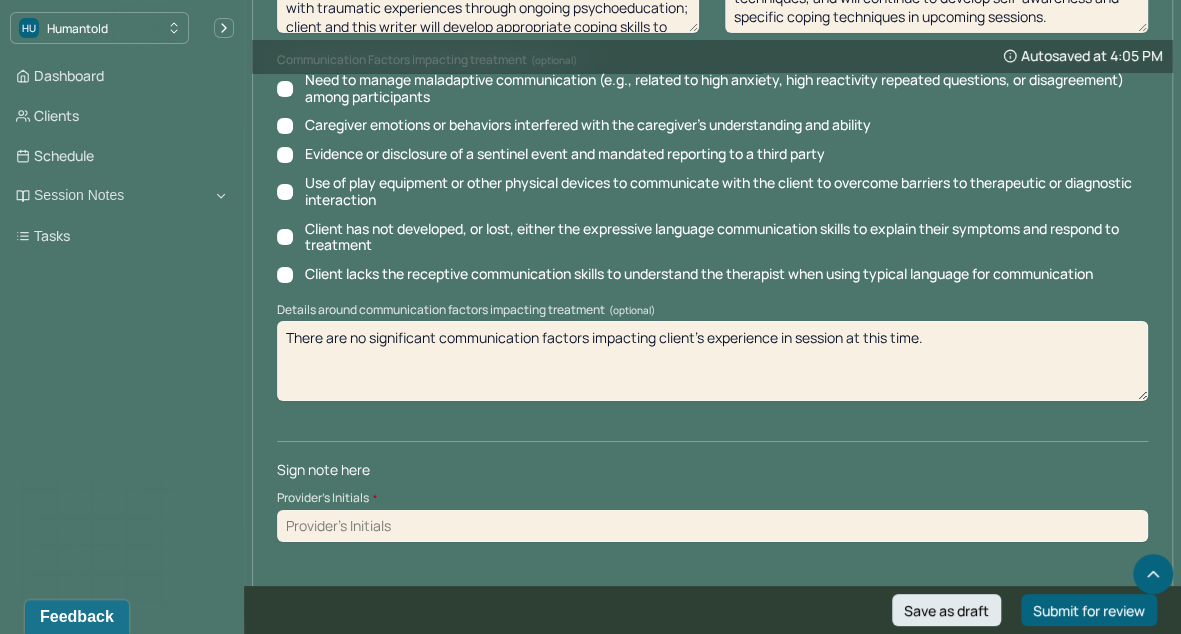 type on "Client and therapist continued a conversation from previous sessions surrounding the emotional impact of a few significant social experiences growing up, particularly surrounding client's identification of hx experiencing both low-self esteem internally while exuding external confidence/skill as a high-school athlete. Client and therapist engaged in a few CBT, DBT, and psychodynamic techniques in order to build better emotional self-awareness and coping skills moving forward." 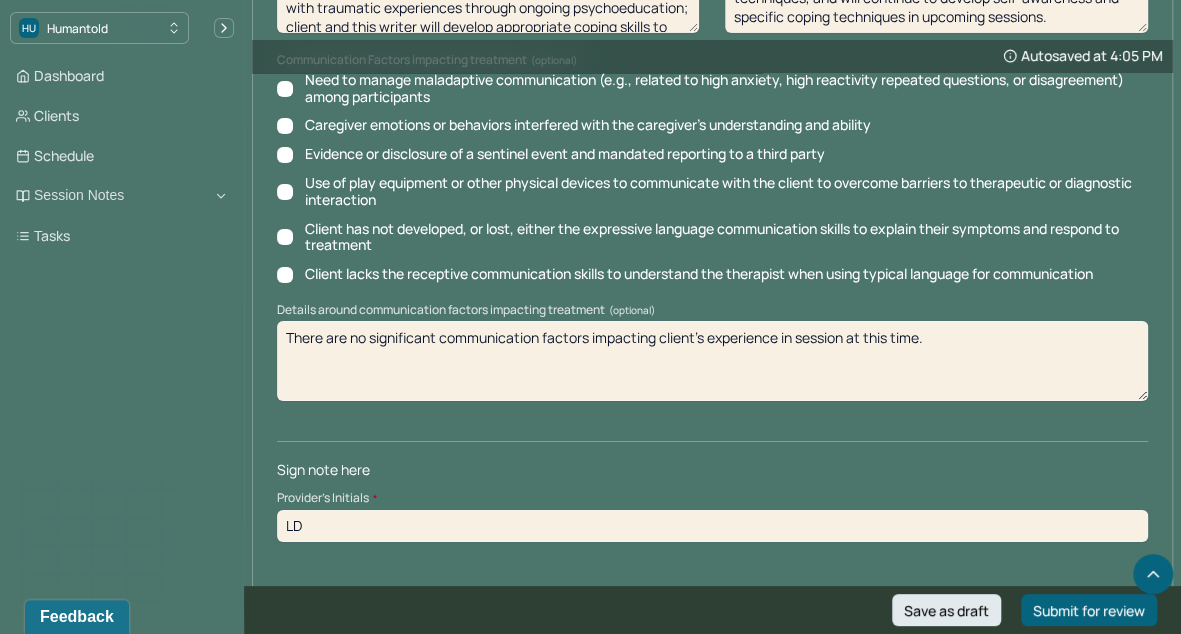 type on "L" 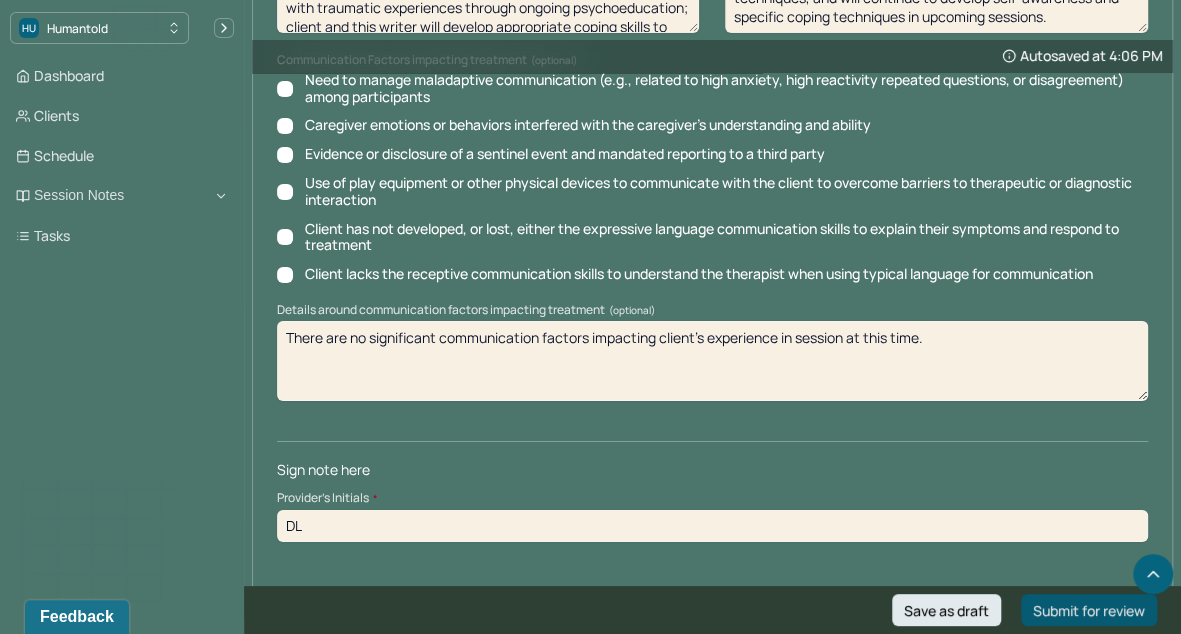type on "DL" 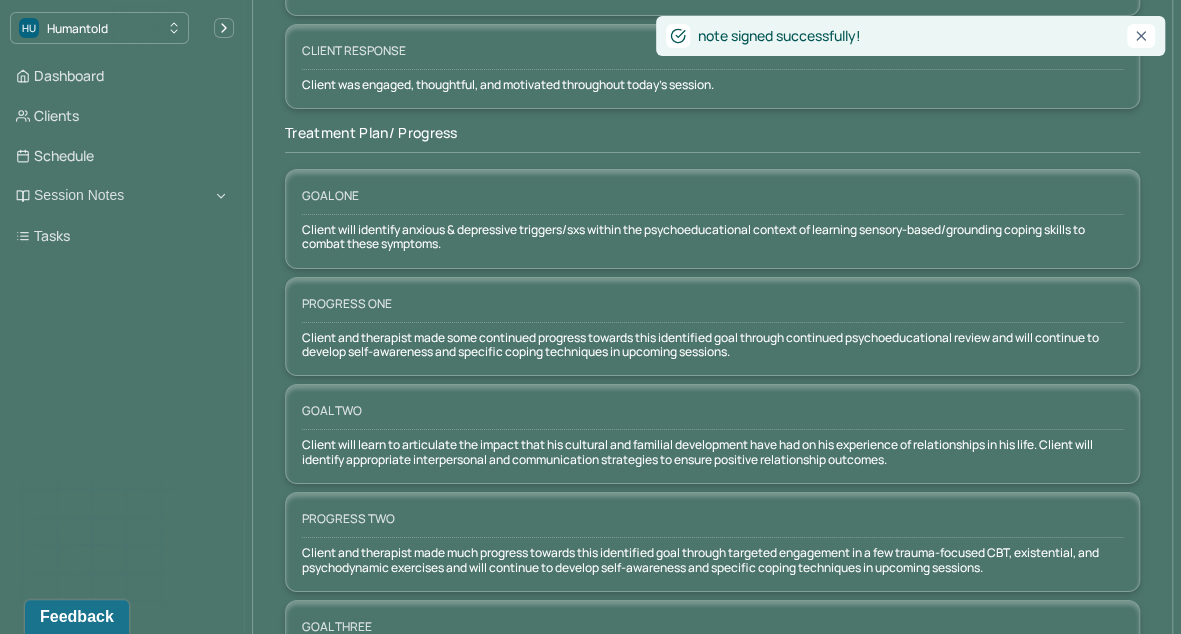 scroll, scrollTop: 0, scrollLeft: 0, axis: both 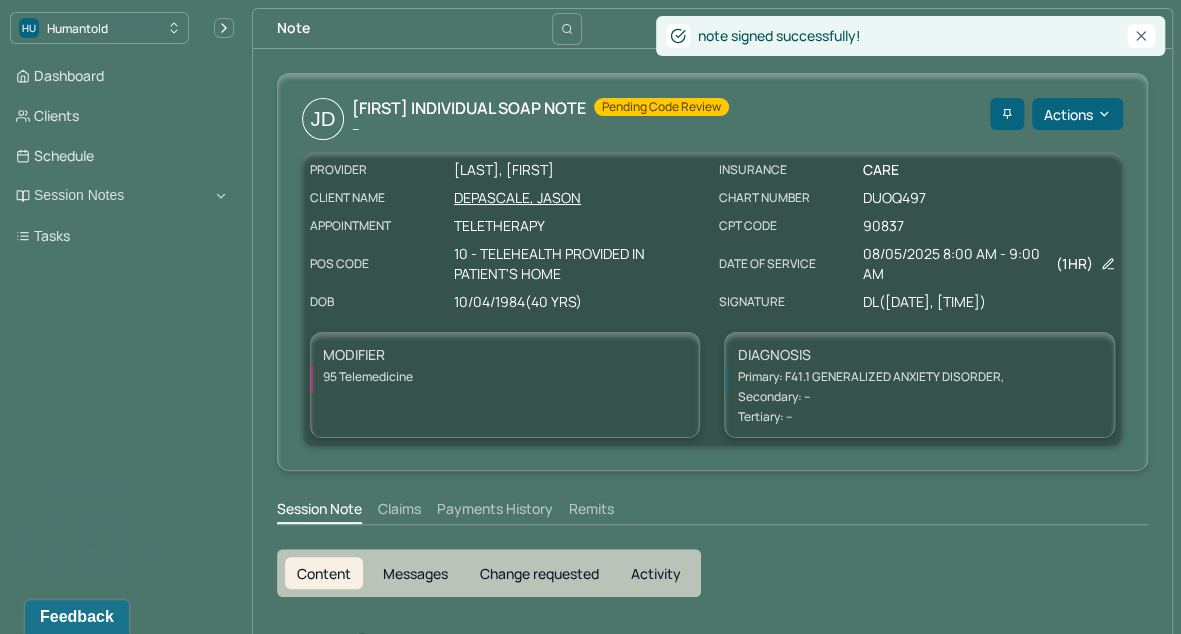 click on "Clients" at bounding box center [122, 116] 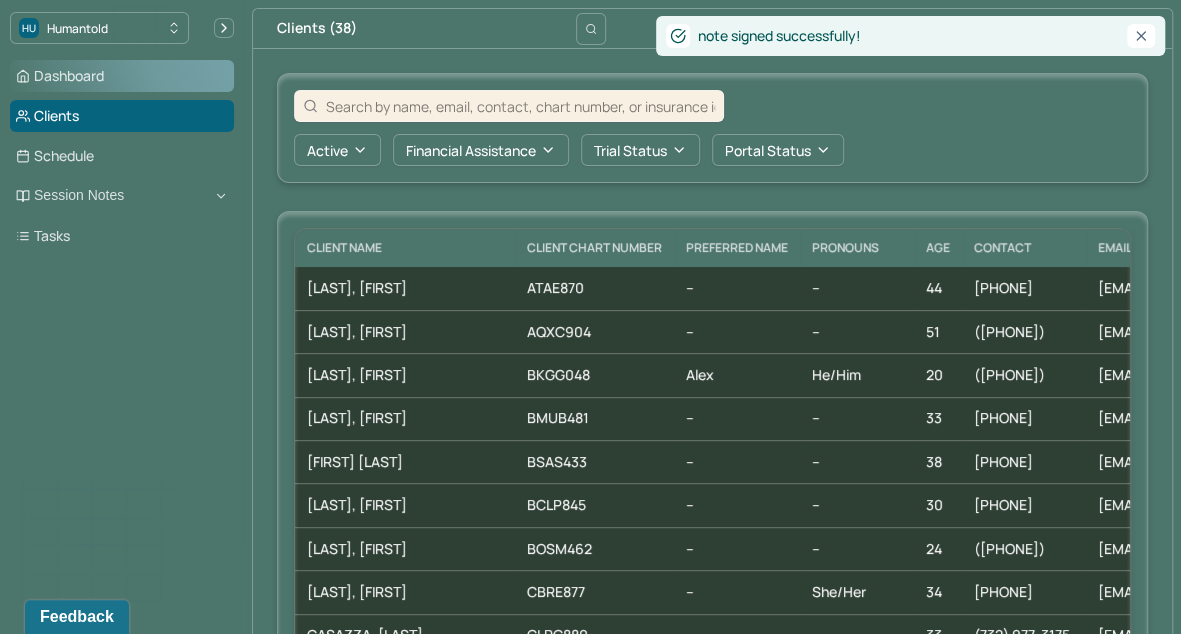 click on "Dashboard" at bounding box center (122, 76) 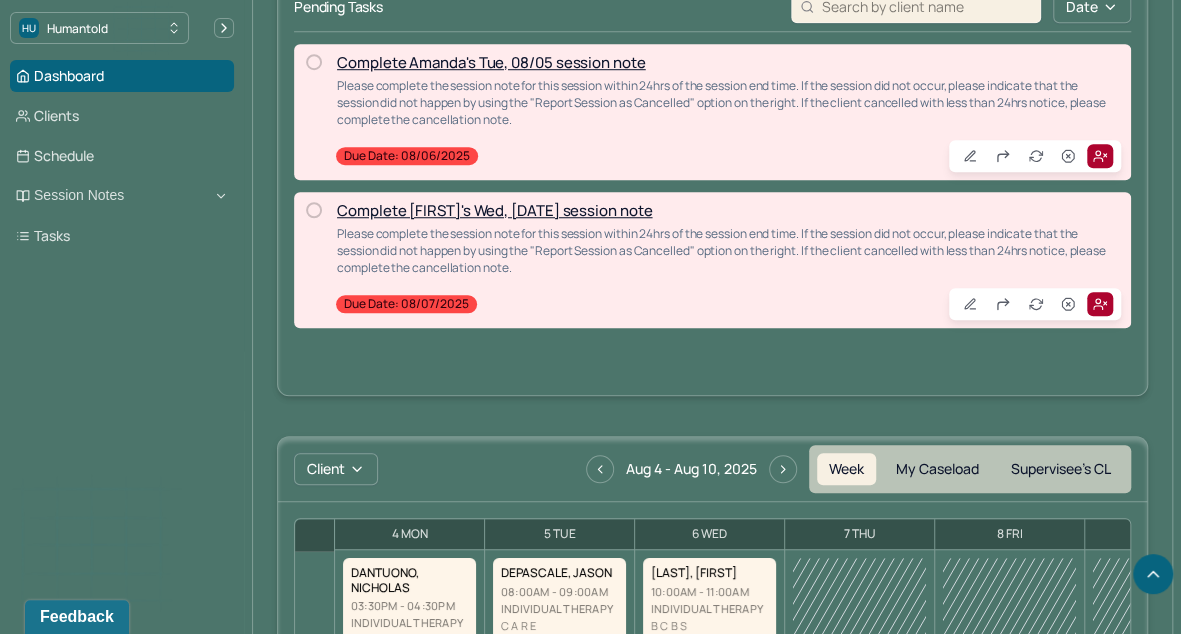 scroll, scrollTop: 686, scrollLeft: 0, axis: vertical 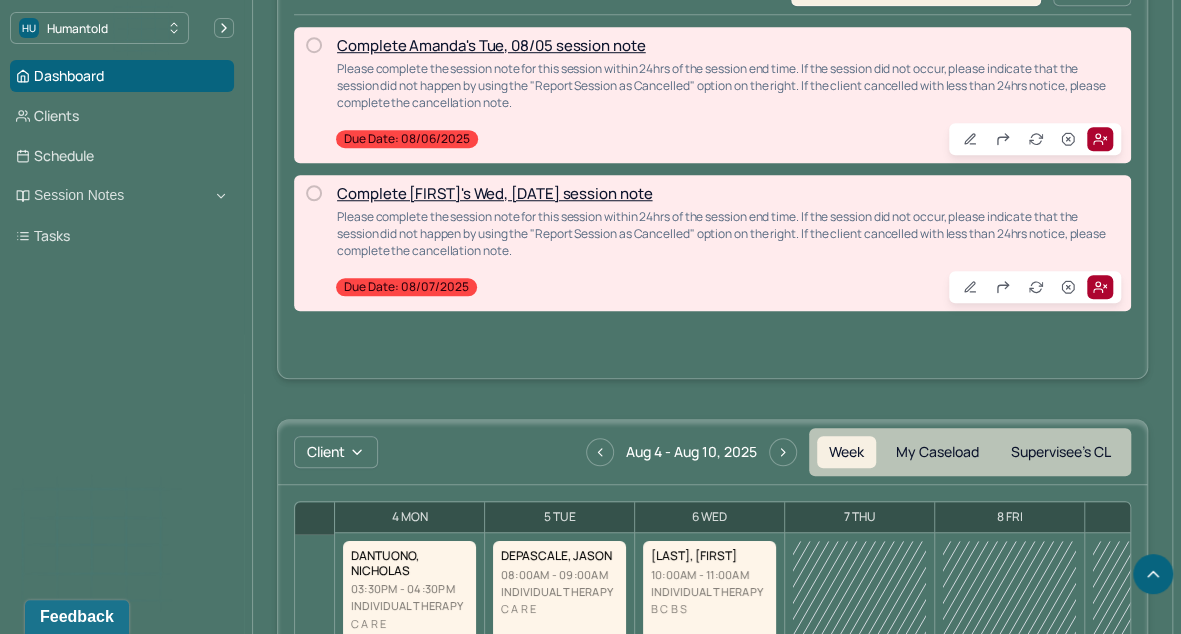 click on "Complete Amanda's Tue, 08/05 session note" at bounding box center [491, 45] 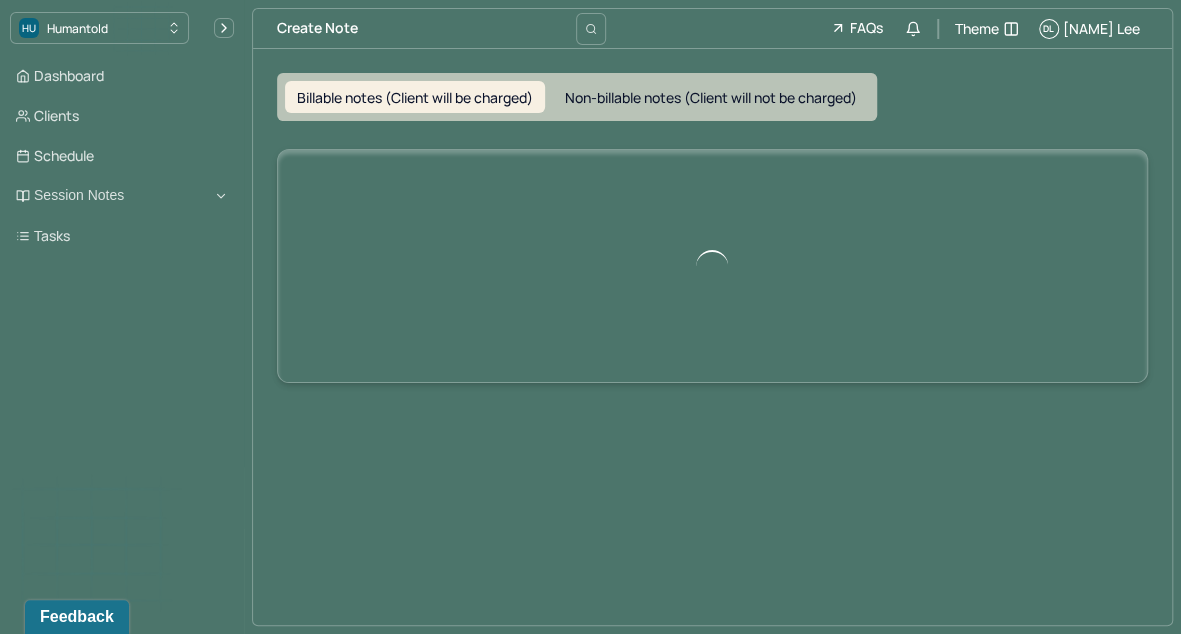 scroll, scrollTop: 0, scrollLeft: 0, axis: both 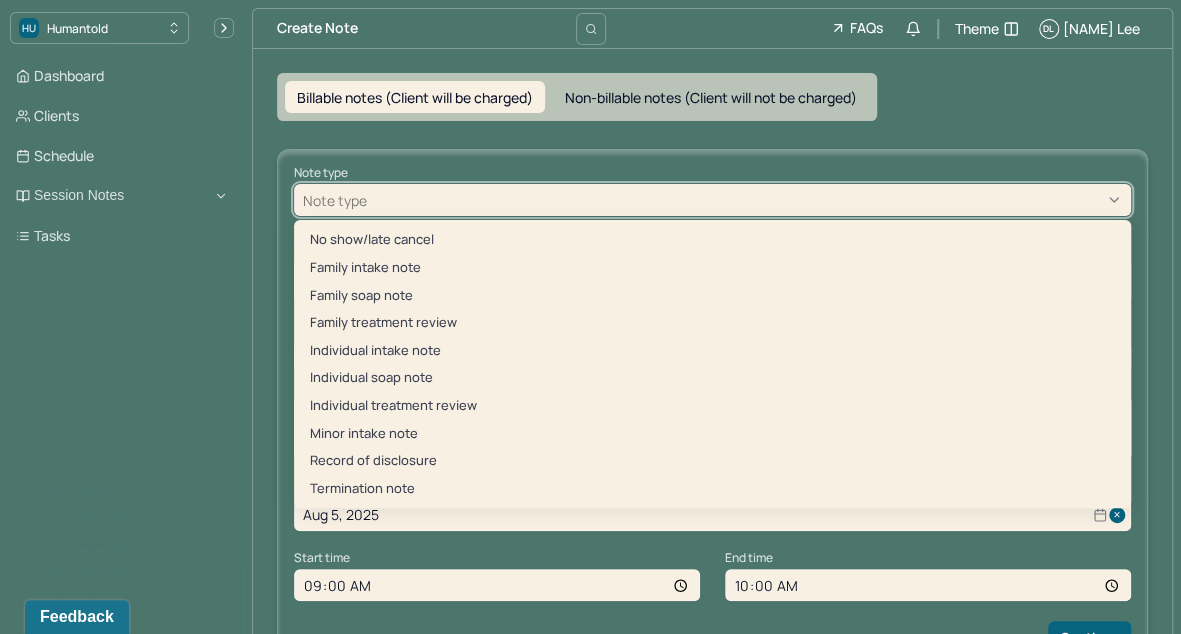 click at bounding box center (746, 200) 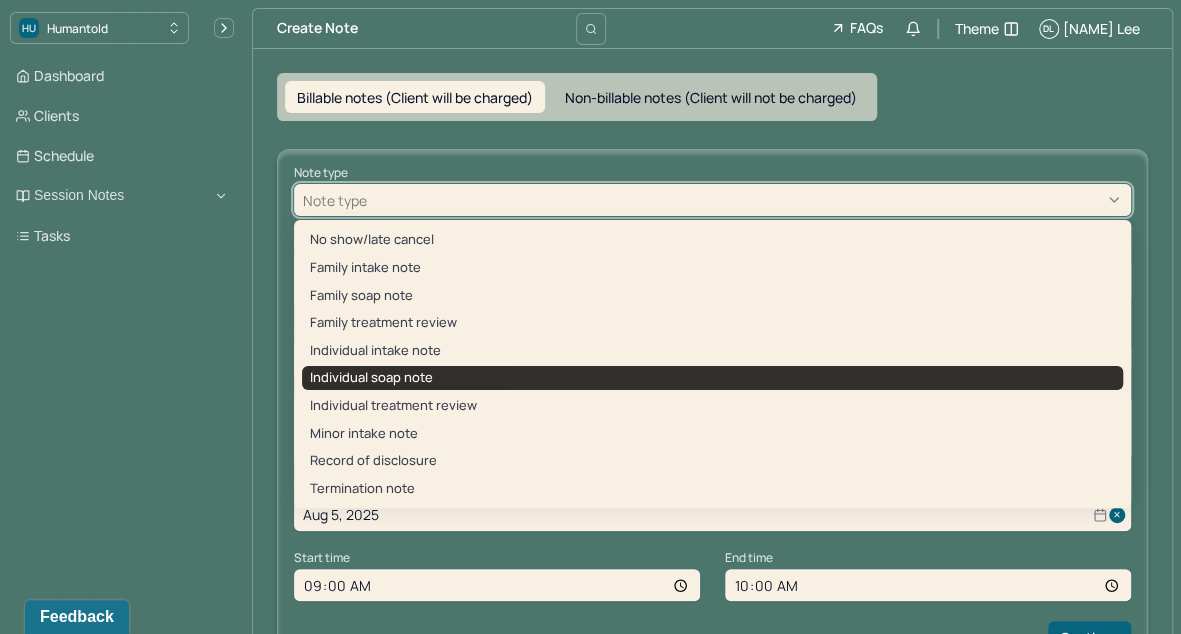 click on "Individual soap note" at bounding box center (712, 378) 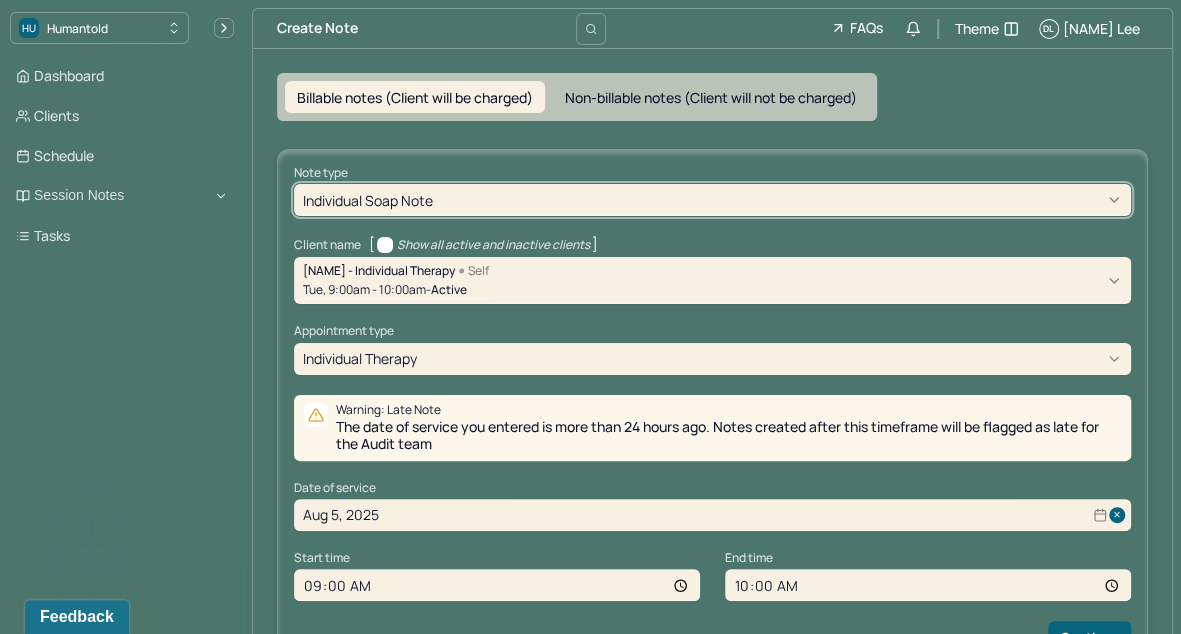click on "individual therapy" at bounding box center (360, 358) 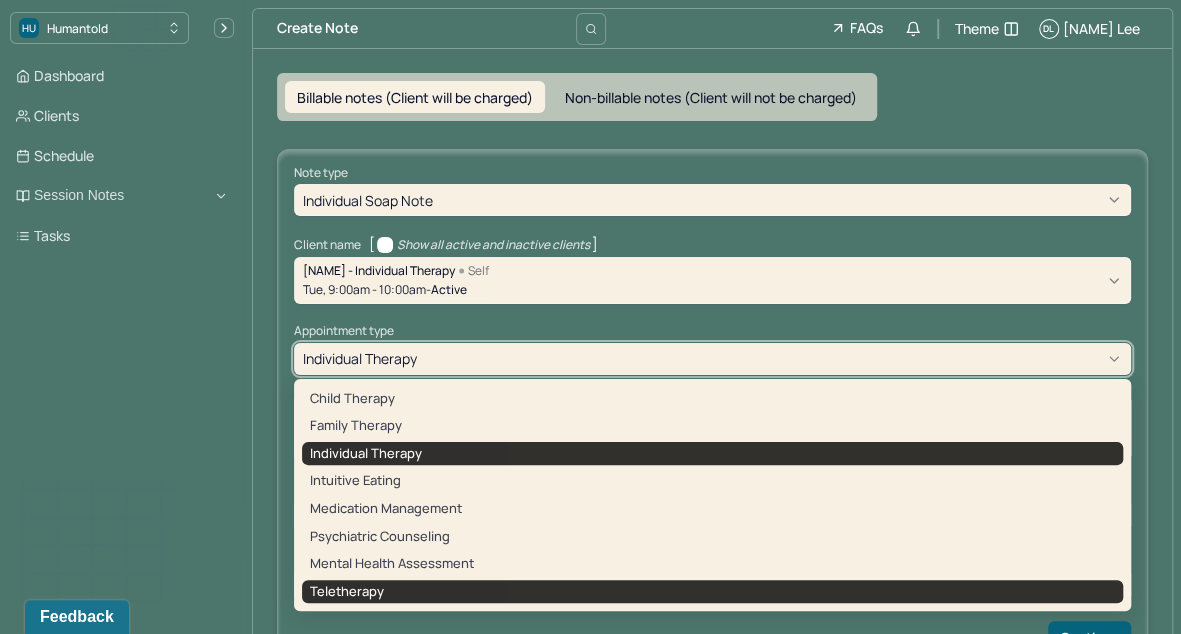 click on "teletherapy" at bounding box center (712, 592) 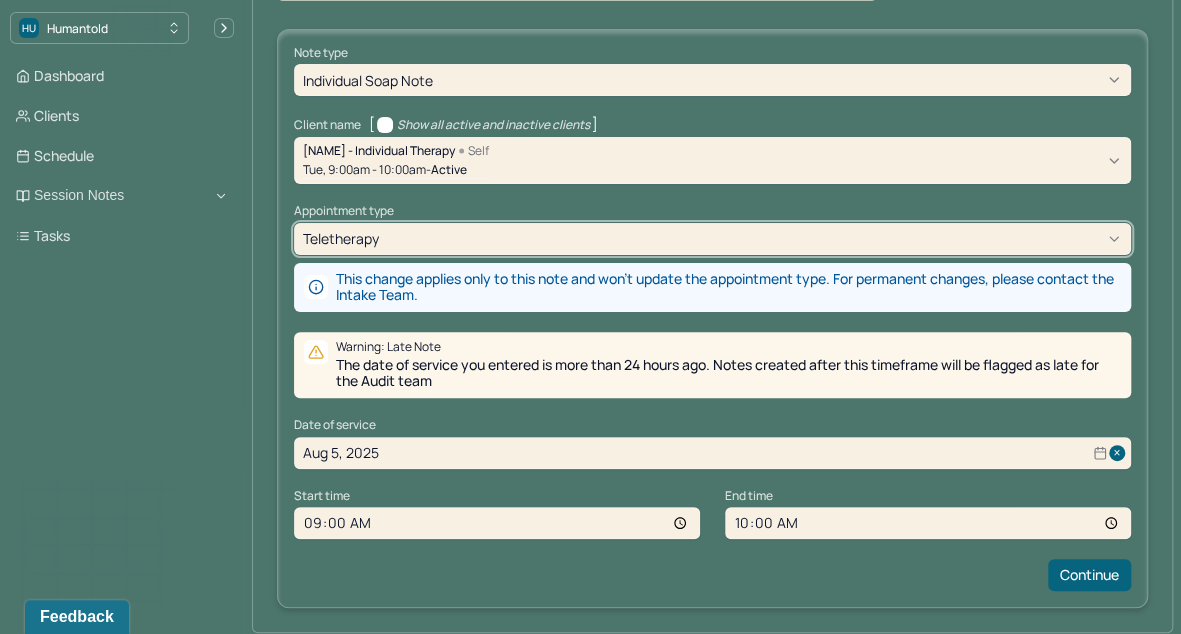 scroll, scrollTop: 124, scrollLeft: 0, axis: vertical 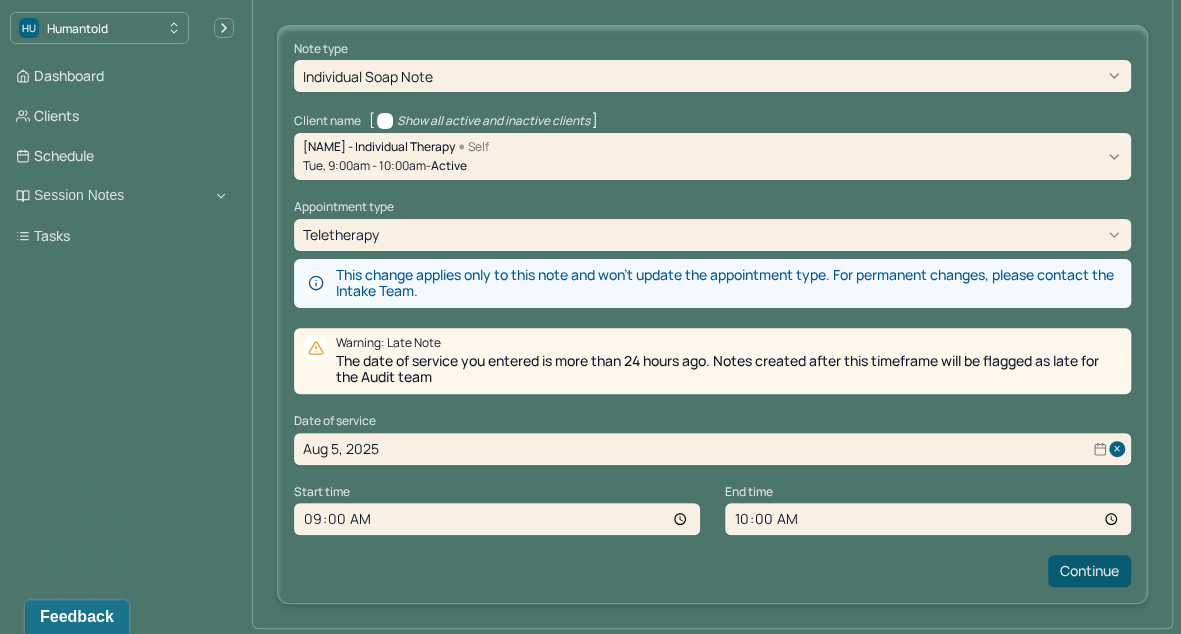 click on "Continue" at bounding box center (1089, 571) 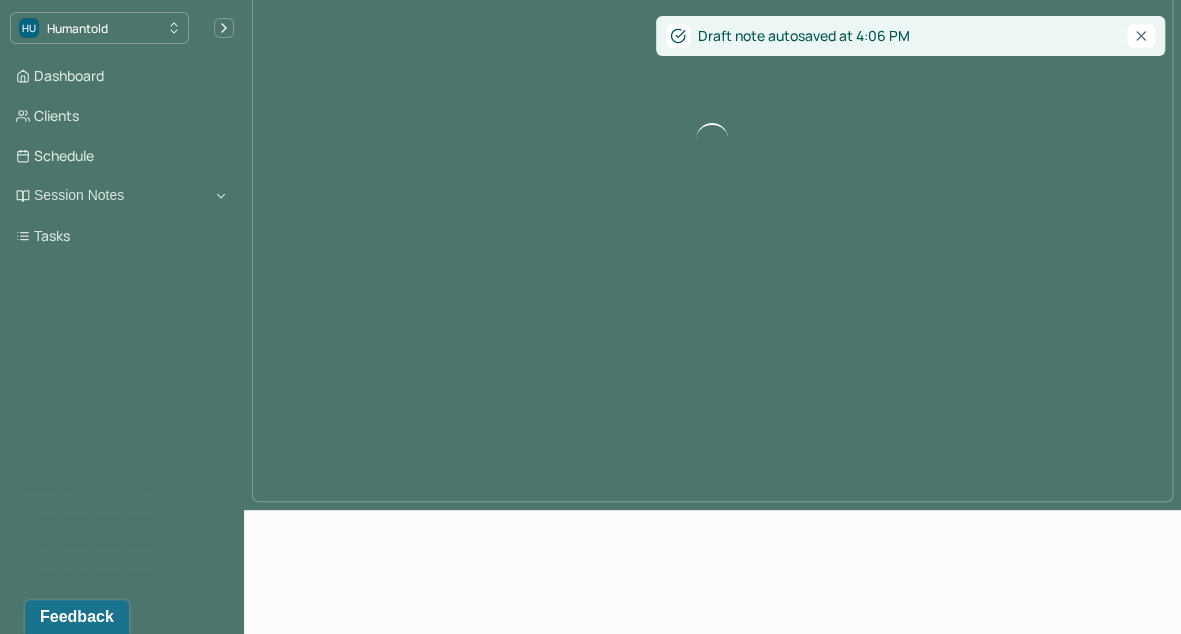 scroll, scrollTop: 0, scrollLeft: 0, axis: both 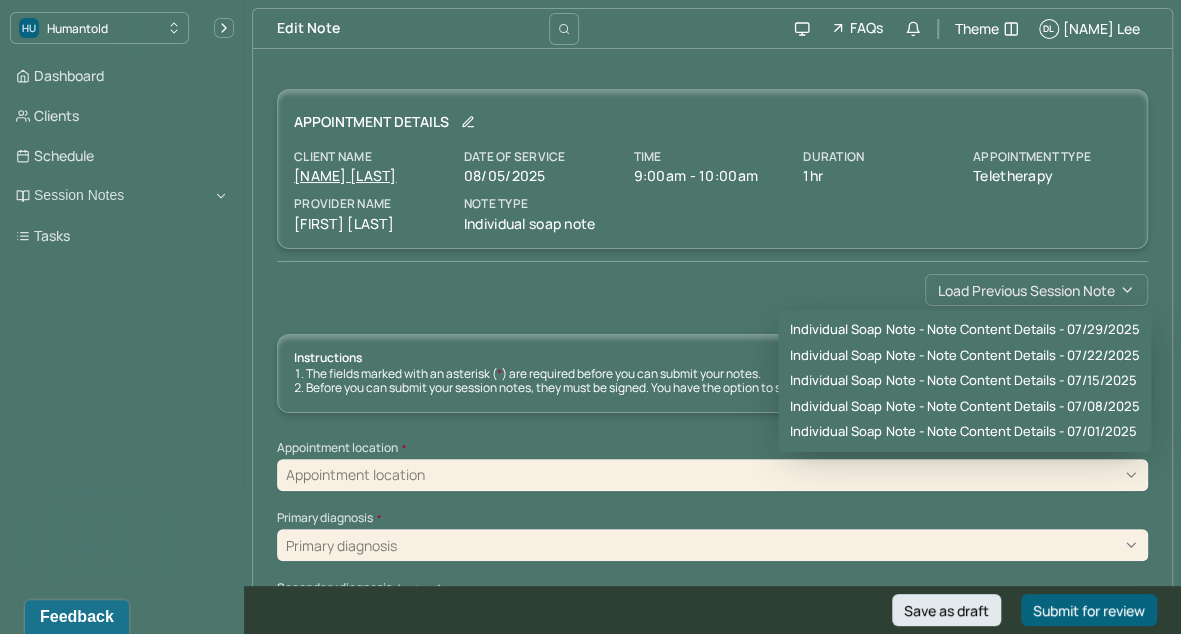 click on "Load previous session note" at bounding box center (1036, 290) 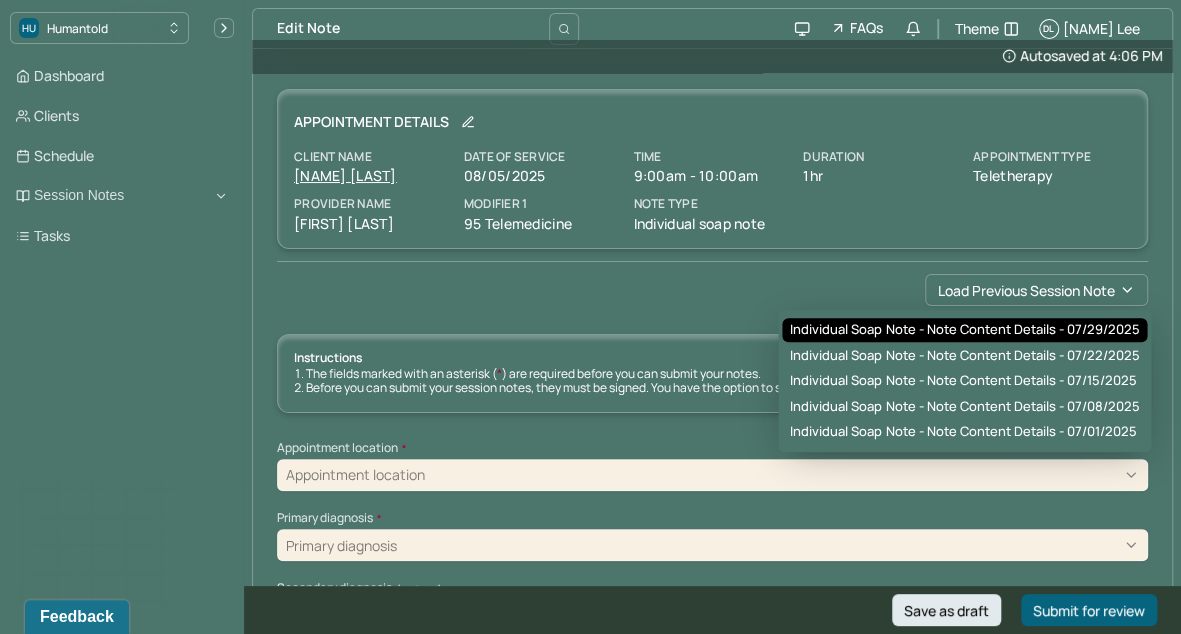 click on "Individual soap note - Note content Details - 07/29/2025" at bounding box center (964, 330) 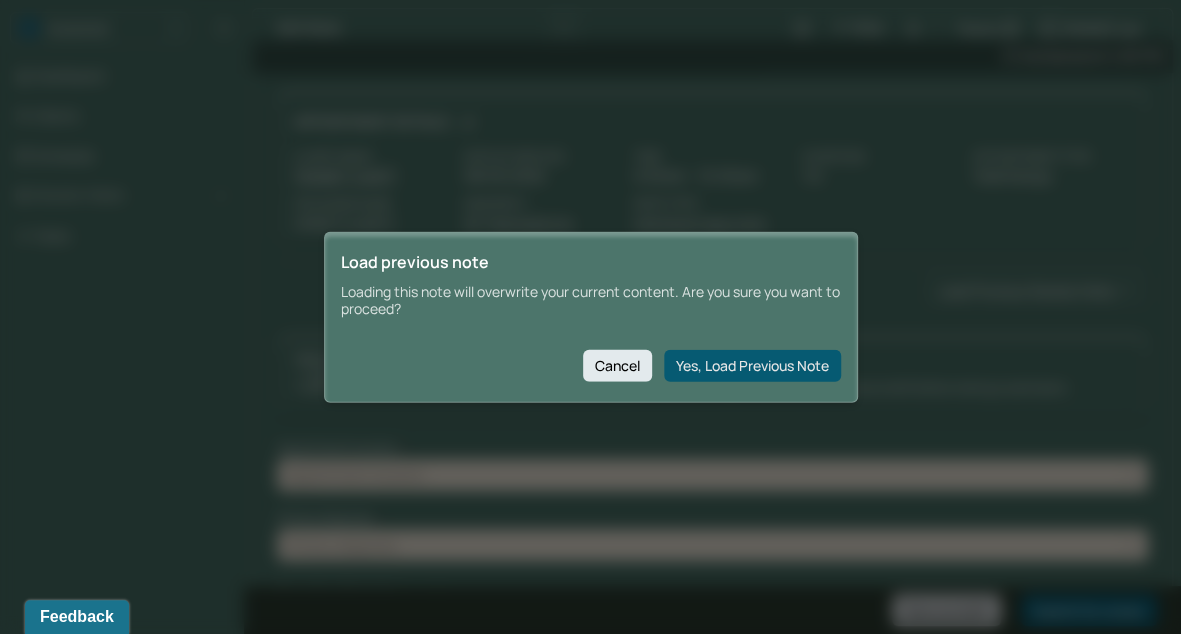 click on "Yes, Load Previous Note" at bounding box center (752, 365) 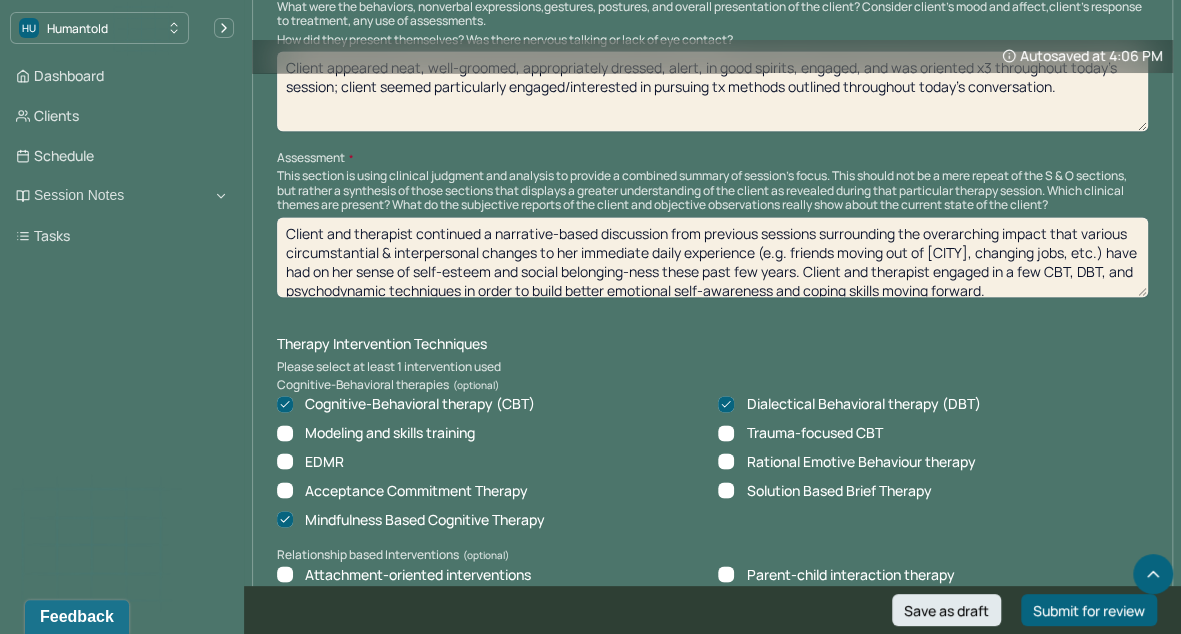 scroll, scrollTop: 1435, scrollLeft: 0, axis: vertical 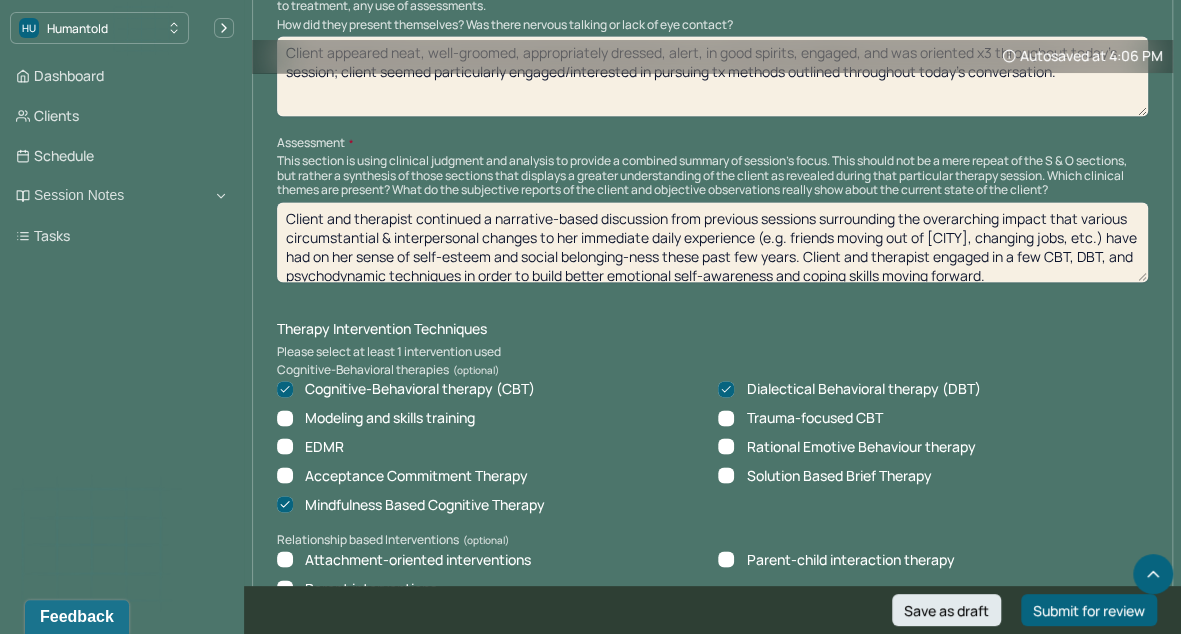 click on "Client and therapist continued a narrative-based discussion from previous sessions surrounding the overarching impact that various circumstantial & interpersonal changes to her immediate daily experience (e.g. friends moving out of [CITY], changing jobs, etc.) have had on her sense of self-esteem and social belonging-ness these past few years. Client and therapist engaged in a few CBT, DBT, and psychodynamic techniques in order to build better emotional self-awareness and coping skills moving forward." at bounding box center (712, 242) 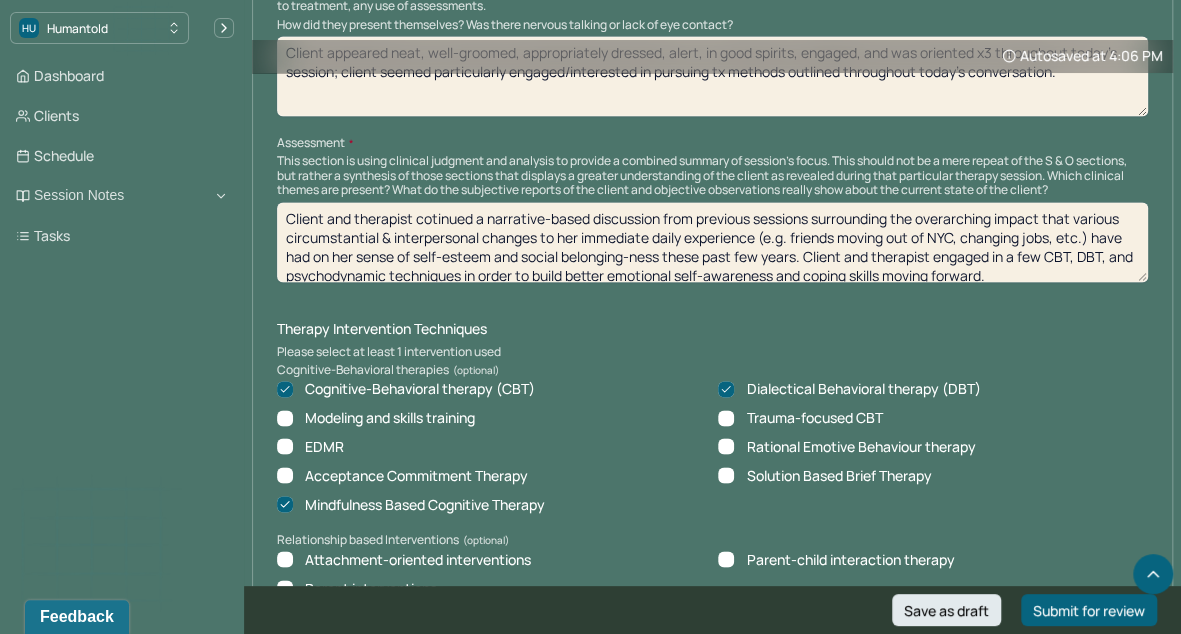click on "Client and therapist continued a narrative-based discussion from previous sessions surrounding the overarching impact that various circumstantial & interpersonal changes to her immediate daily experience (e.g. friends moving out of [CITY], changing jobs, etc.) have had on her sense of self-esteem and social belonging-ness these past few years. Client and therapist engaged in a few CBT, DBT, and psychodynamic techniques in order to build better emotional self-awareness and coping skills moving forward." at bounding box center [712, 242] 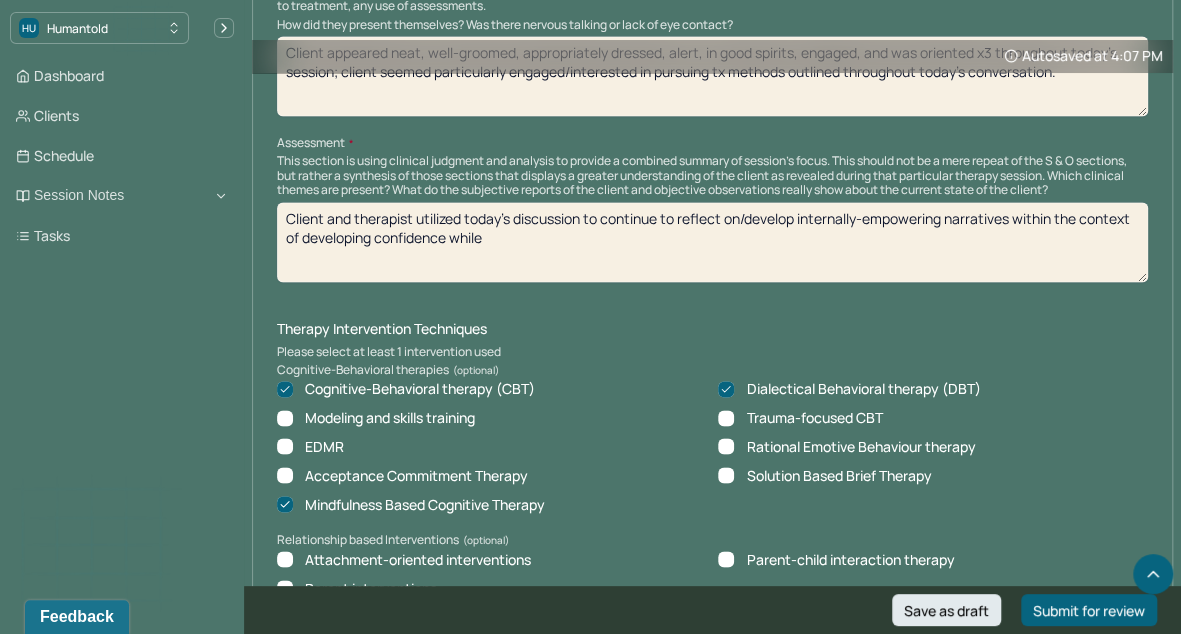 click on "Client and therapist utilized today's discussion to continue to reflect on/develop internally-empowering narratives within the context of developing confidence while" at bounding box center (712, 242) 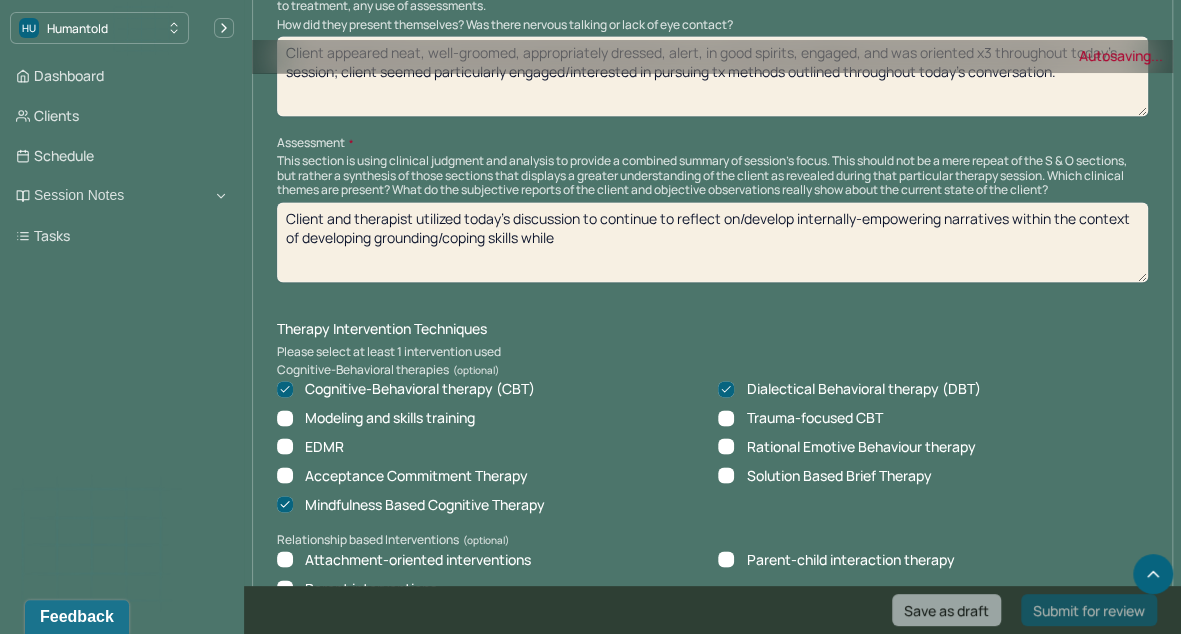 click on "Client and therapist utilized today's discussion to continue to reflect on/develop internally-empowering narratives within the context of developing grounding/coping while" at bounding box center (712, 242) 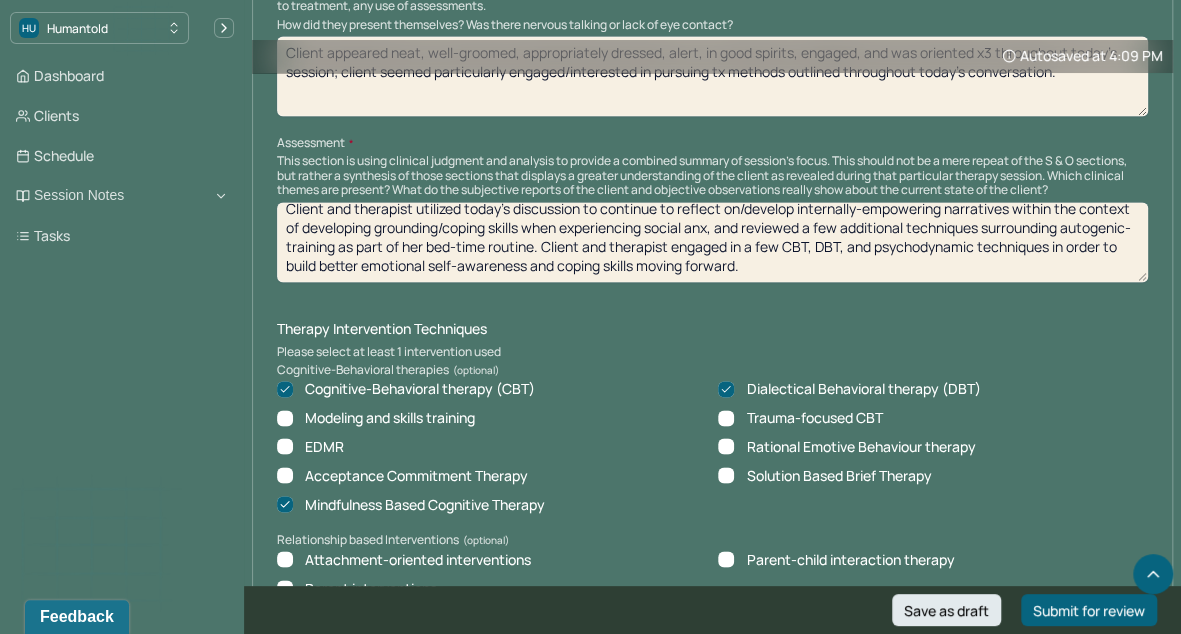 scroll, scrollTop: 0, scrollLeft: 0, axis: both 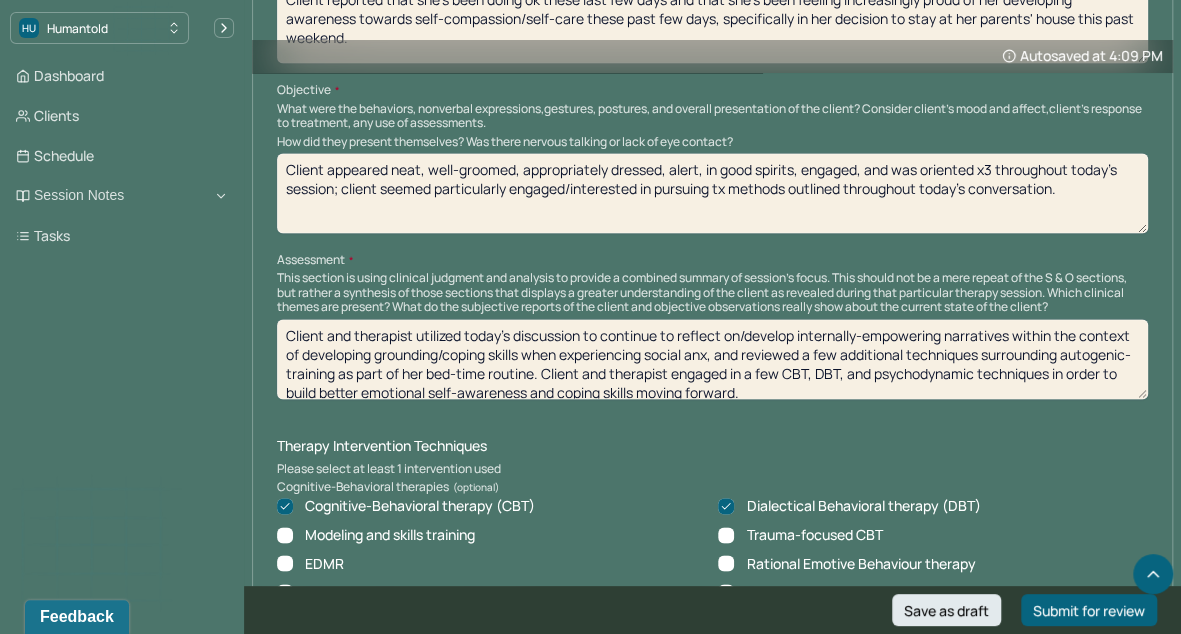 type on "Client and therapist utilized today's discussion to continue to reflect on/develop internally-empowering narratives within the context of developing grounding/coping skills when experiencing social anx, and reviewed a few additional techniques surrounding autogenic-training as part of her bed-time routine. Client and therapist engaged in a few CBT, DBT, and psychodynamic techniques in order to build better emotional self-awareness and coping skills moving forward." 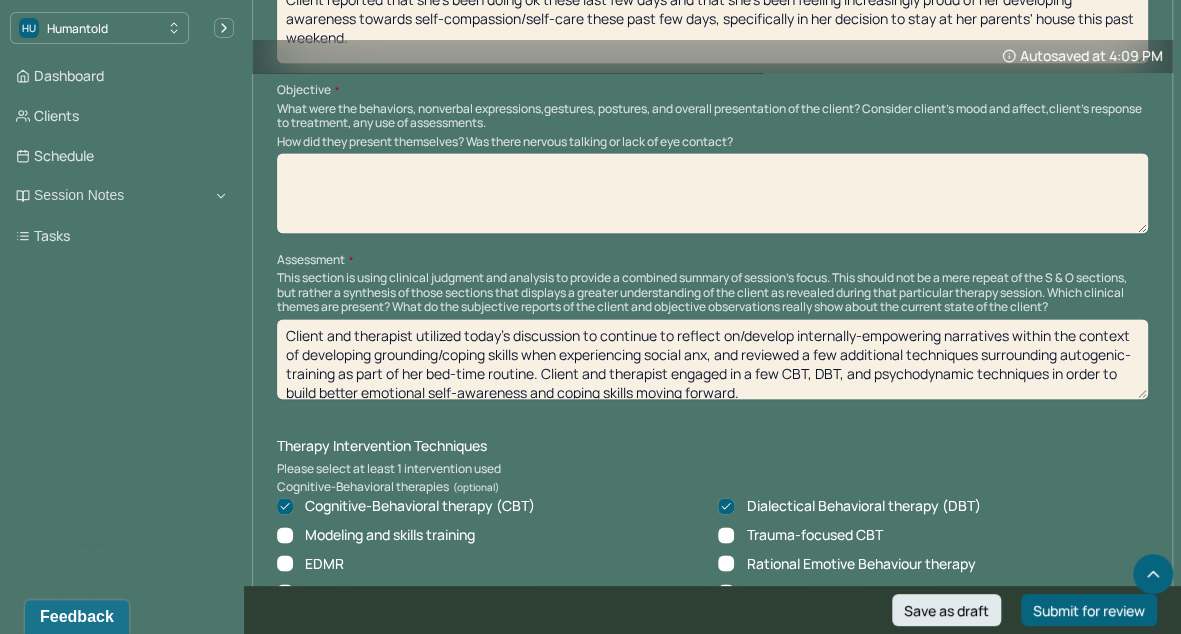 click on "How did they present themselves? Was there nervous talking or lack of eye contact?" at bounding box center [712, 193] 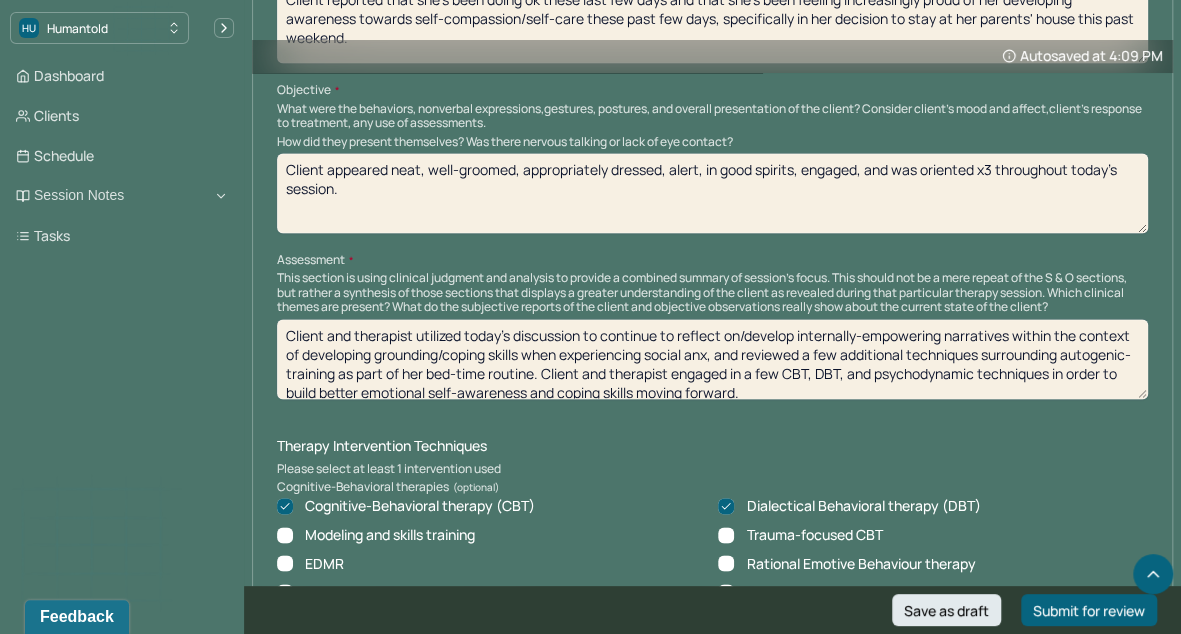scroll, scrollTop: 9, scrollLeft: 0, axis: vertical 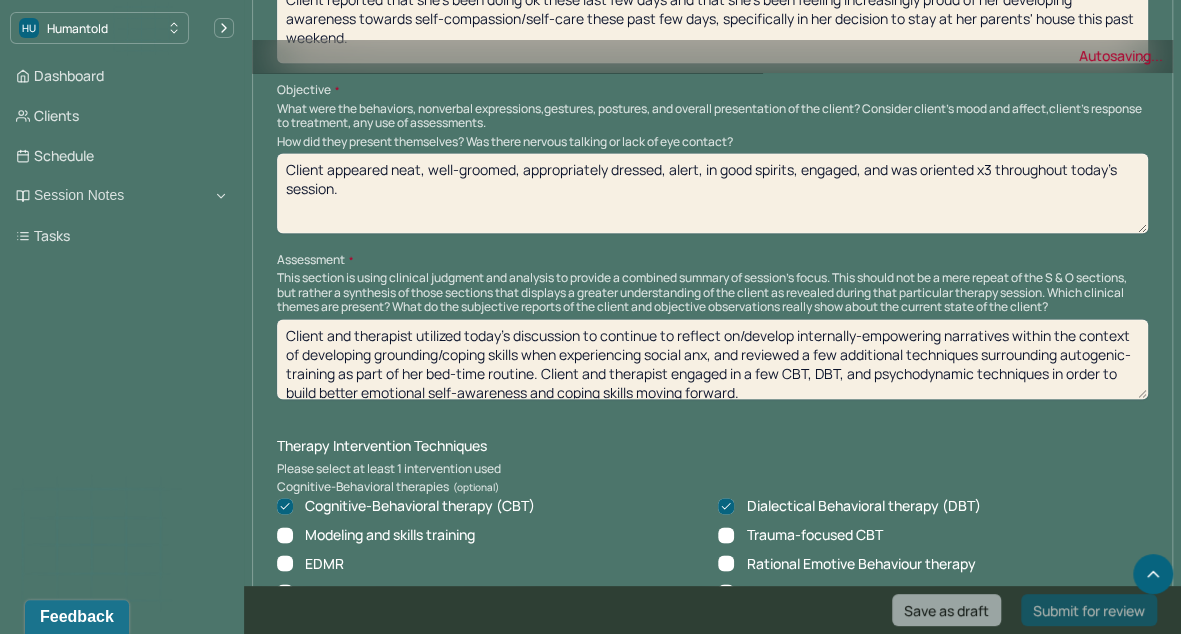 click on "How did they present themselves? Was there nervous talking or lack of eye contact?" at bounding box center (712, 193) 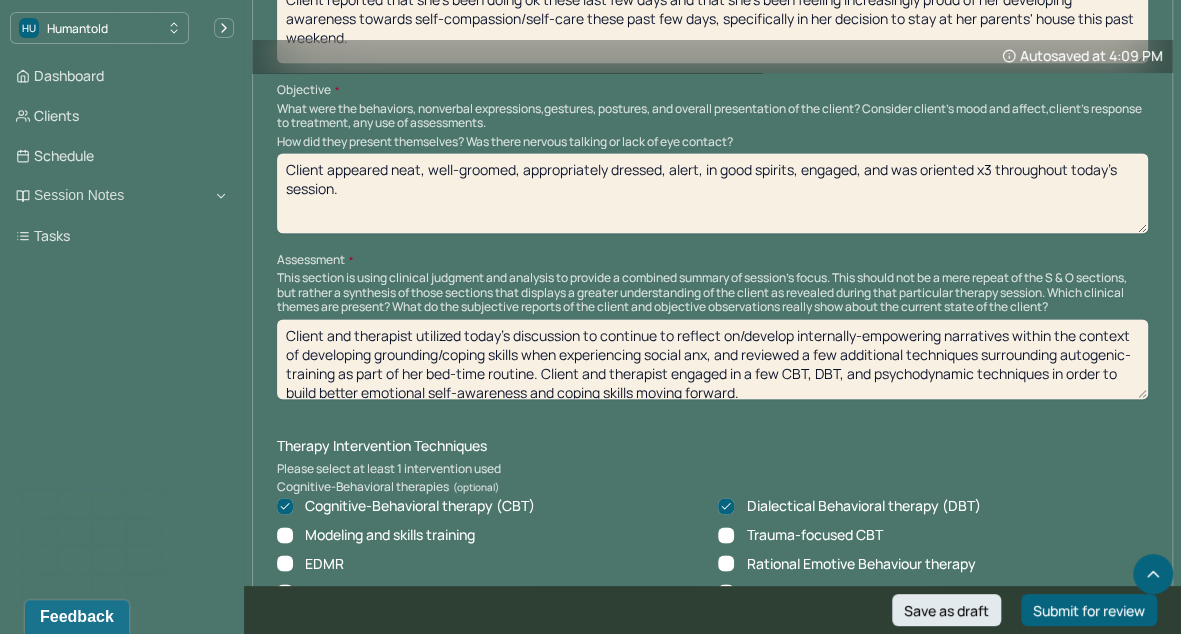 scroll, scrollTop: 0, scrollLeft: 0, axis: both 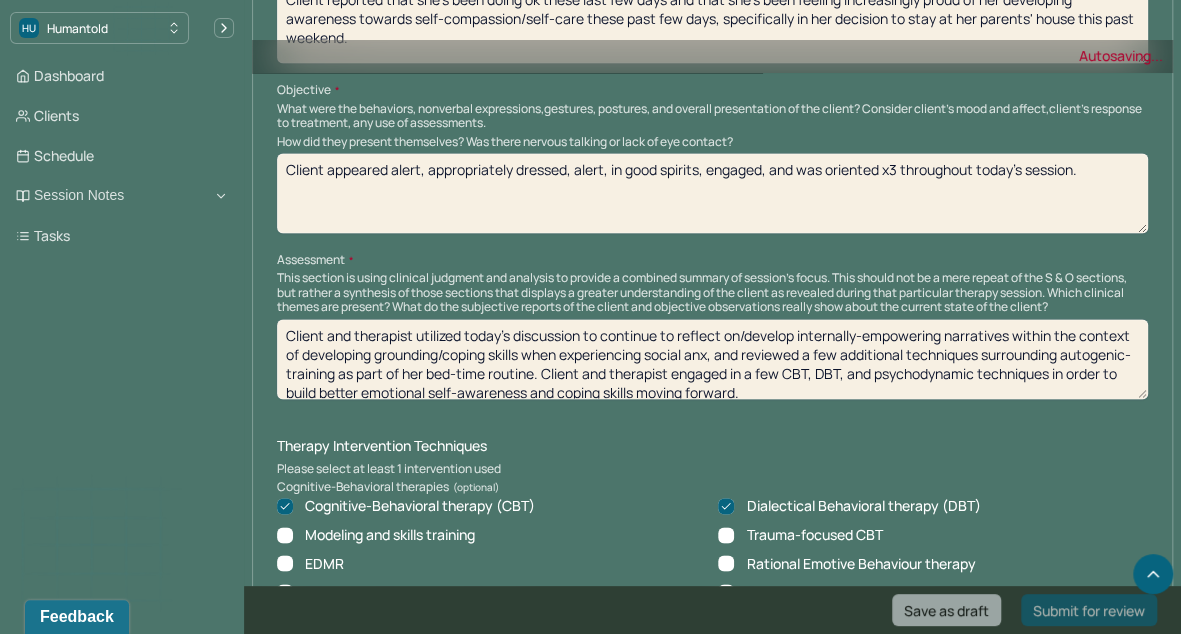 click on "Client appeared neat, well-groomed, appropriately dressed, alert, in good spirits, engaged, and was oriented x3 throughout today's session." at bounding box center (712, 193) 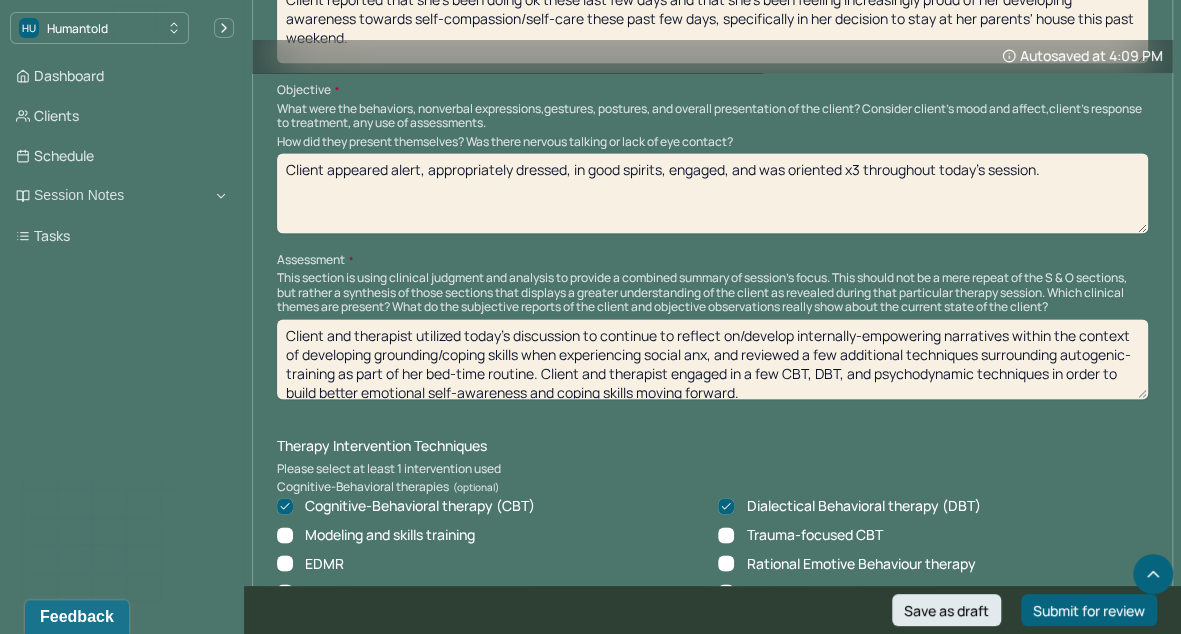 click on "Client appeared alert, appropriately dressed, in good spirits, engaged, and was oriented x3 throughout today's session." at bounding box center [712, 193] 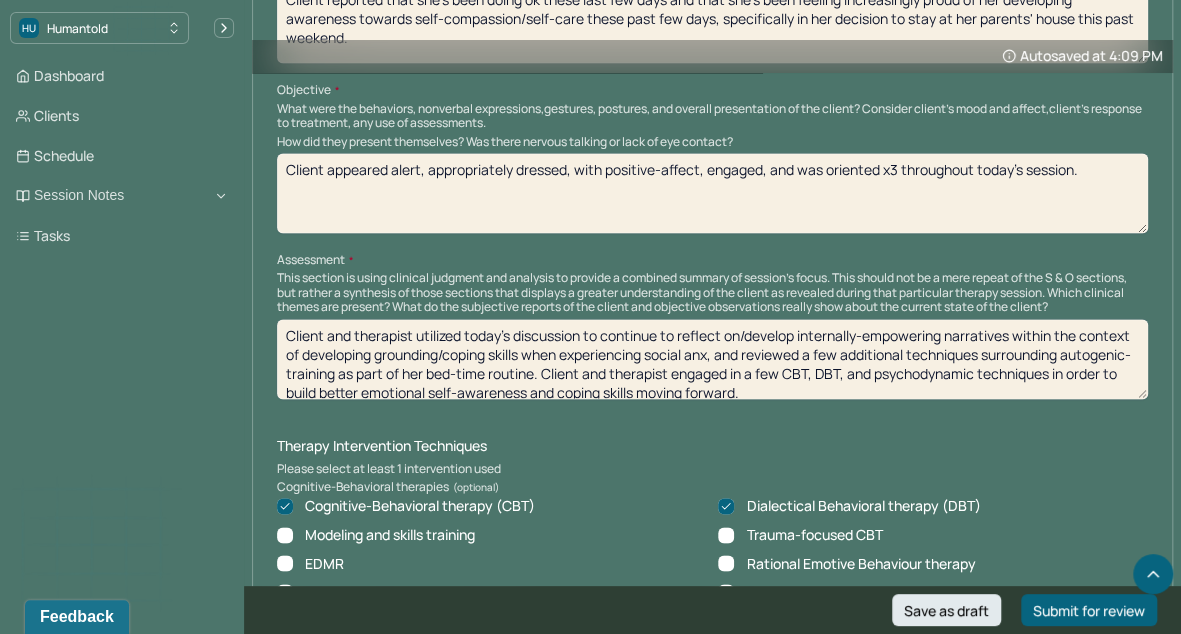 click on "Client appeared alert, appropriately dressed, with positive-affect, engaged, and was oriented x3 throughout today's session." at bounding box center (712, 193) 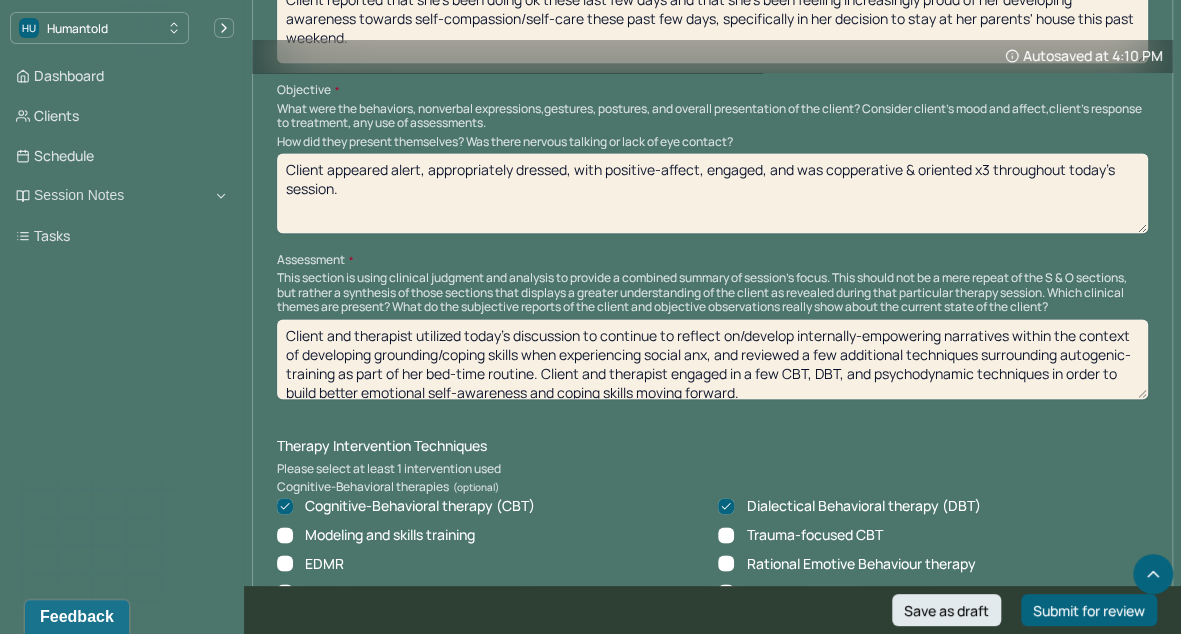 click on "Client appeared alert, appropriately dressed, with positive-affect, engaged, and was copperative oriented x3 throughout today's session." at bounding box center (712, 193) 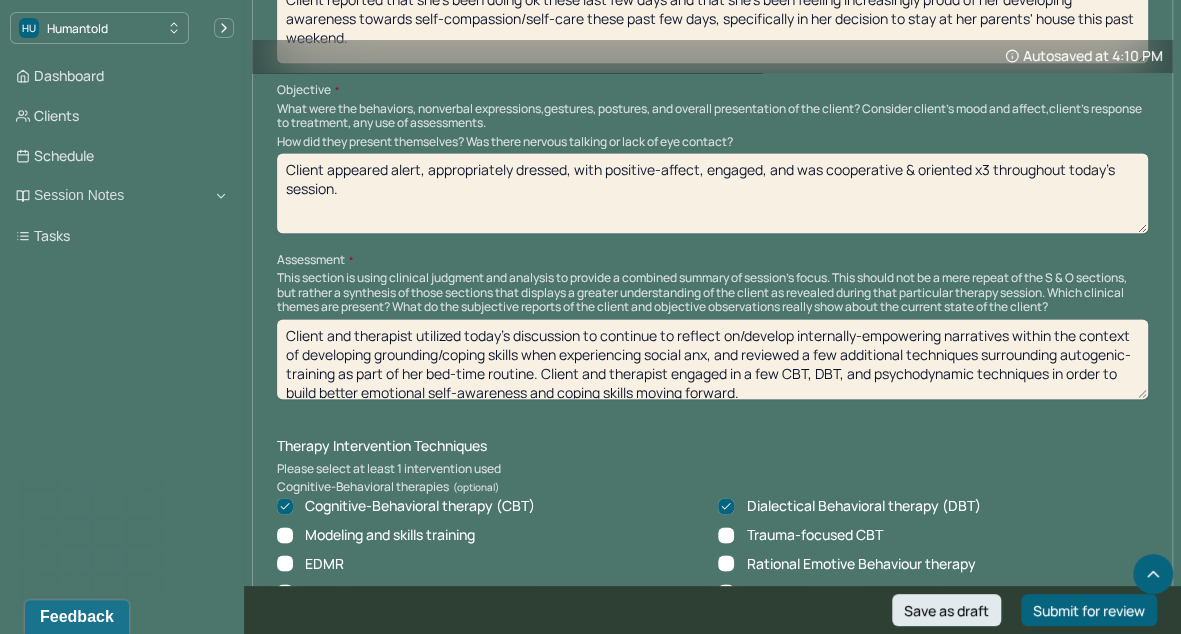 click on "Client appeared alert, appropriately dressed, with positive-affect, engaged, and was cooperative & oriented x3 throughout today's session." at bounding box center [712, 193] 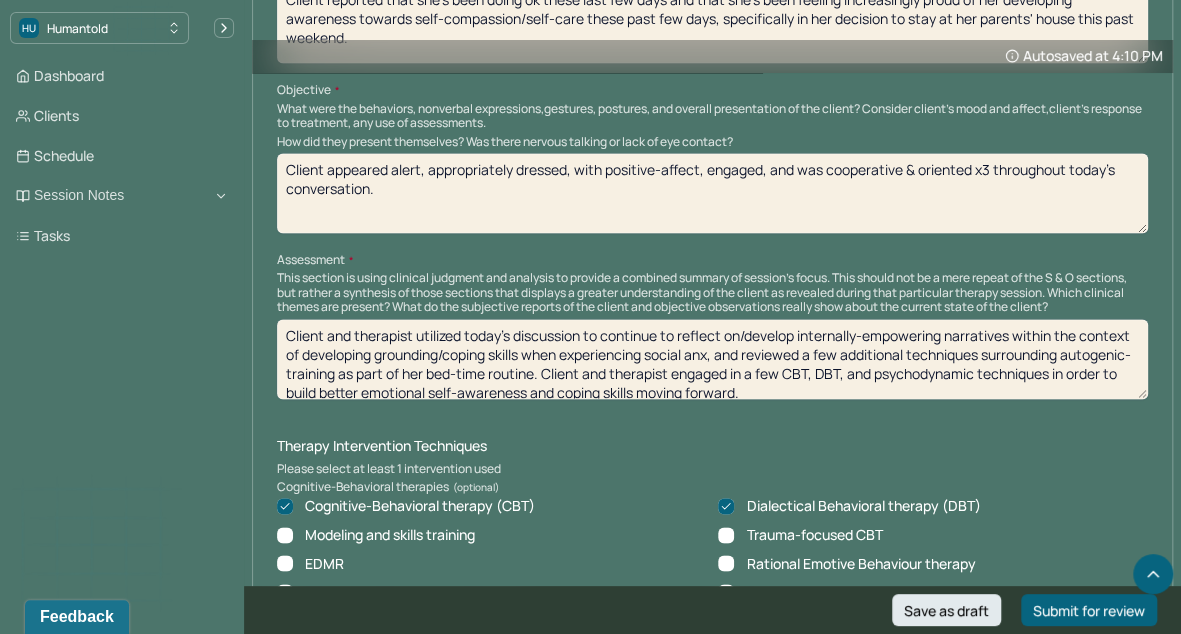 drag, startPoint x: 701, startPoint y: 174, endPoint x: 582, endPoint y: 173, distance: 119.0042 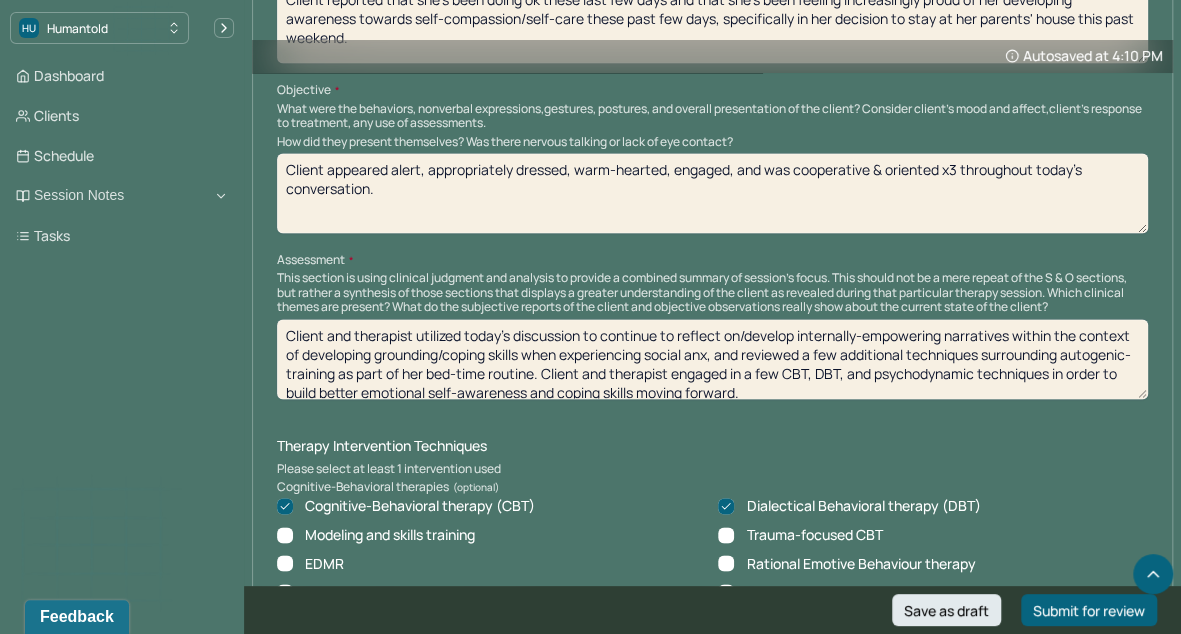 drag, startPoint x: 739, startPoint y: 177, endPoint x: 675, endPoint y: 174, distance: 64.070274 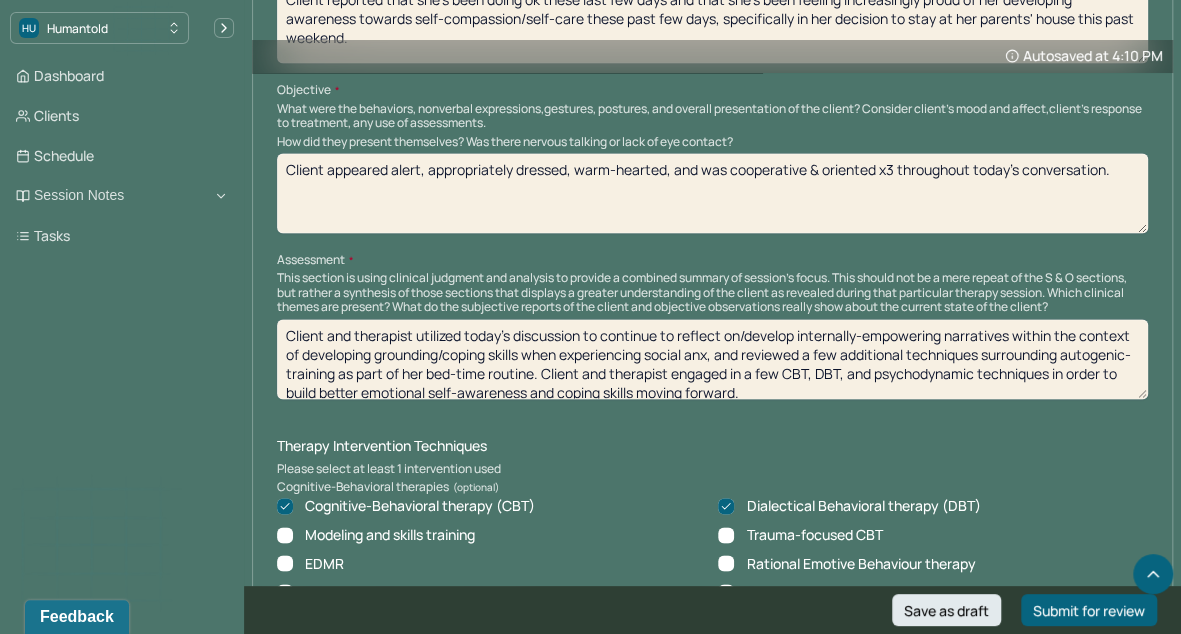 click on "Client appeared alert, appropriately dressed, warm-hearted, and was cooperative & oriented x3 throughout today's conversation." at bounding box center (712, 193) 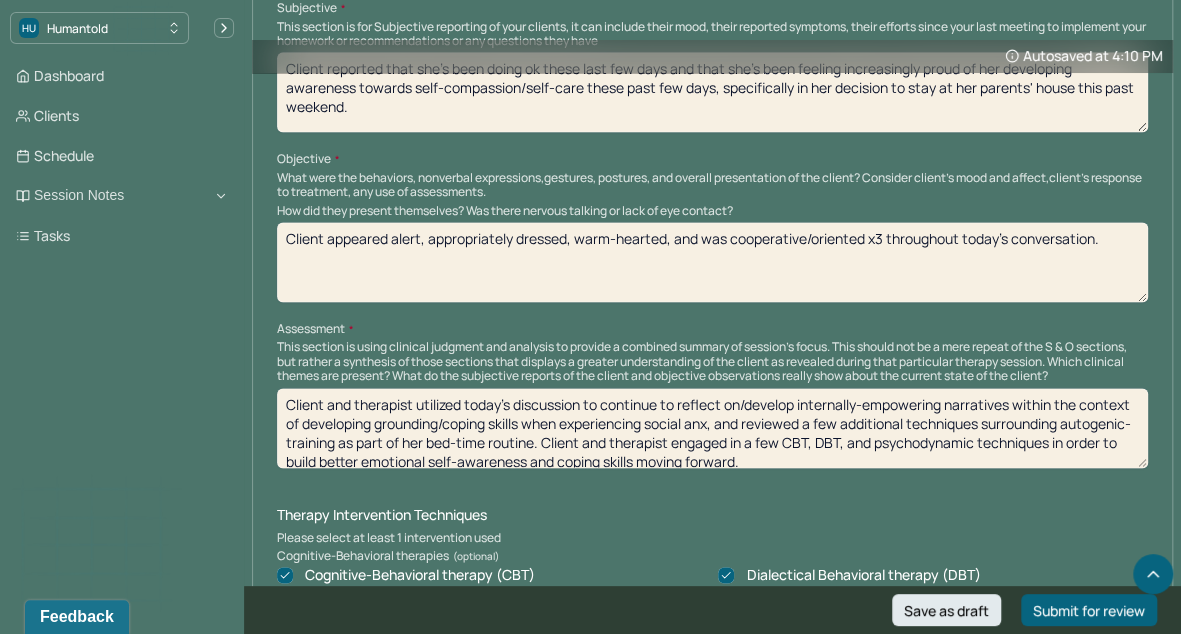 scroll, scrollTop: 1193, scrollLeft: 0, axis: vertical 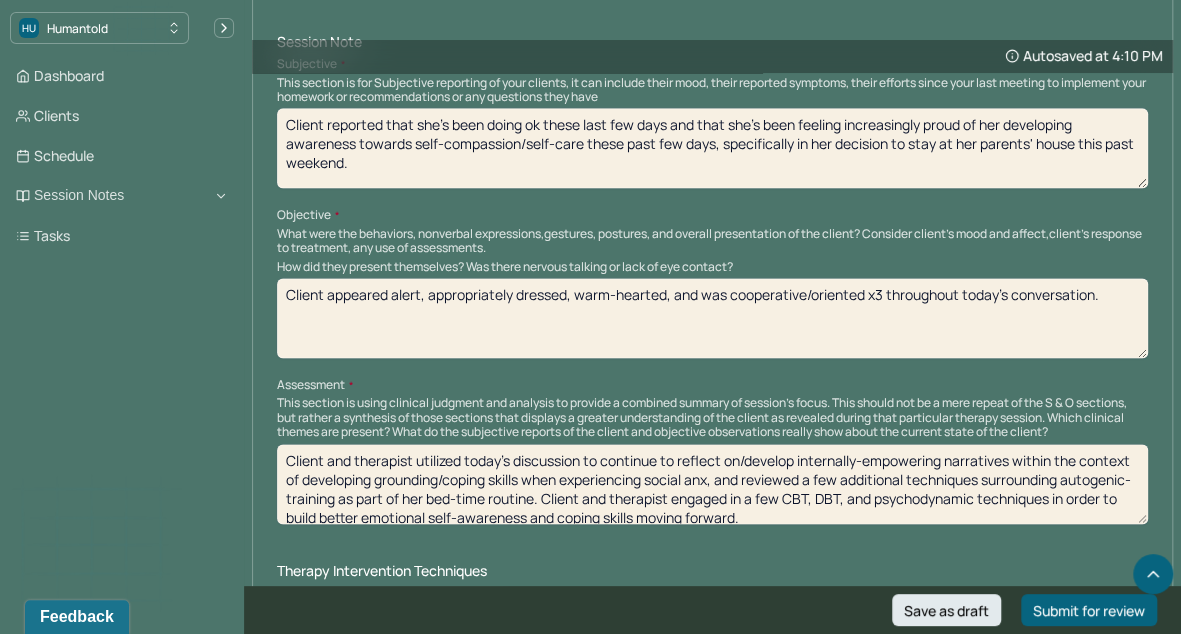 type on "Client appeared alert, appropriately dressed, warm-hearted, and was cooperative/oriented x3 throughout today's conversation." 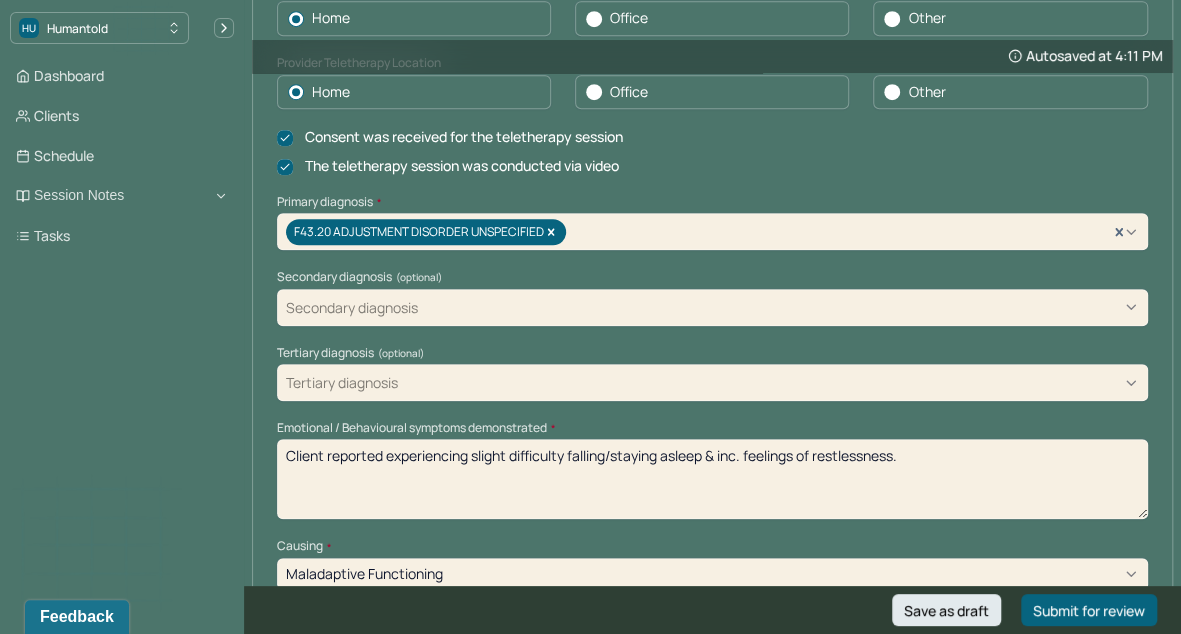 scroll, scrollTop: 533, scrollLeft: 0, axis: vertical 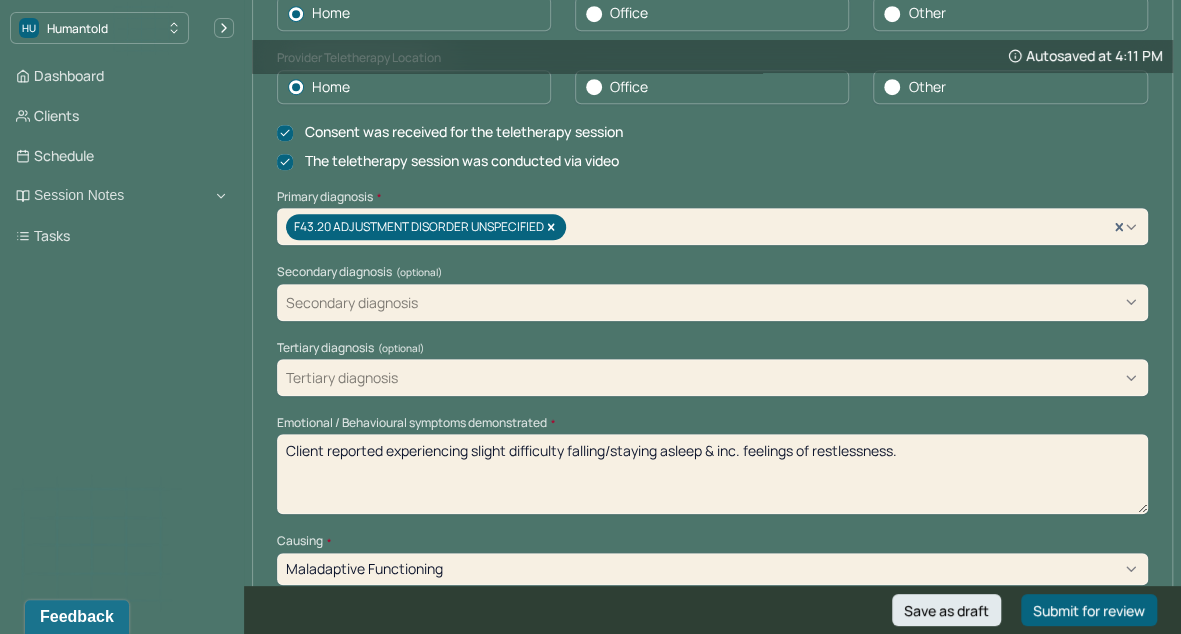 type on "Client reported that she's been feeling relatively positive these past couple days, due in particular to her active social life as of late." 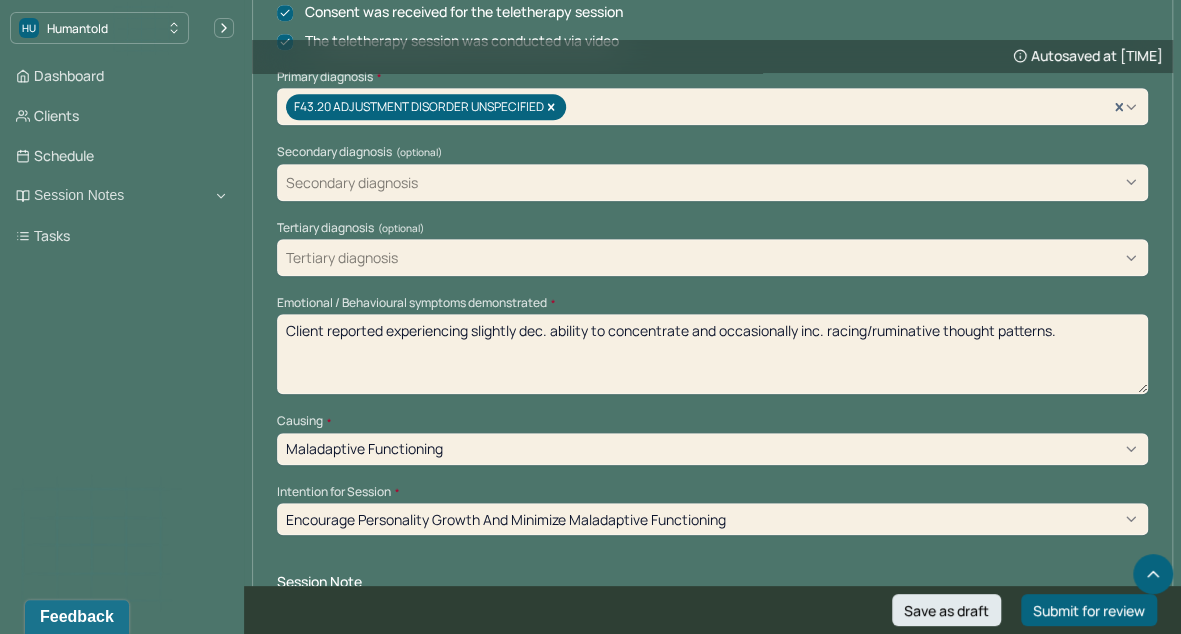 scroll, scrollTop: 664, scrollLeft: 0, axis: vertical 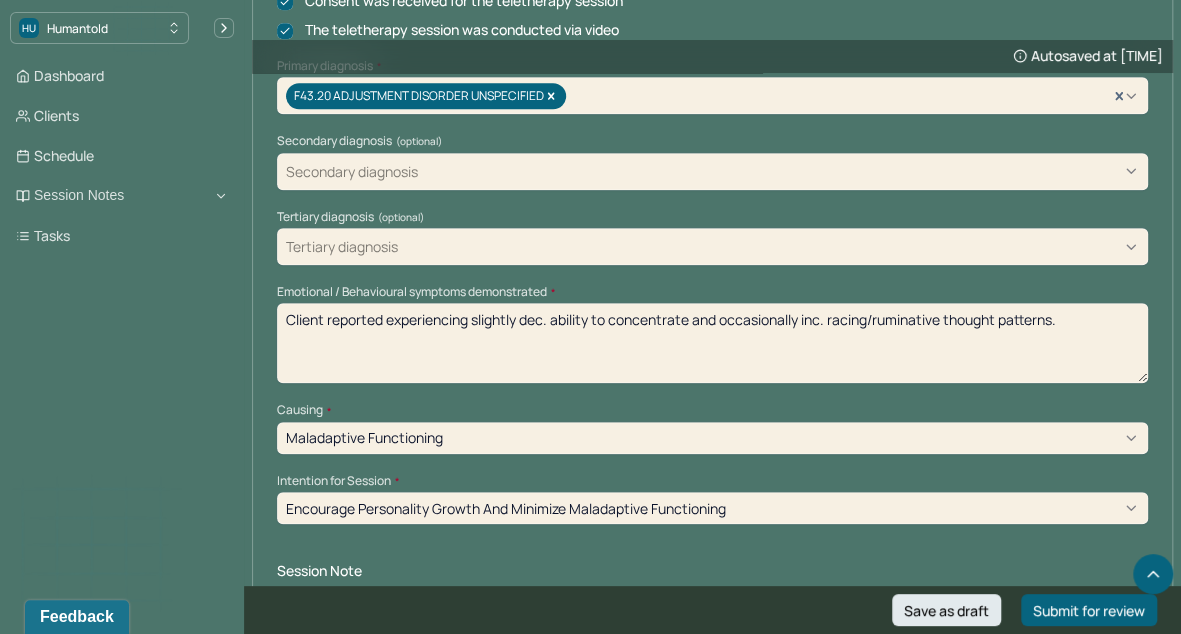 type on "Client reported experiencing slightly dec. ability to concentrate and occasionally inc. racing/ruminative thought patterns." 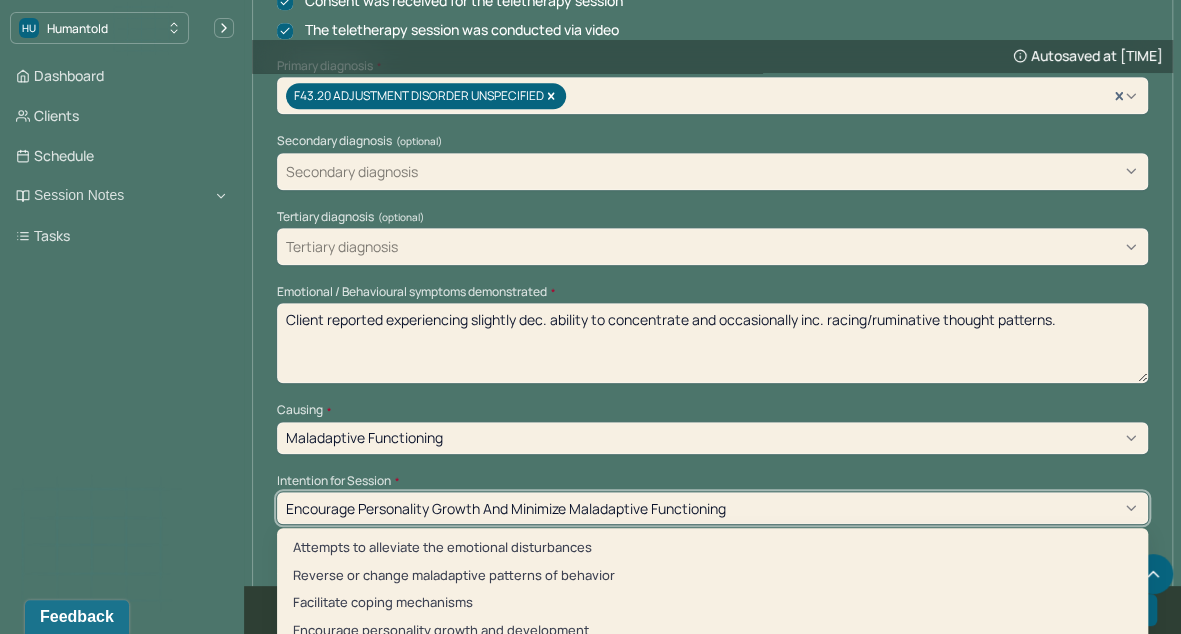 scroll, scrollTop: 746, scrollLeft: 0, axis: vertical 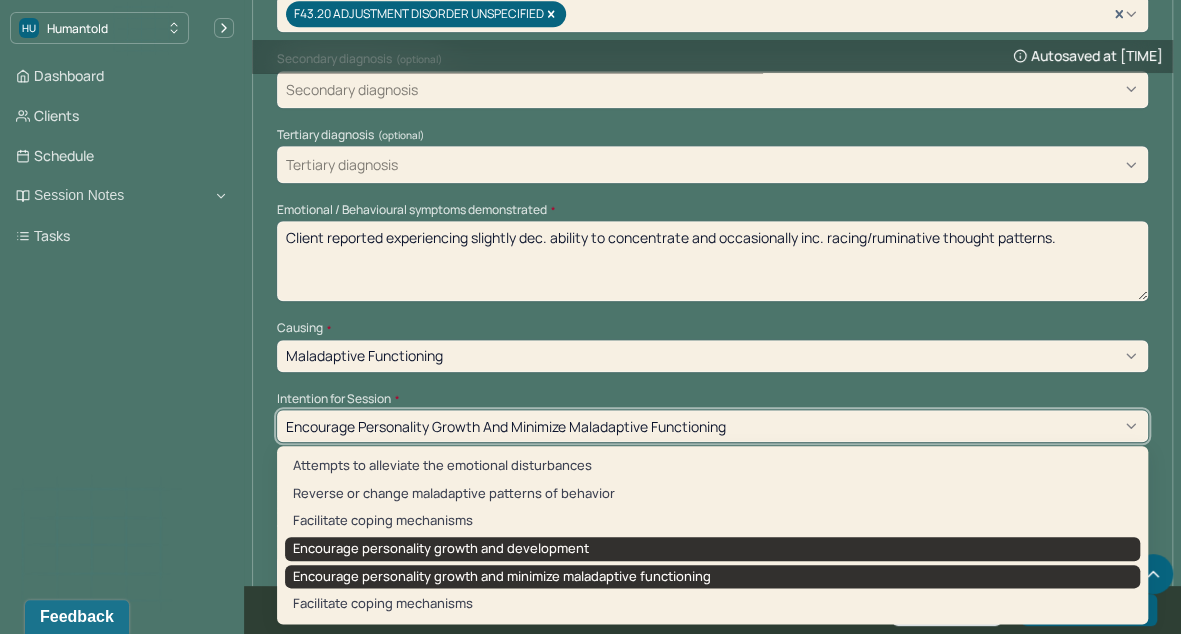 click on "Encourage personality growth and development" at bounding box center (712, 549) 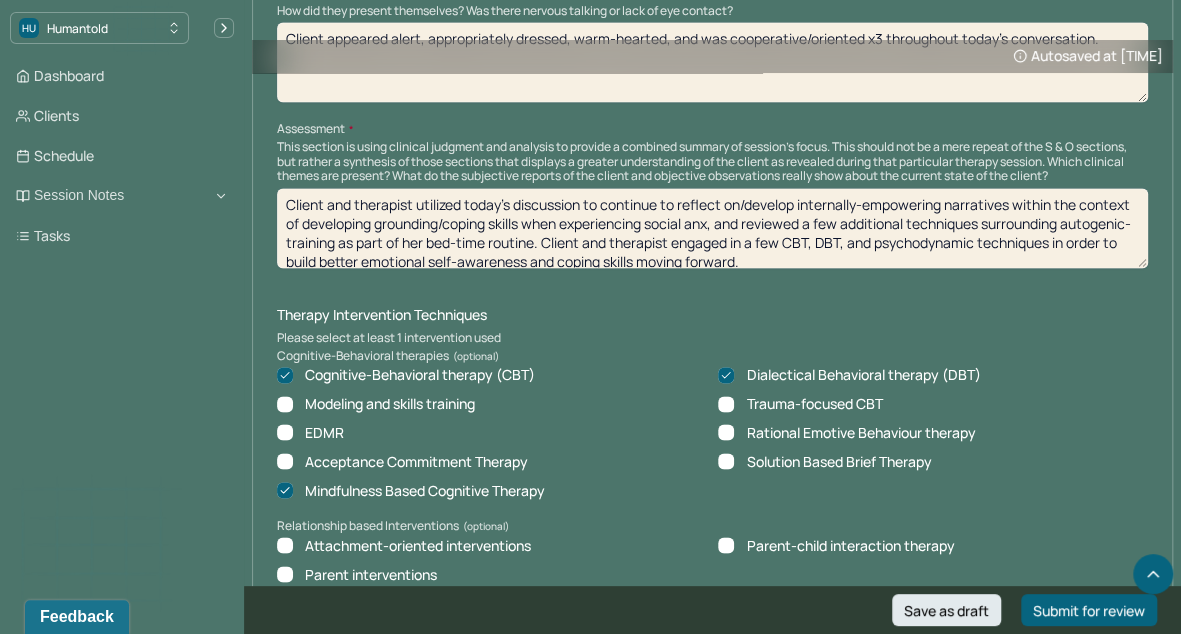 scroll, scrollTop: 1450, scrollLeft: 0, axis: vertical 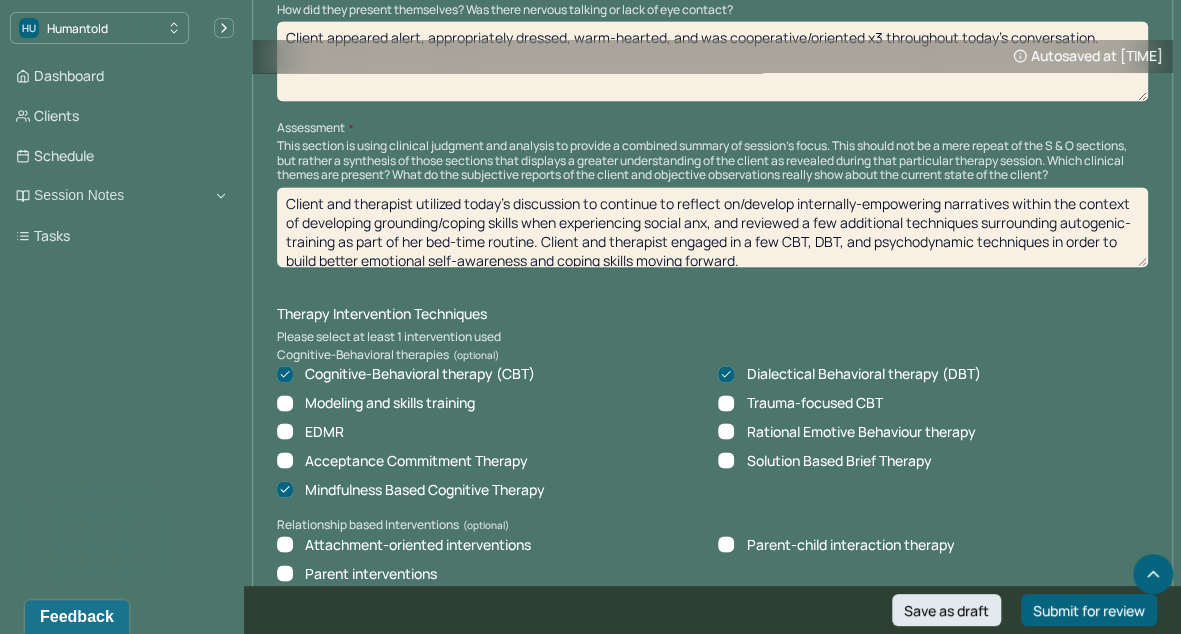 click on "Modeling and skills training" at bounding box center (285, 403) 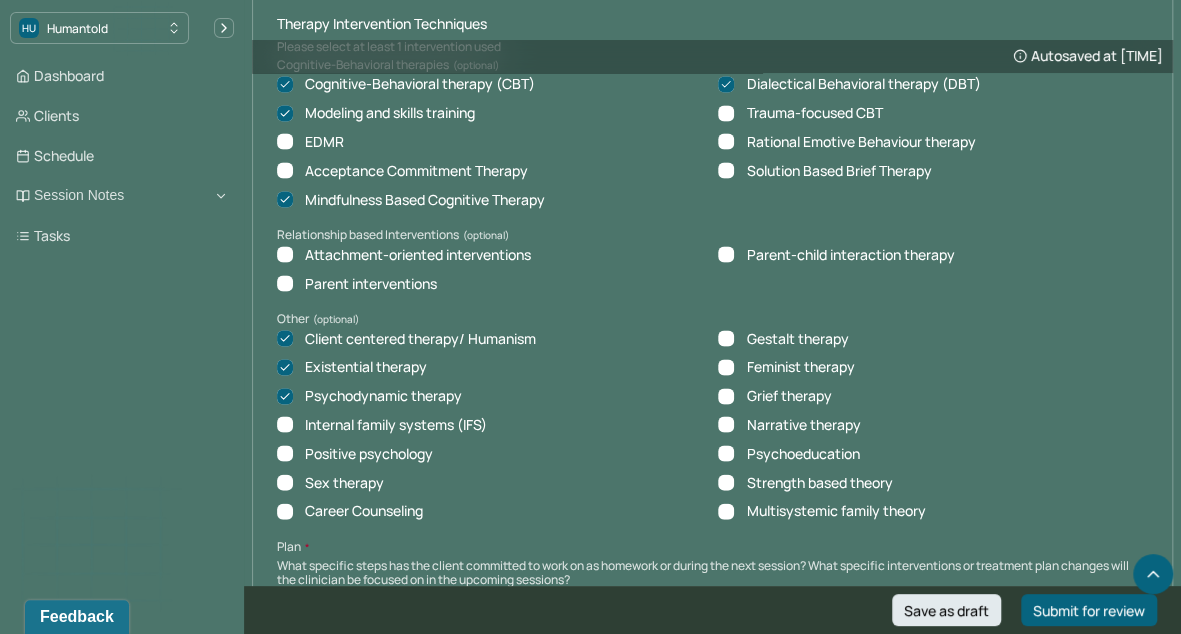 scroll, scrollTop: 1747, scrollLeft: 0, axis: vertical 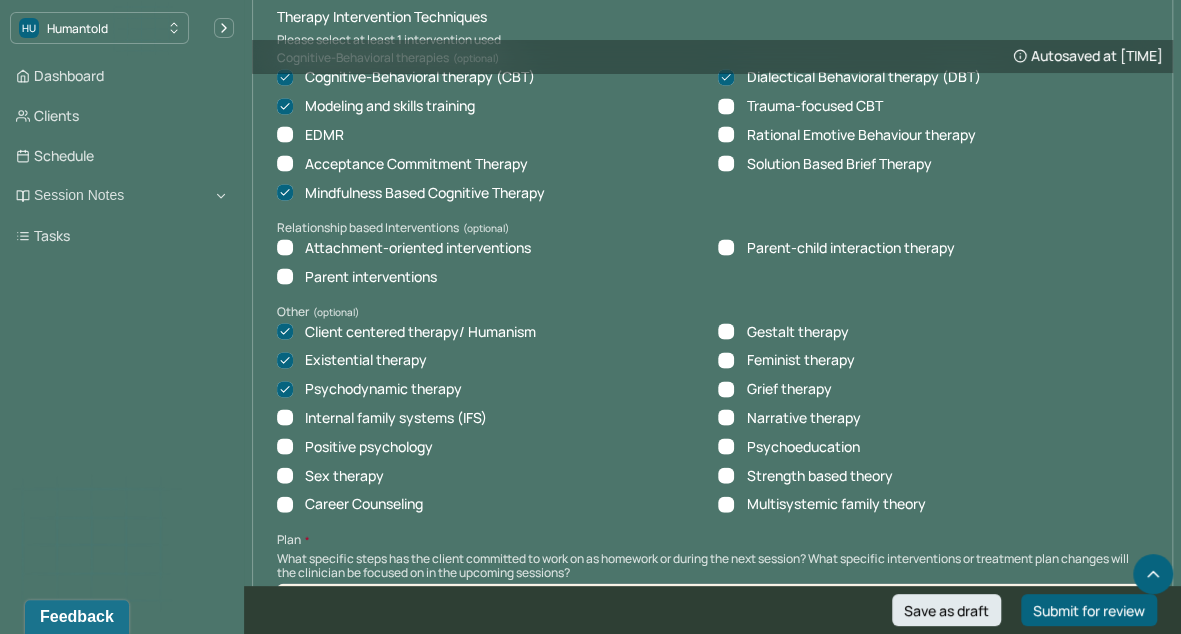 click on "Psychoeducation" at bounding box center [726, 446] 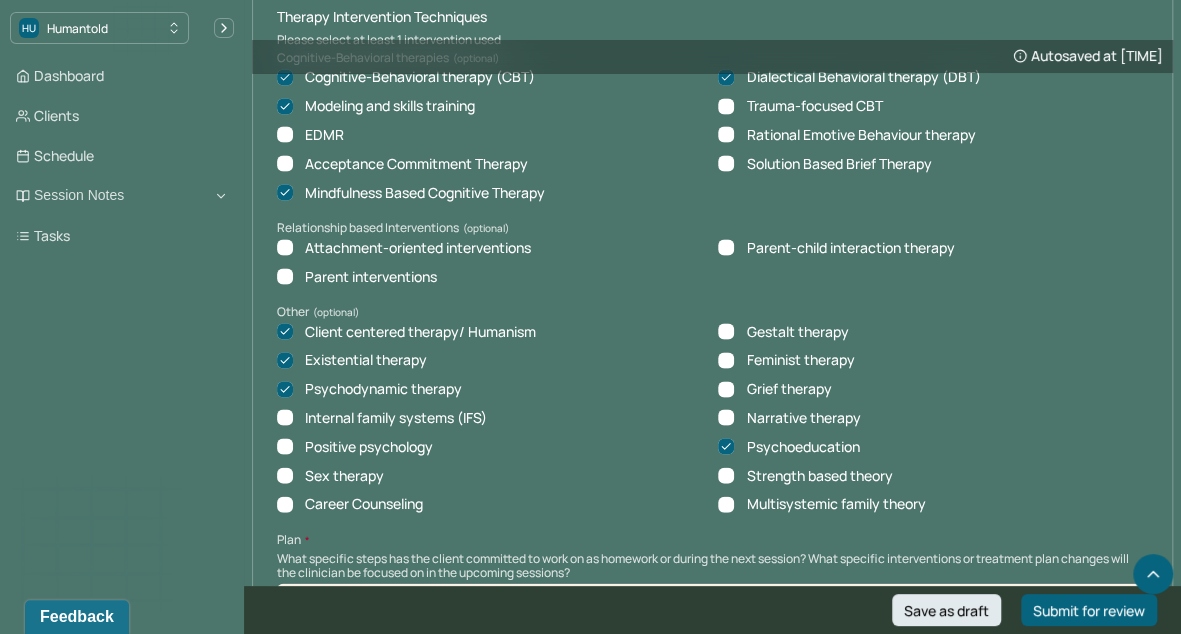 click on "Client centered therapy/ Humanism Gestalt therapy Existential therapy Feminist therapy Psychodynamic therapy Grief therapy Internal family systems (IFS) Narrative therapy Positive psychology Psychoeducation Sex therapy Strength based theory Career Counseling Multisystemic family theory" at bounding box center [712, 418] 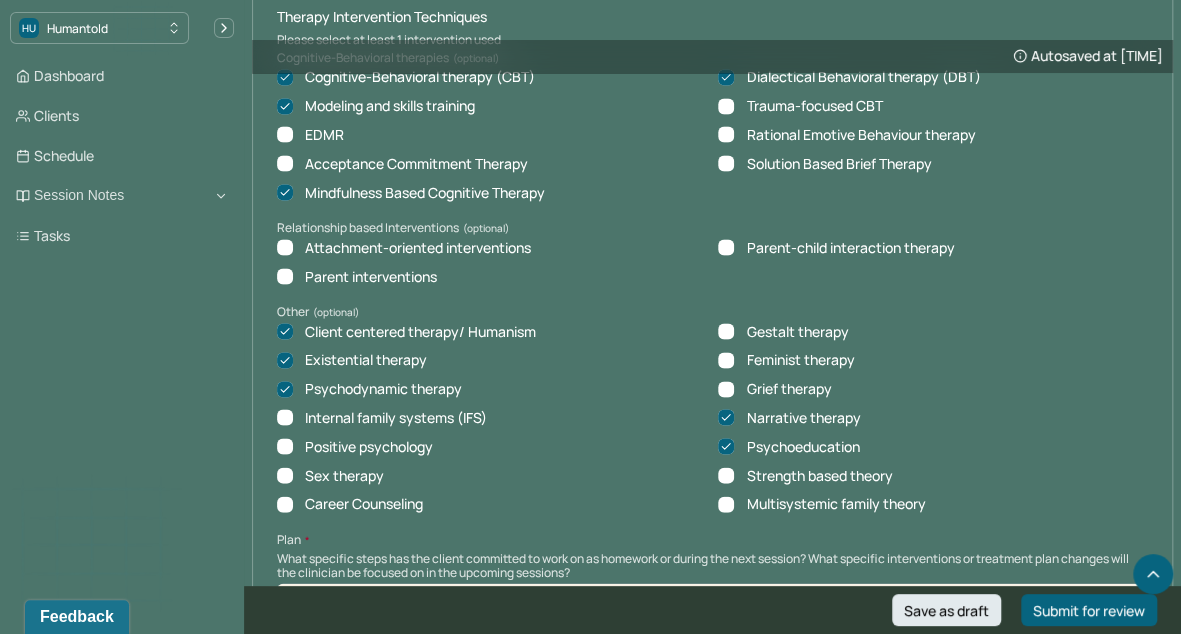 click on "Strength based theory" at bounding box center [726, 475] 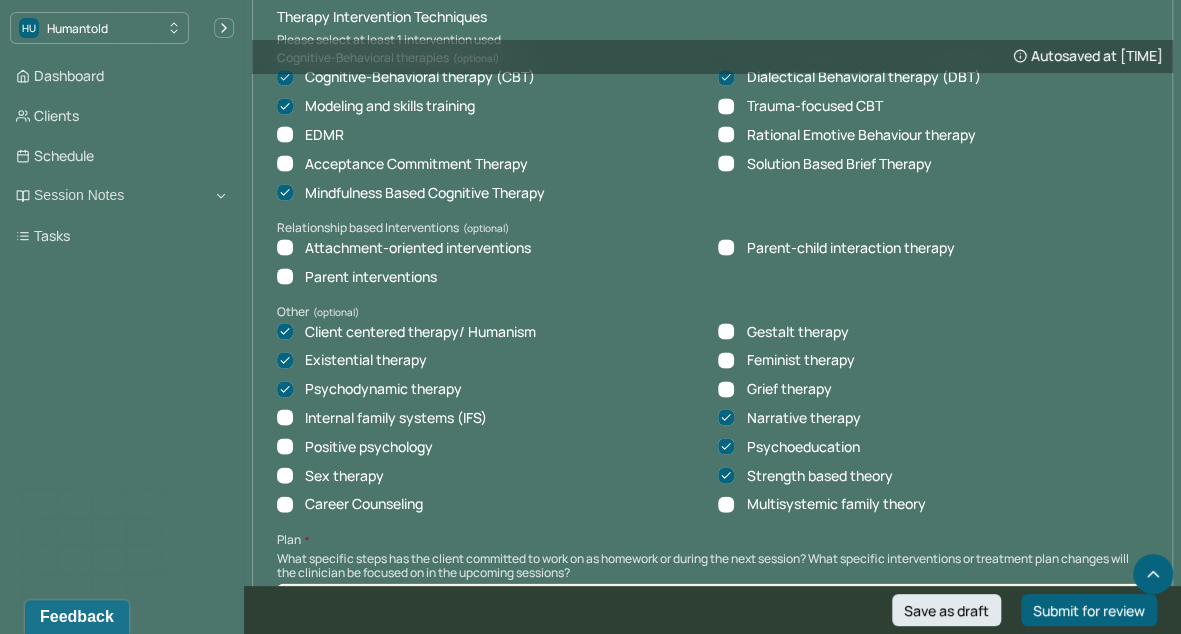 click 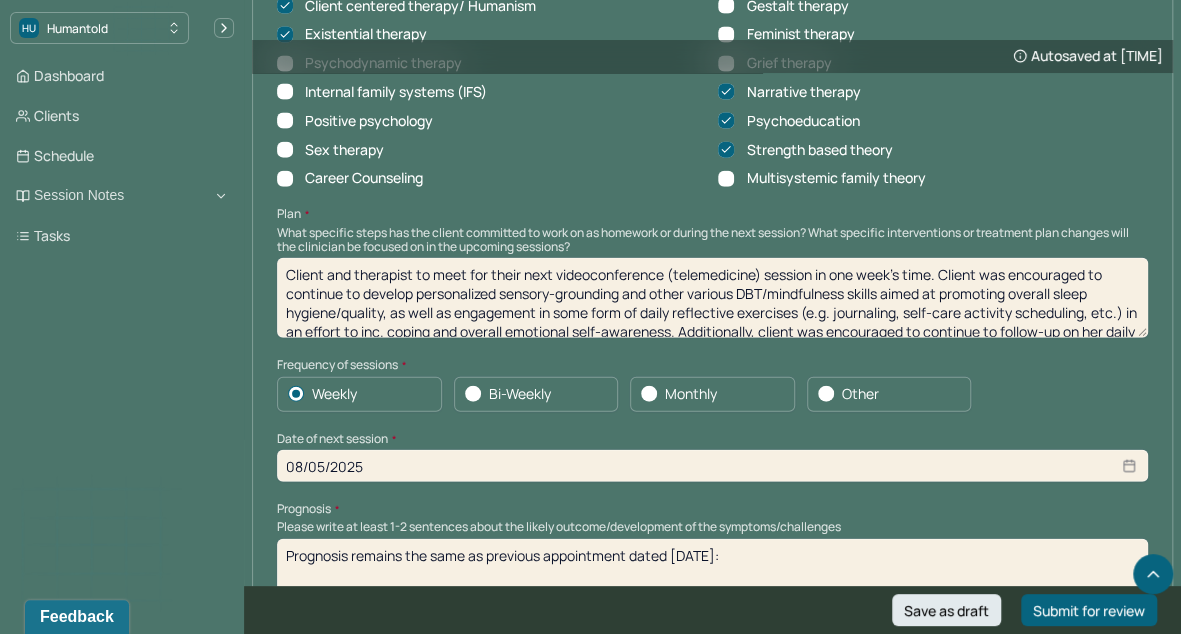 scroll, scrollTop: 2078, scrollLeft: 0, axis: vertical 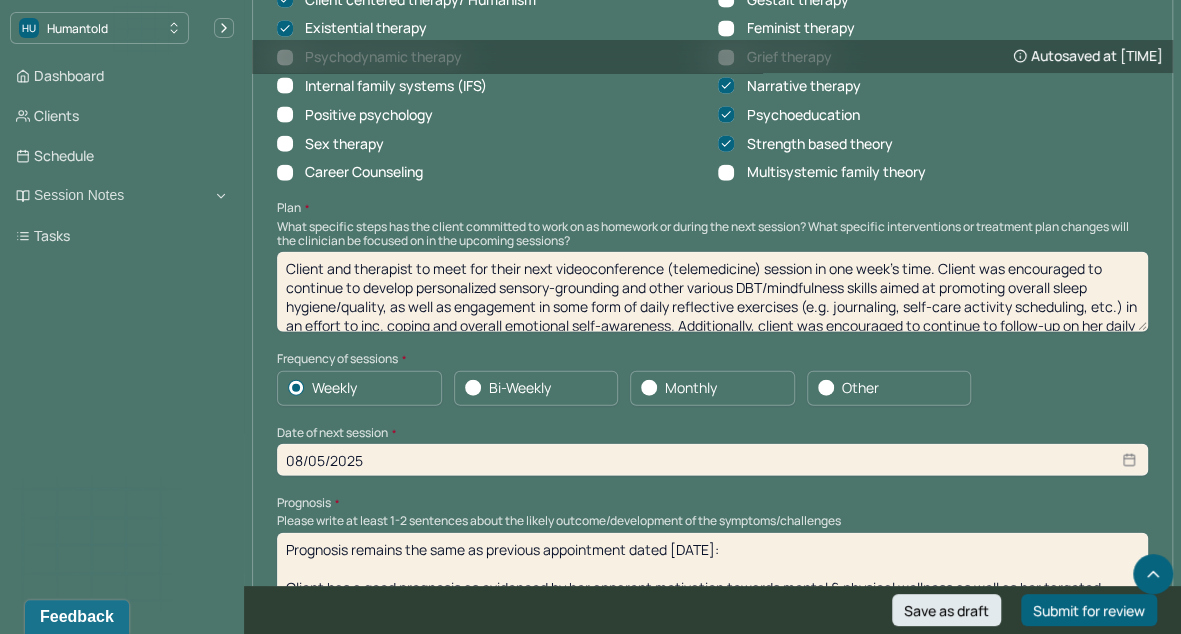 click on "Client and therapist to meet for their next videoconference (telemedicine) session in one week's time. Client was encouraged to continue to develop personalized sensory-grounding and other various DBT/mindfulness skills aimed at promoting overall sleep hygiene/quality, as well as engagement in some form of daily reflective exercises (e.g. journaling, self-care activity scheduling, etc.) in an effort to inc. coping and overall emotional self-awareness. Additionally, client was encouraged to continue to follow-up on her daily exercise of values-inventory/narrative-contextualization in an effort to enhance her sense of personal meaning." at bounding box center (712, 292) 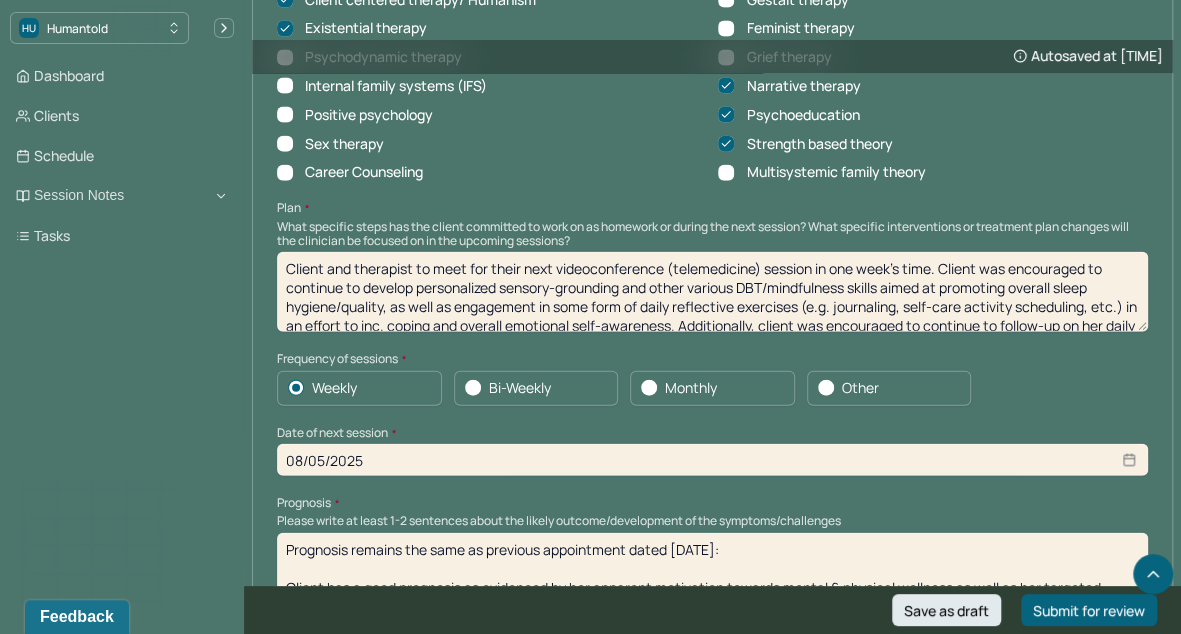drag, startPoint x: 418, startPoint y: 309, endPoint x: 383, endPoint y: 332, distance: 41.880783 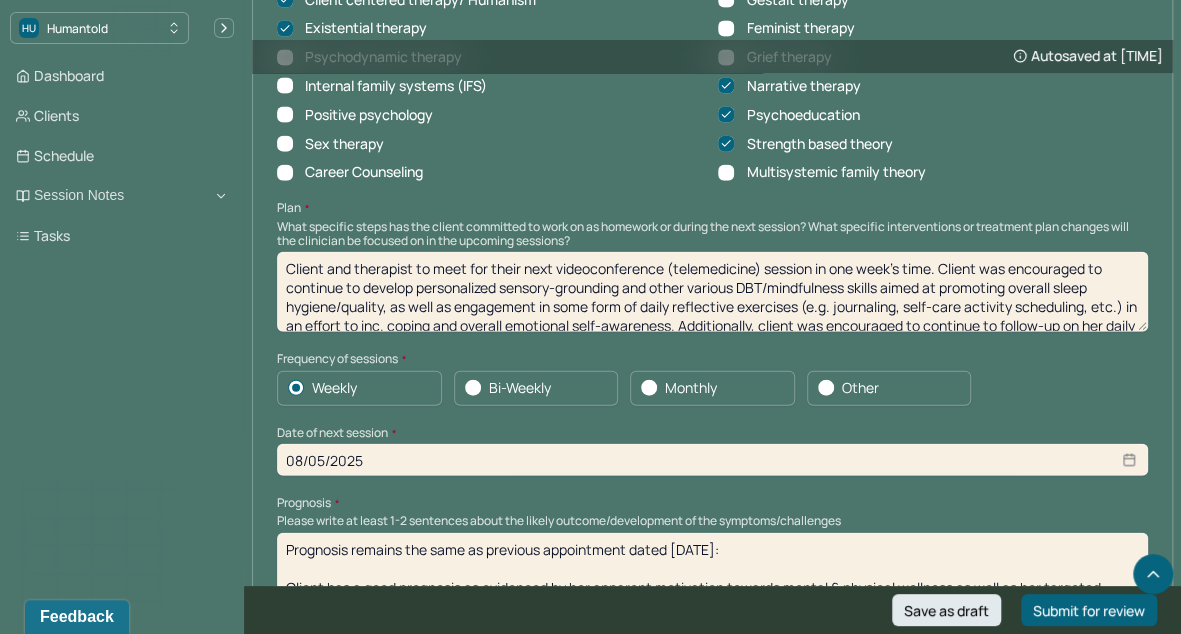 click on "Client and therapist to meet for their next videoconference (telemedicine) session in one week's time. Client was encouraged to continue to develop personalized sensory-grounding and other various DBT/mindfulness skills aimed at promoting overall sleep hygiene/quality, as well as engagement in some form of daily reflective exercises (e.g. journaling, self-care activity scheduling, etc.) in an effort to inc. coping and overall emotional self-awareness. Additionally, client was encouraged to continue to follow-up on her daily exercise of values-inventory/narrative-contextualization in an effort to enhance her sense of personal meaning." at bounding box center (712, 292) 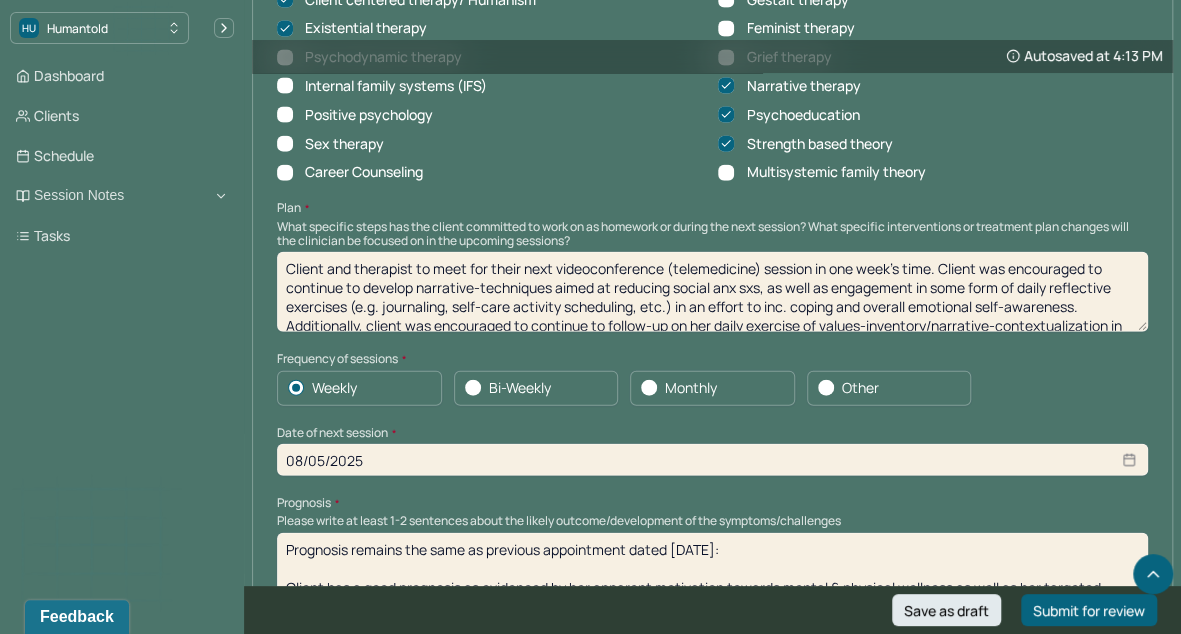 click on "Client and therapist to meet for their next videoconference (telemedicine) session in one week's time. Client was encouraged to continue to develop narrative-techniques aimed at reducing social anx sxs, as well as engagement in some form of daily reflective exercises (e.g. journaling, self-care activity scheduling, etc.) in an effort to inc. coping and overall emotional self-awareness. Additionally, client was encouraged to continue to follow-up on her daily exercise of values-inventory/narrative-contextualization in an effort to enhance her sense of personal meaning." at bounding box center [712, 292] 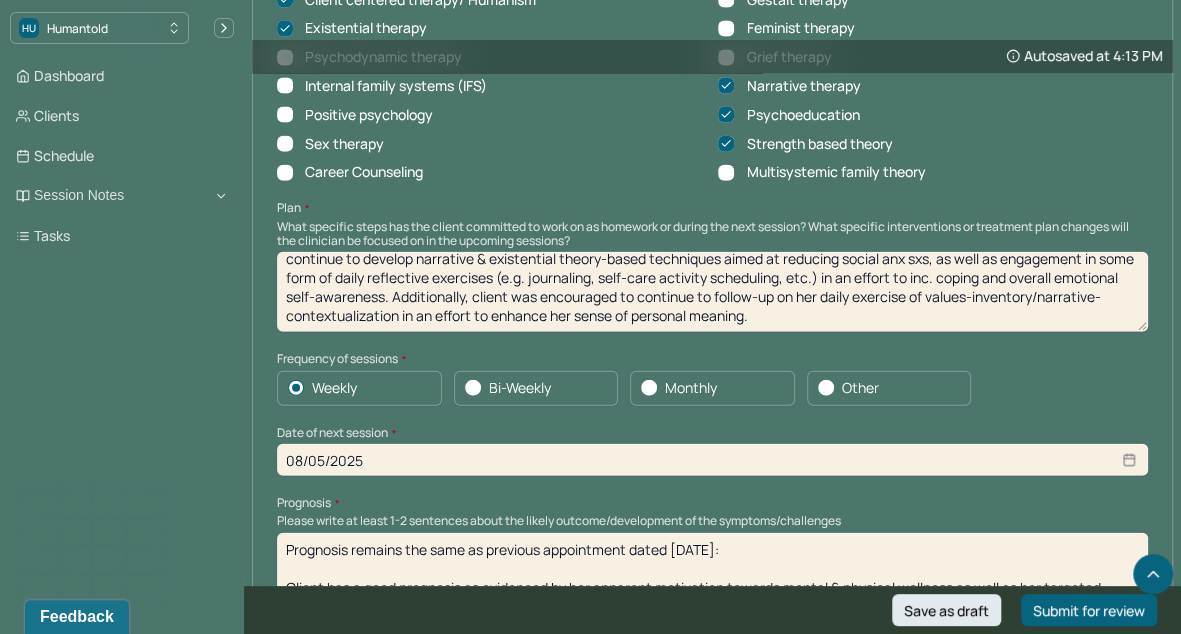 scroll, scrollTop: 34, scrollLeft: 0, axis: vertical 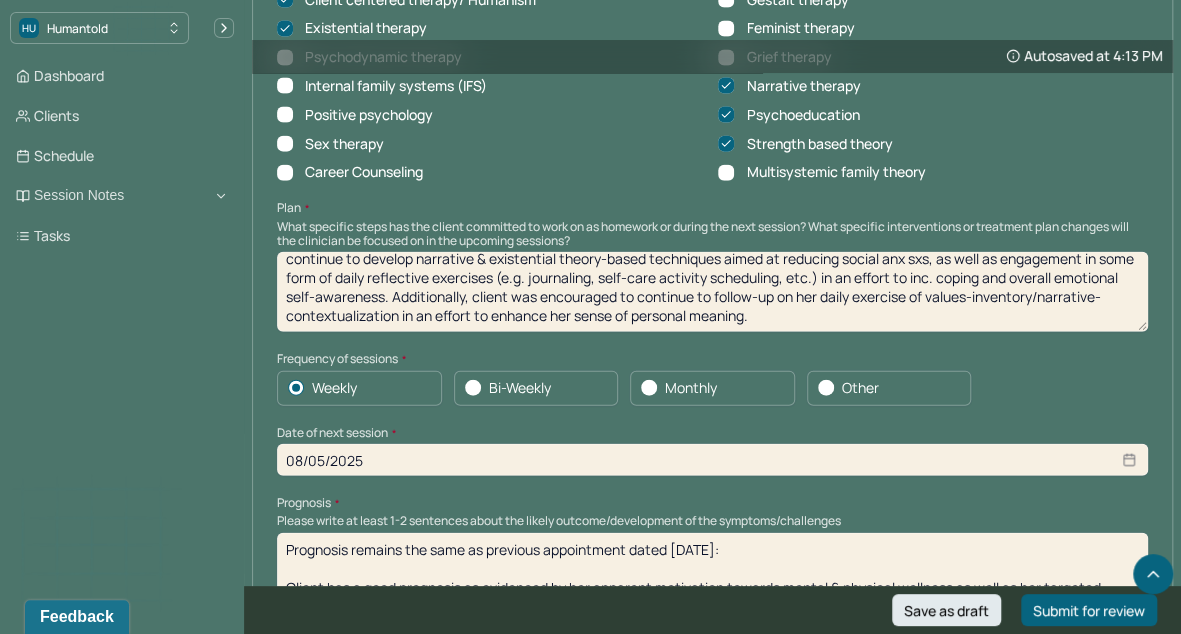drag, startPoint x: 395, startPoint y: 308, endPoint x: 864, endPoint y: 345, distance: 470.4572 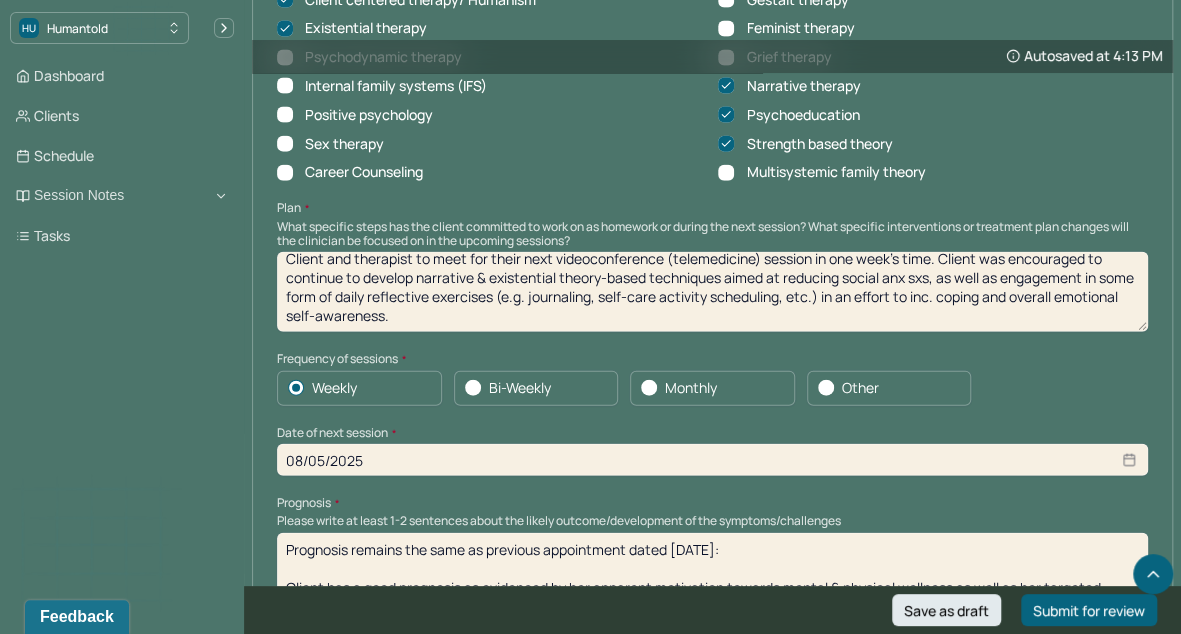 scroll, scrollTop: 14, scrollLeft: 0, axis: vertical 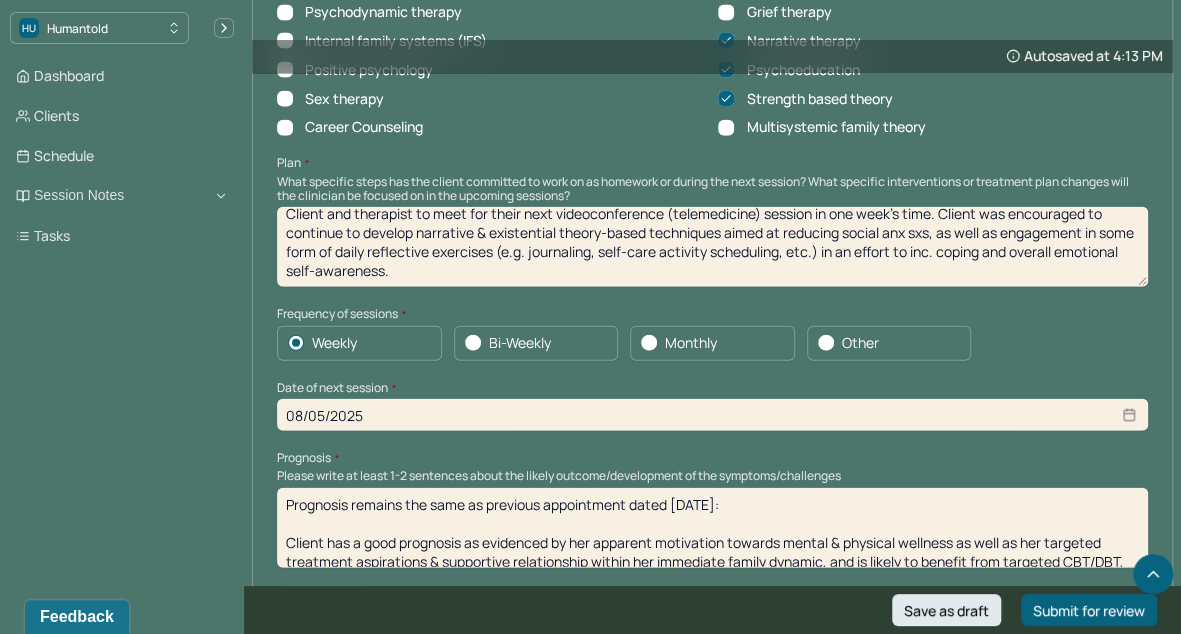 type on "Client and therapist to meet for their next videoconference (telemedicine) session in one week's time. Client was encouraged to continue to develop narrative & existential theory-based techniques aimed at reducing social anx sxs, as well as engagement in some form of daily reflective exercises (e.g. journaling, self-care activity scheduling, etc.) in an effort to inc. coping and overall emotional self-awareness." 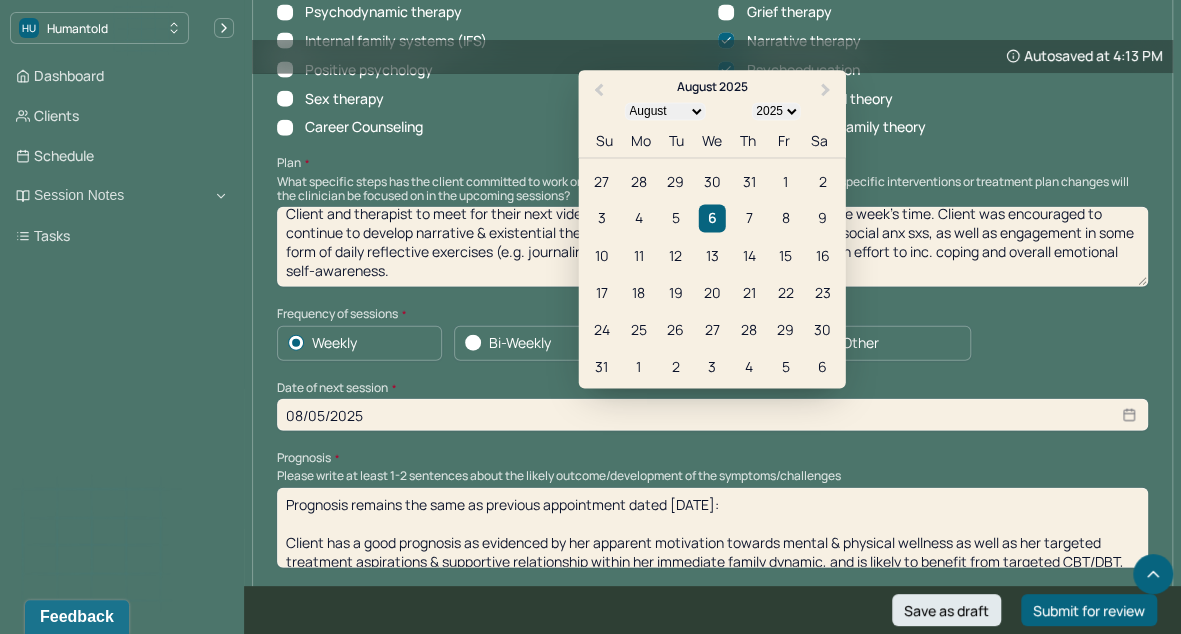 click on "08/05/2025" at bounding box center [712, 415] 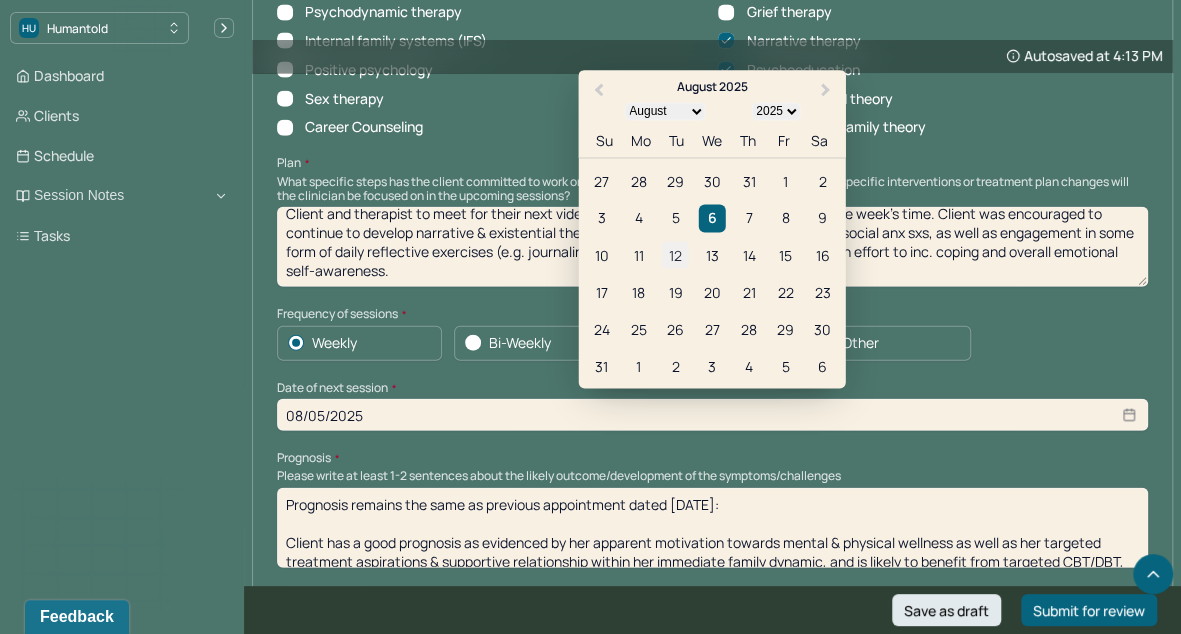 click on "12" at bounding box center (675, 255) 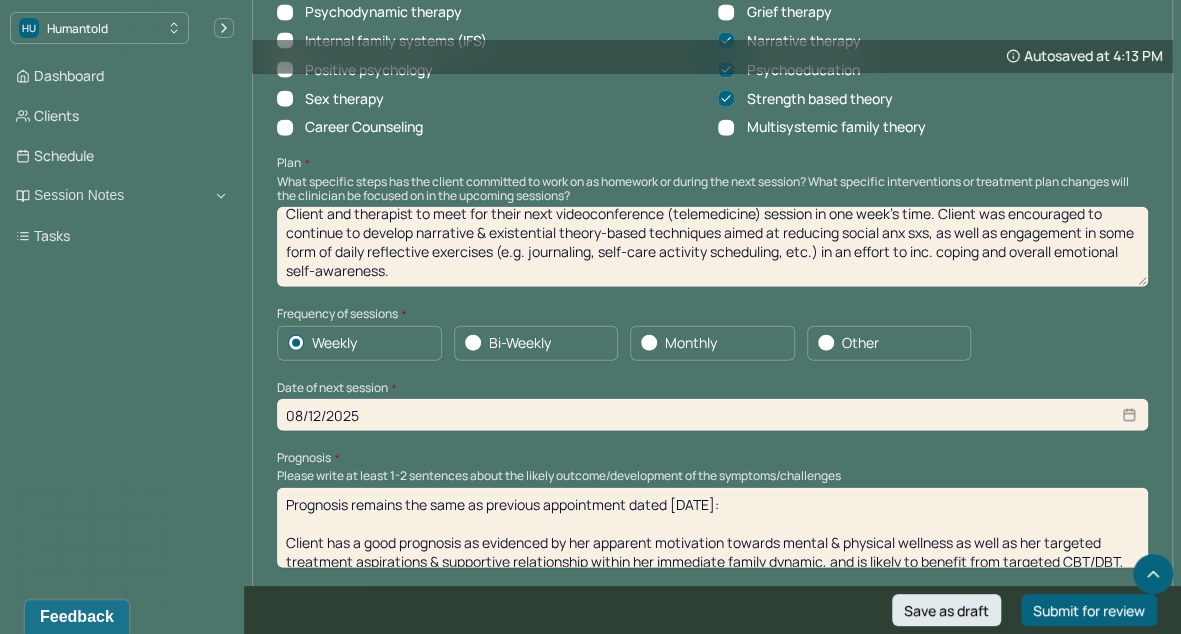 select on "7" 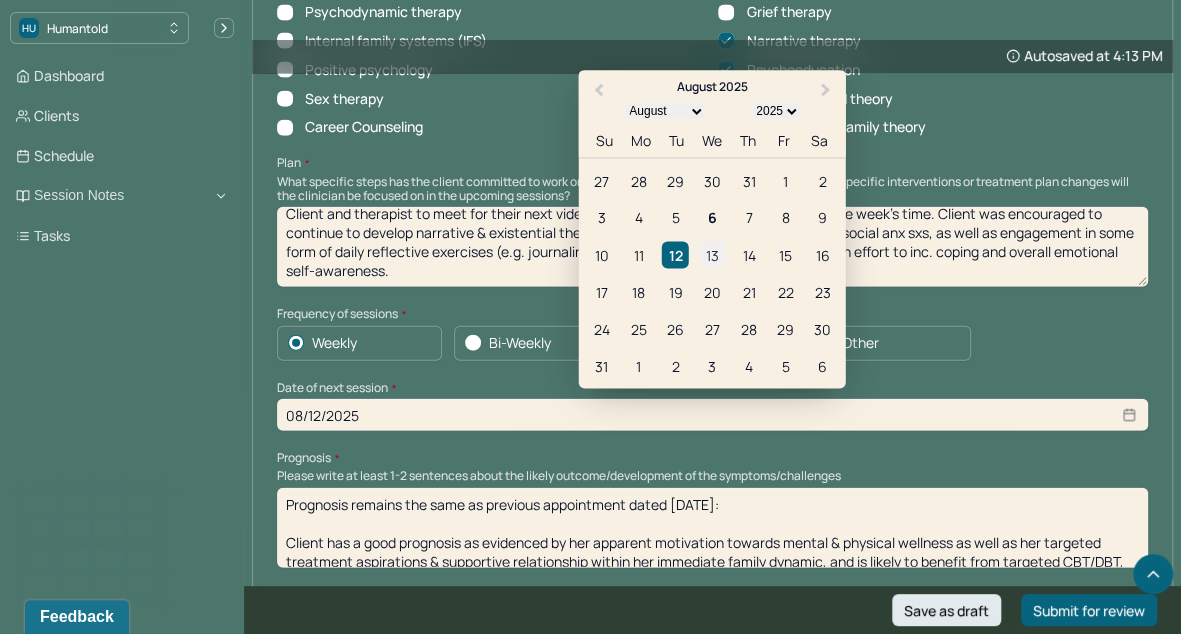 click on "13" at bounding box center (712, 255) 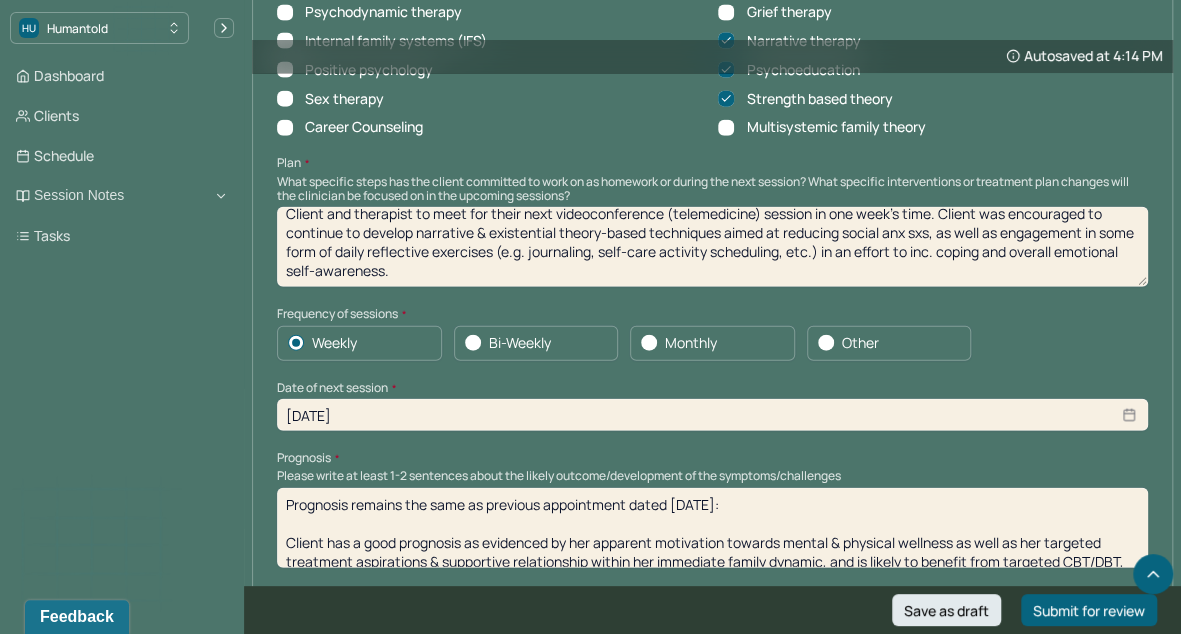 select on "7" 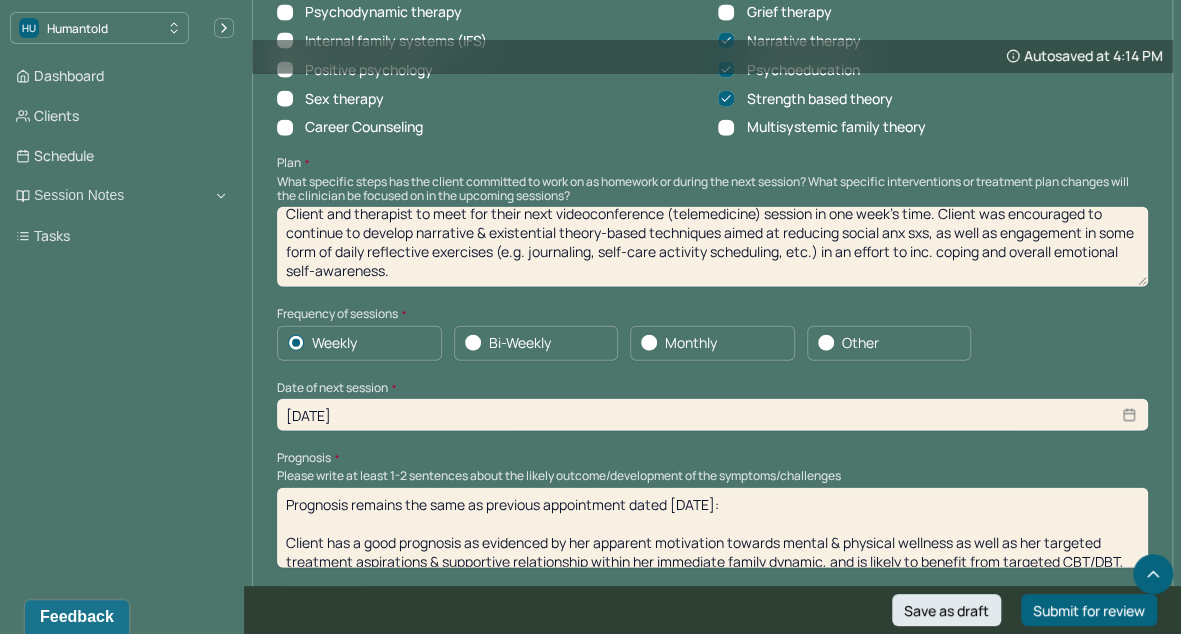 click on "Prognosis remains the same as previous appointment dated [DATE]:
Client has a good prognosis as evidenced by her apparent motivation towards mental & physical wellness as well as her targeted treatment aspirations & supportive relationship within her immediate family dynamic, and is likely to benefit from targeted CBT/DBT, psychodynamic, and psychoeducational skills development work moving forward." at bounding box center [712, 528] 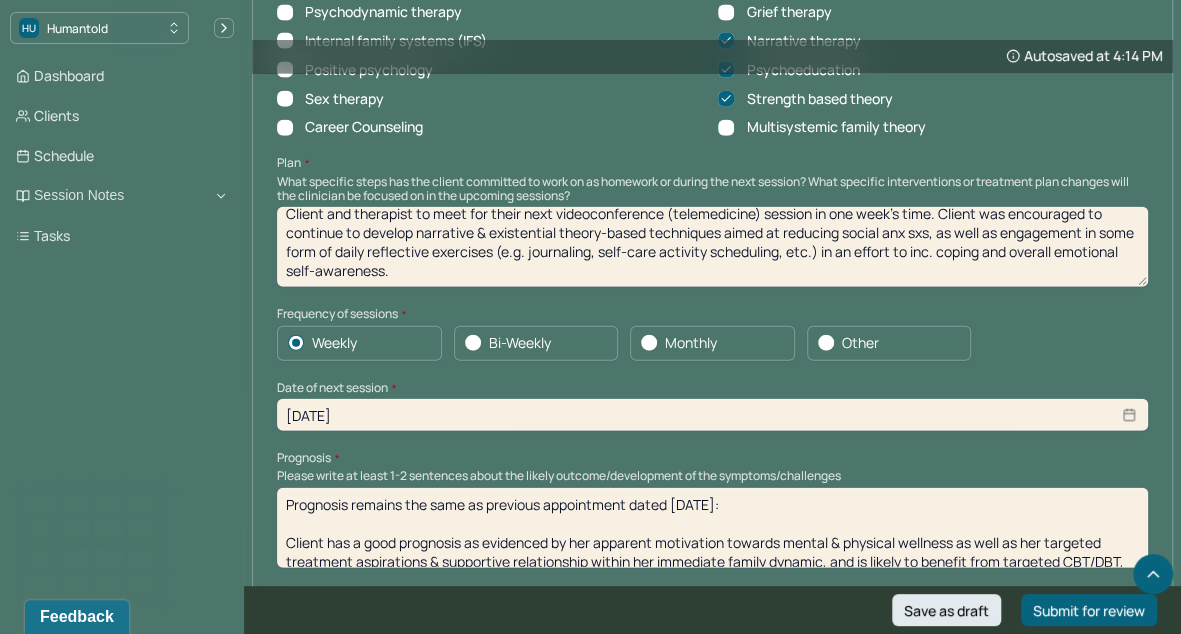 type on "Prognosis remains the same as previous appointment dated [DATE]:
Client has a good prognosis as evidenced by her apparent motivation towards mental & physical wellness as well as her targeted treatment aspirations & supportive relationship within her immediate family dynamic, and is likely to benefit from targeted CBT/DBT, psychodynamic, and psychoeducational skills development work moving forward." 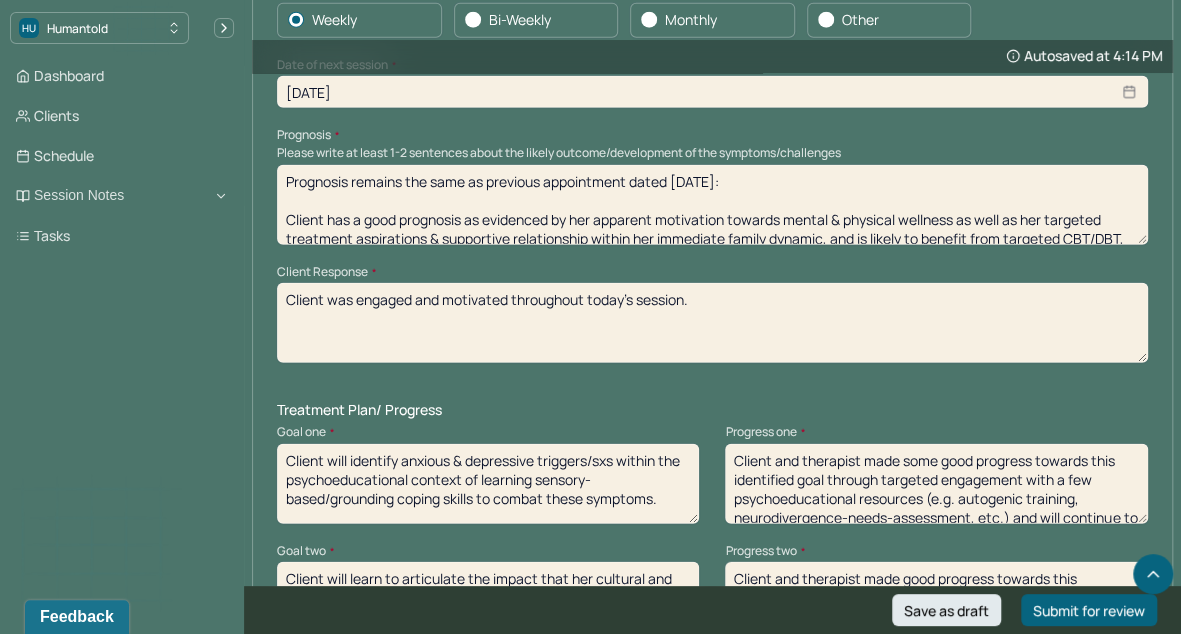 scroll, scrollTop: 2507, scrollLeft: 0, axis: vertical 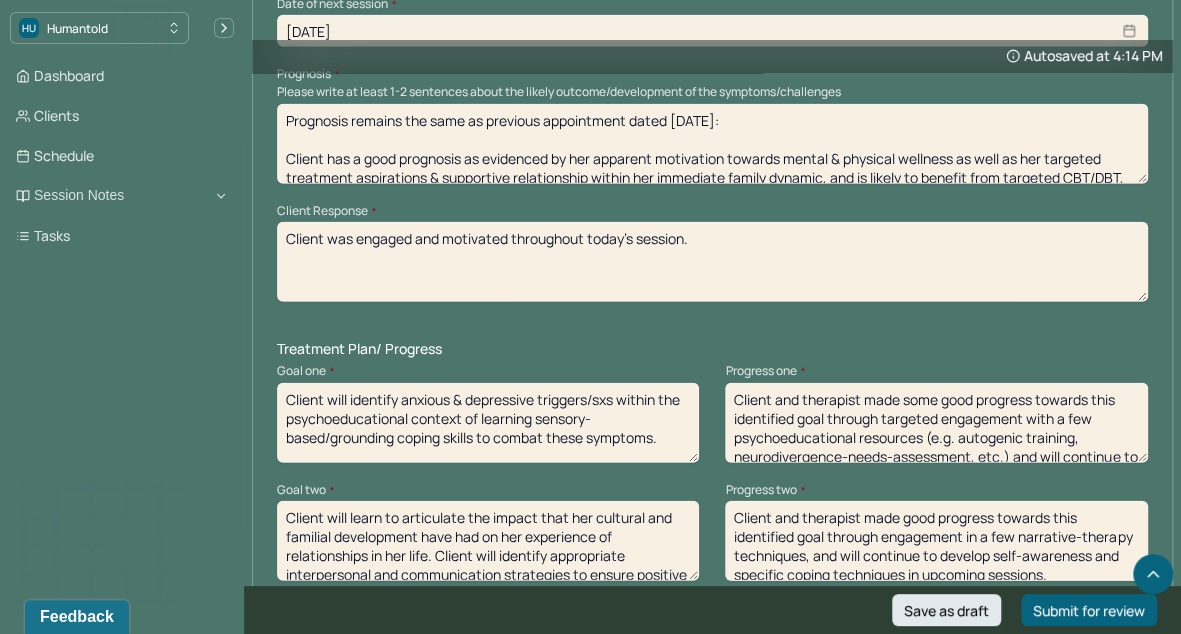 drag, startPoint x: 739, startPoint y: 267, endPoint x: 358, endPoint y: 249, distance: 381.42496 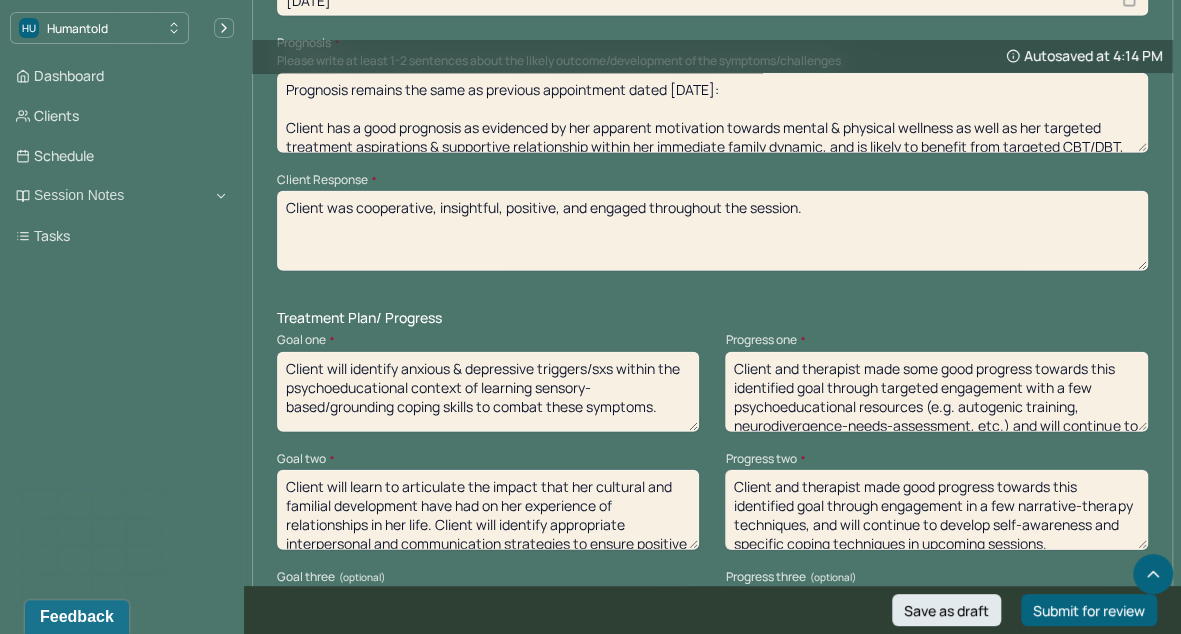 scroll, scrollTop: 2531, scrollLeft: 0, axis: vertical 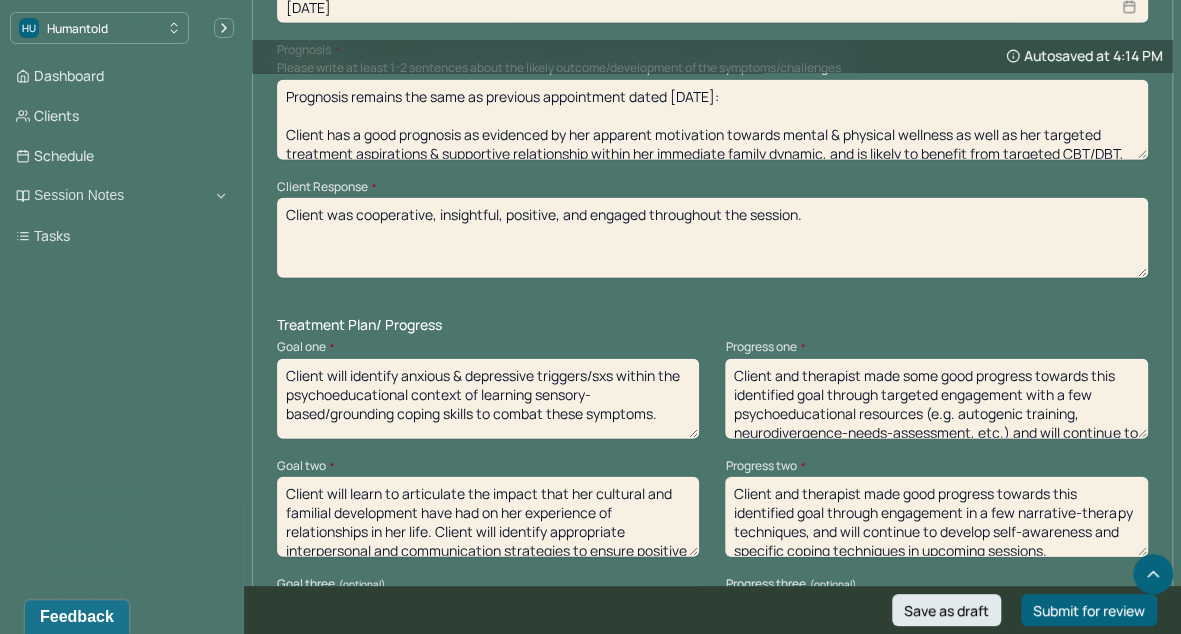 type on "Client was cooperative, insightful, positive, and engaged throughout the session." 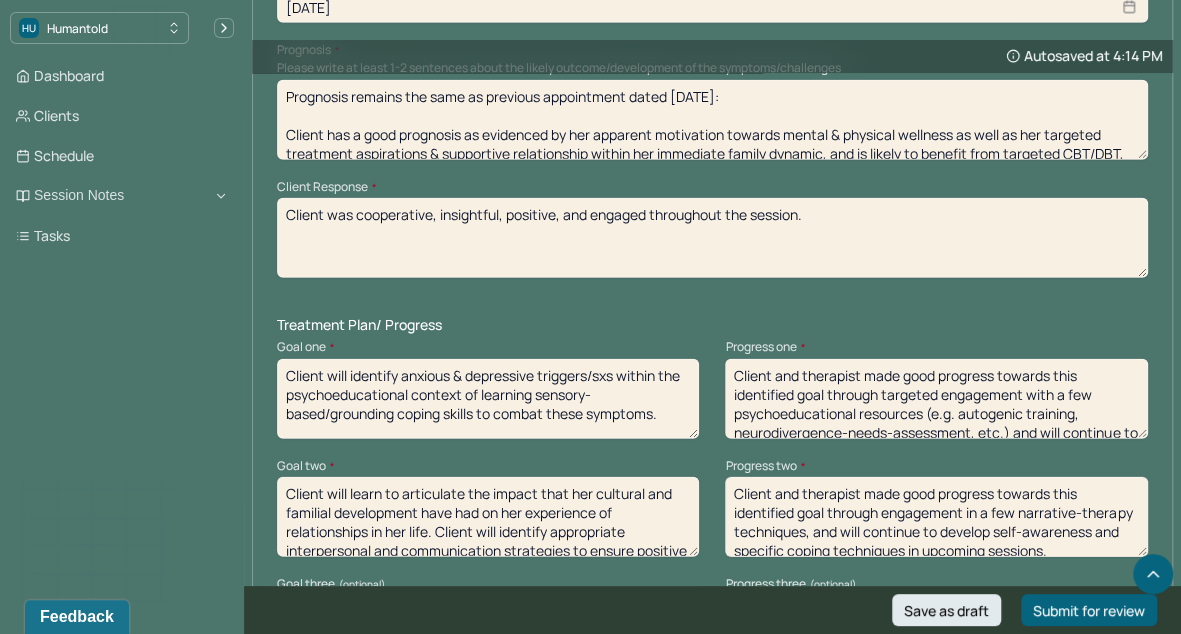 click on "Client and therapist made good progress towards this identified goal through targeted engagement with a few psychoeducational resources (e.g. autogenic training, neurodivergence-needs-assessment, etc.) and will continue to develop self-awareness and specific coping techniques in upcoming sessions." at bounding box center (936, 399) 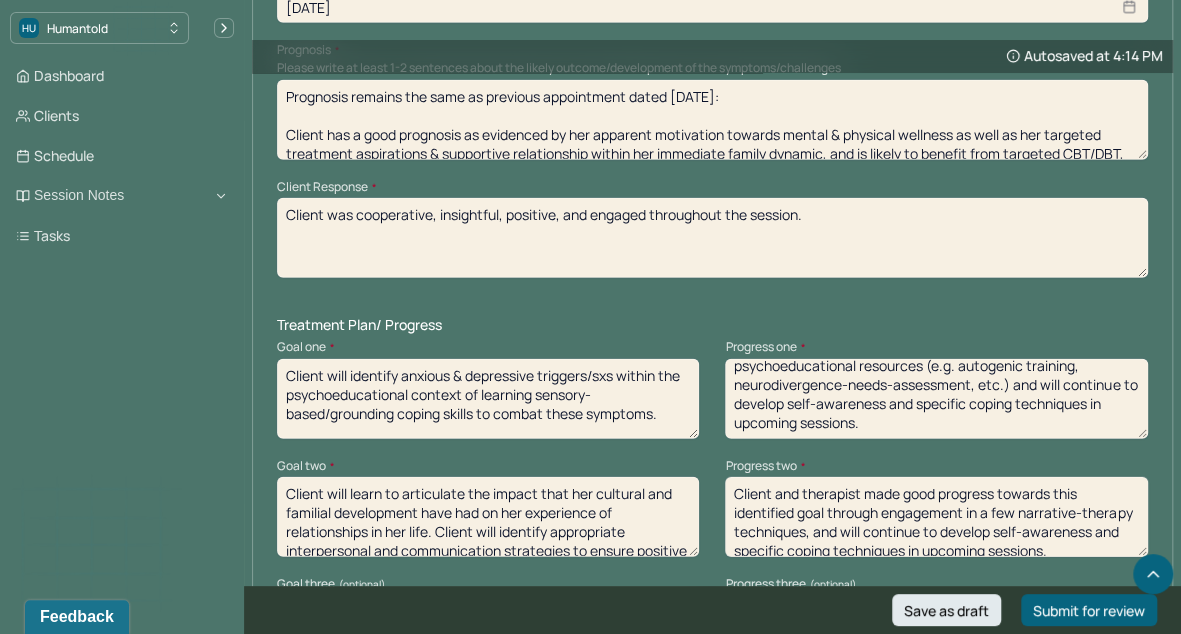 scroll, scrollTop: 55, scrollLeft: 0, axis: vertical 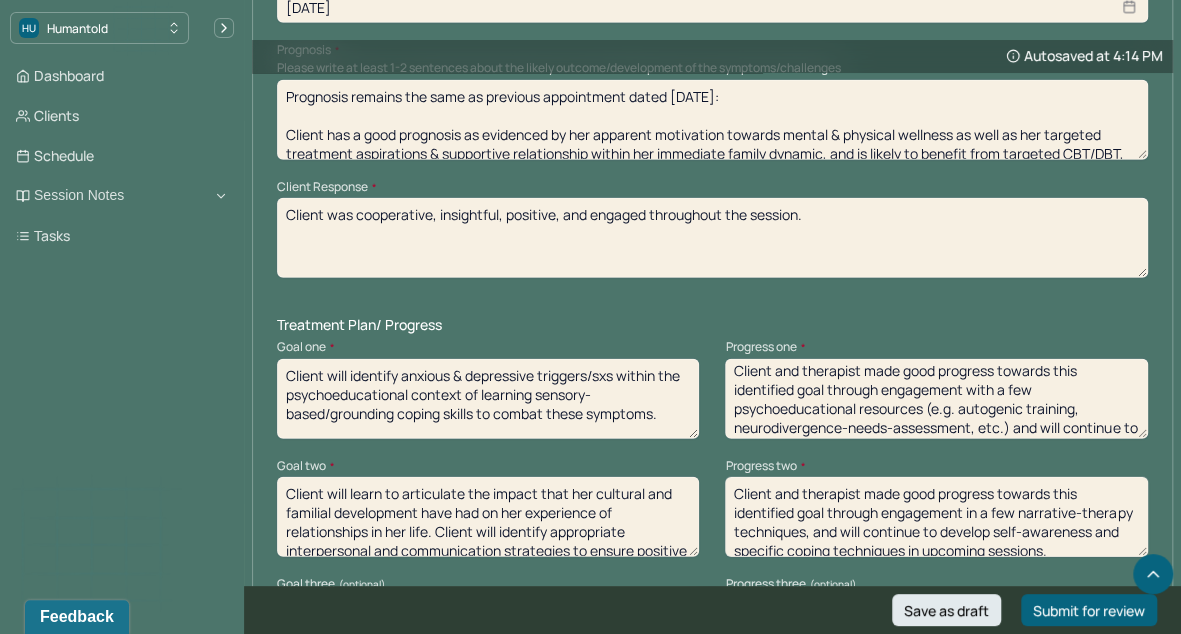 drag, startPoint x: 1017, startPoint y: 398, endPoint x: 729, endPoint y: 430, distance: 289.77234 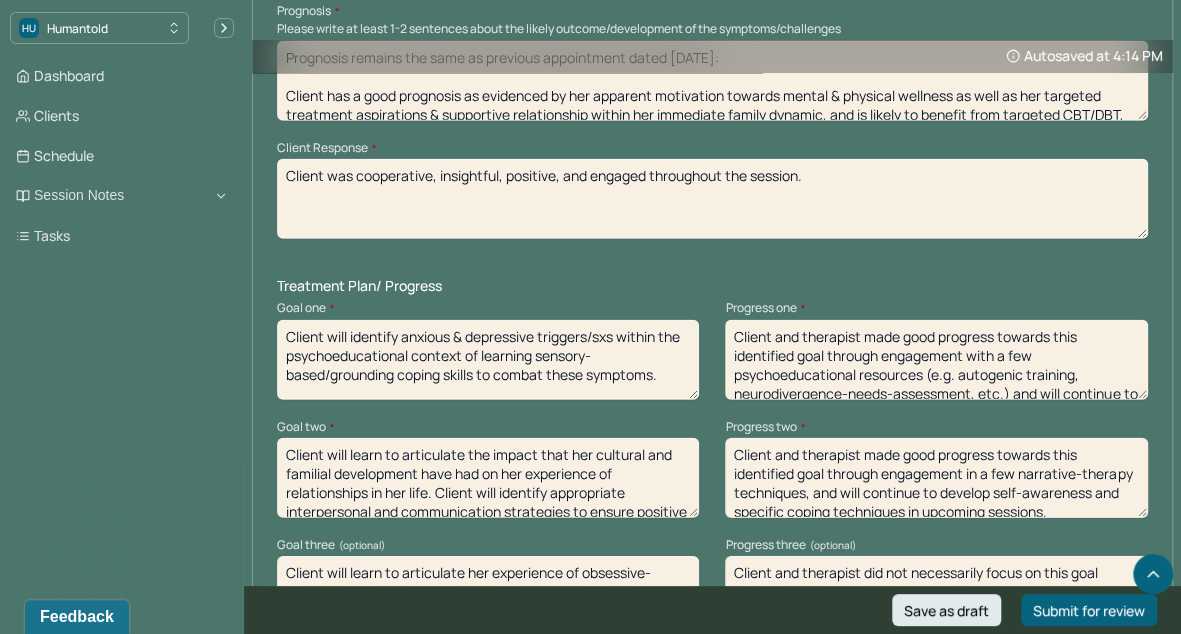 scroll, scrollTop: 2571, scrollLeft: 0, axis: vertical 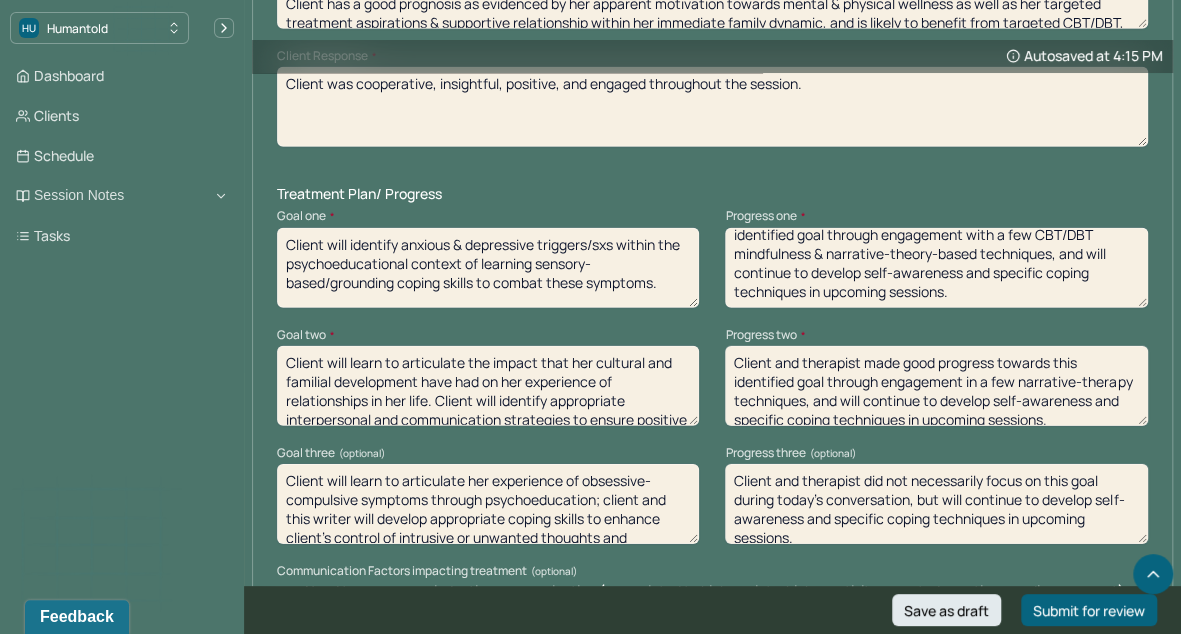 type on "Client and therapist made good progress towards this identified goal through engagement with a few CBT/DBT mindfulness & narrative-theory-based techniques, and will continue to develop self-awareness and specific coping techniques in upcoming sessions." 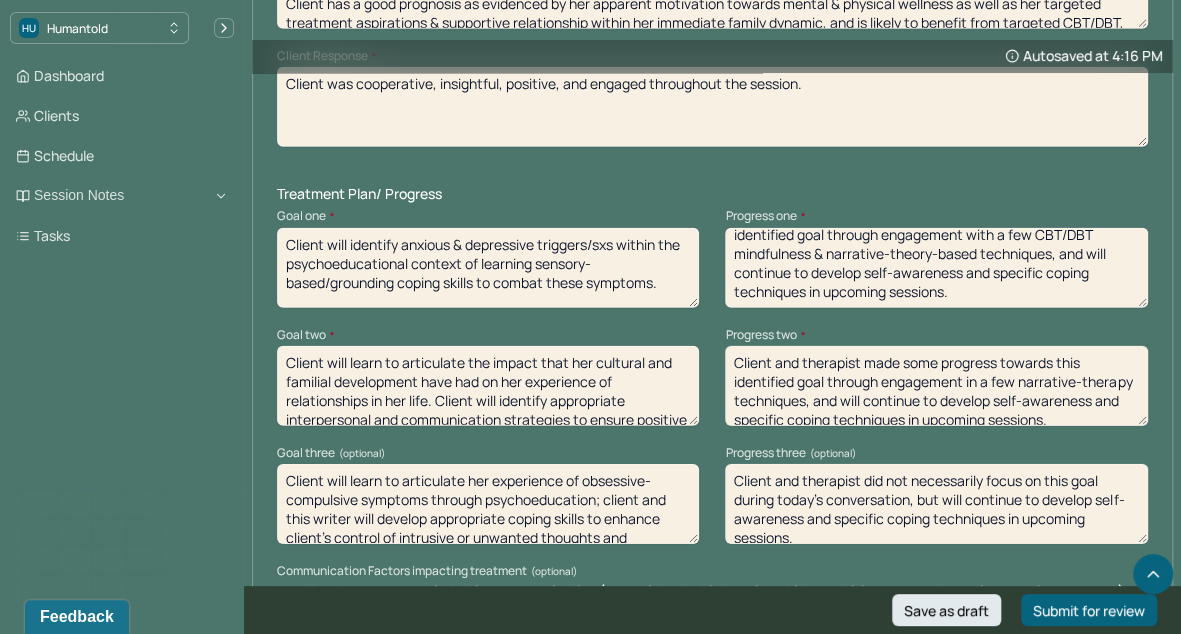 drag, startPoint x: 831, startPoint y: 399, endPoint x: 803, endPoint y: 420, distance: 35 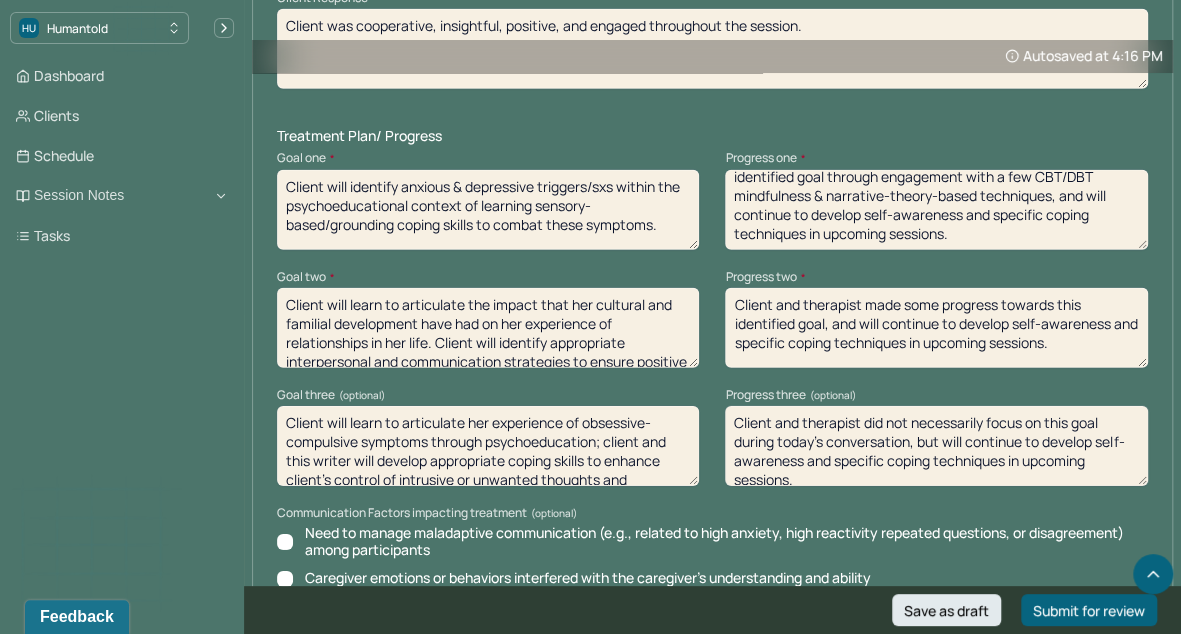 scroll, scrollTop: 2724, scrollLeft: 0, axis: vertical 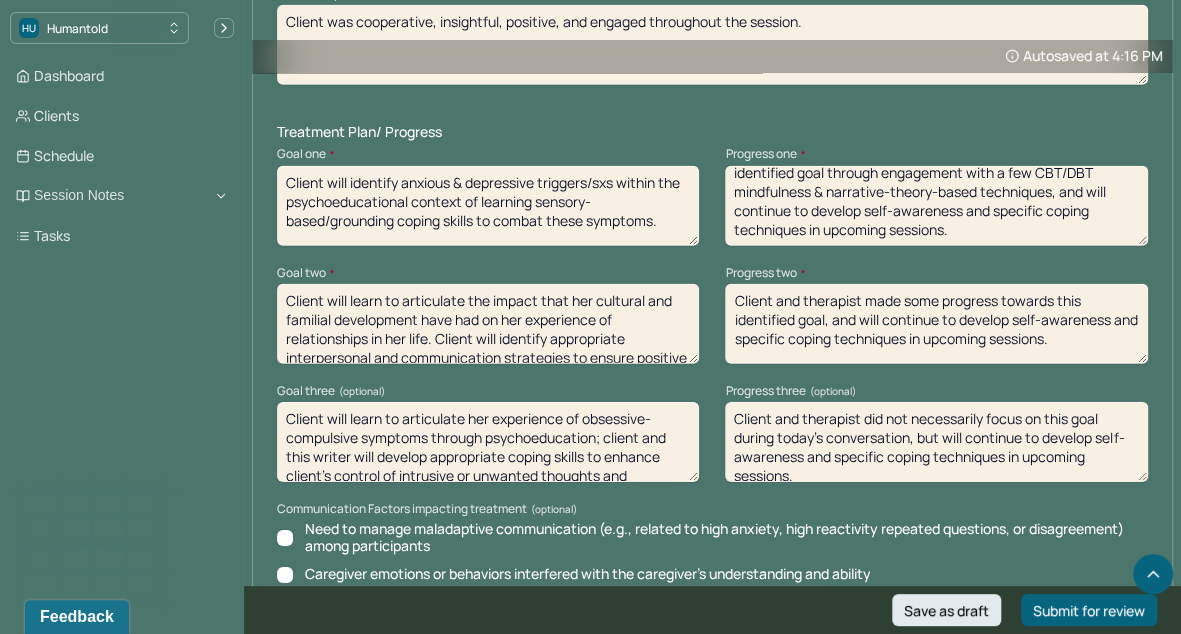 click on "Progress three (optional)" at bounding box center (936, 391) 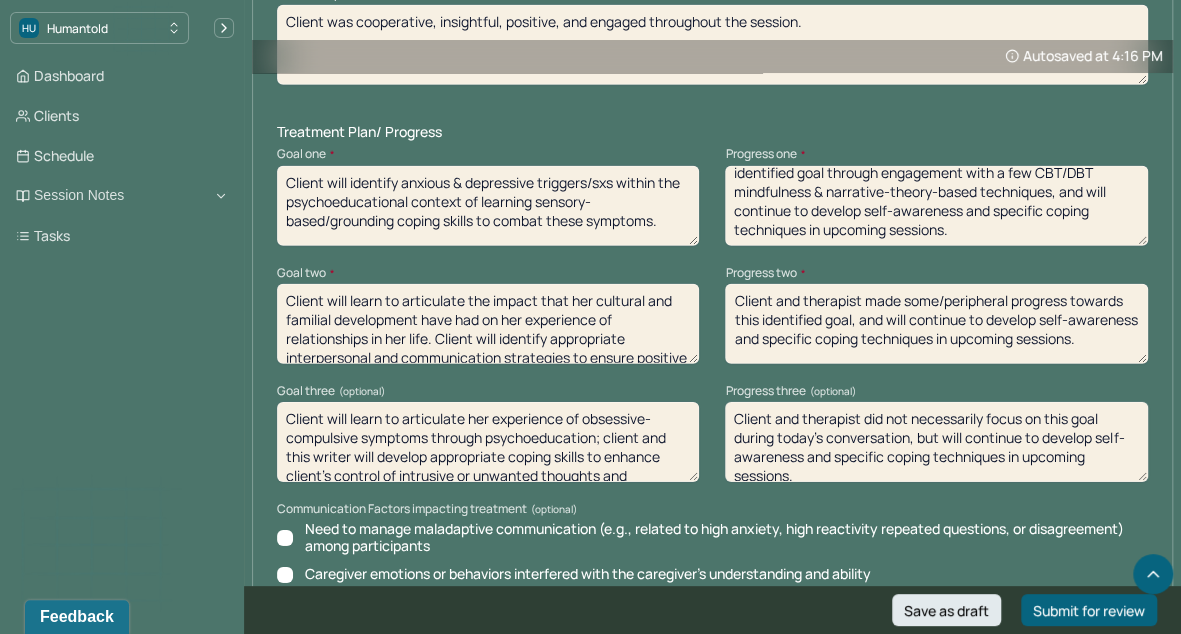 type on "Client and therapist made some/peripheral progress towards this identified goal, and will continue to develop self-awareness and specific coping techniques in upcoming sessions." 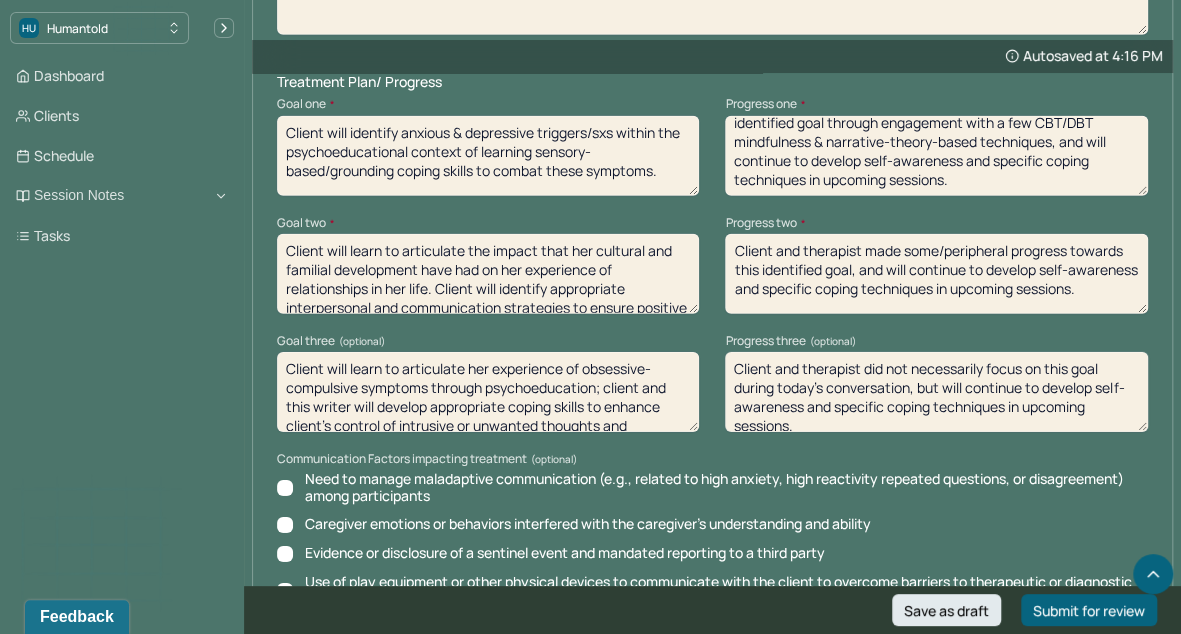 scroll, scrollTop: 2776, scrollLeft: 0, axis: vertical 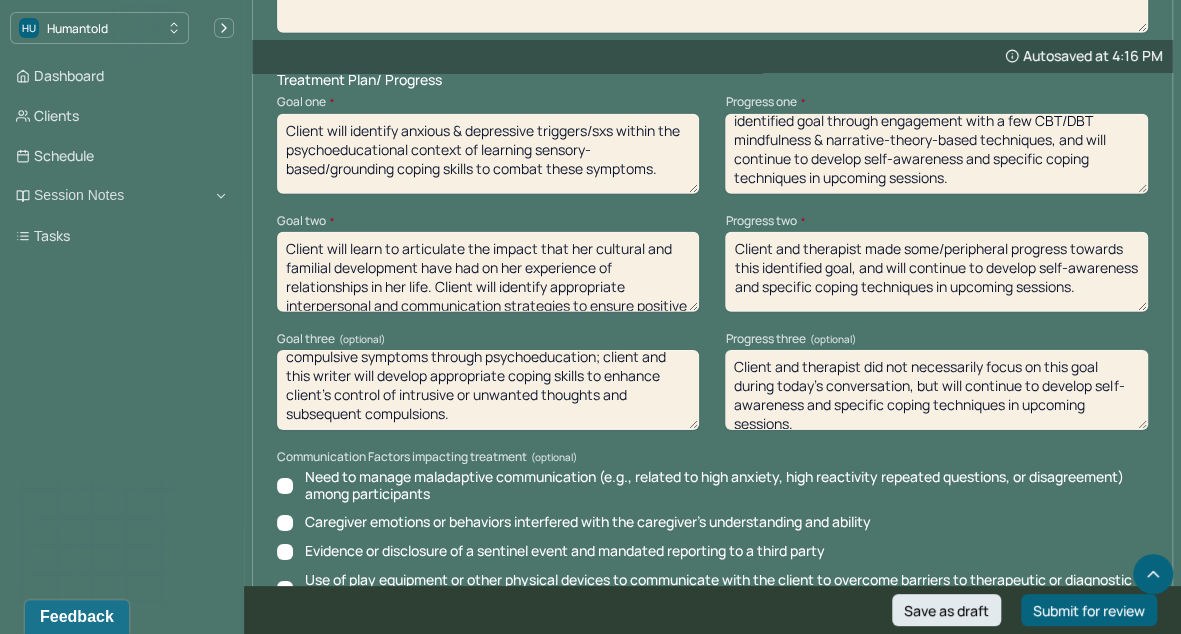 click on "Client and therapist did not necessarily focus on this goal during today's conversation, but will continue to develop self-awareness and specific coping techniques in upcoming sessions." at bounding box center [936, 390] 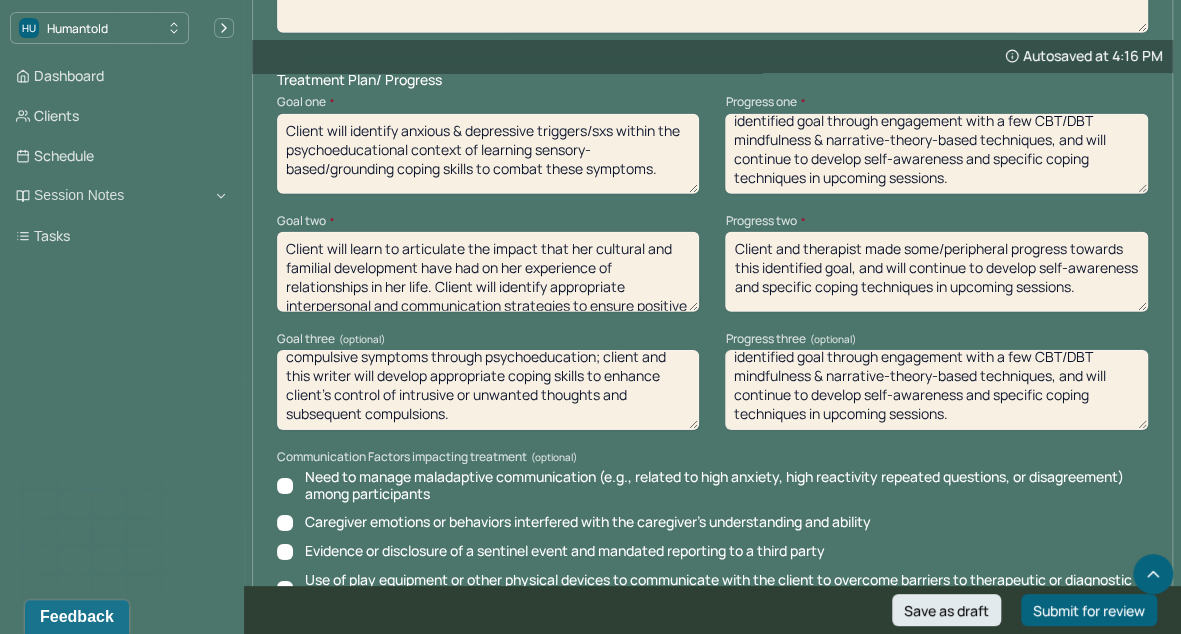 scroll, scrollTop: 0, scrollLeft: 0, axis: both 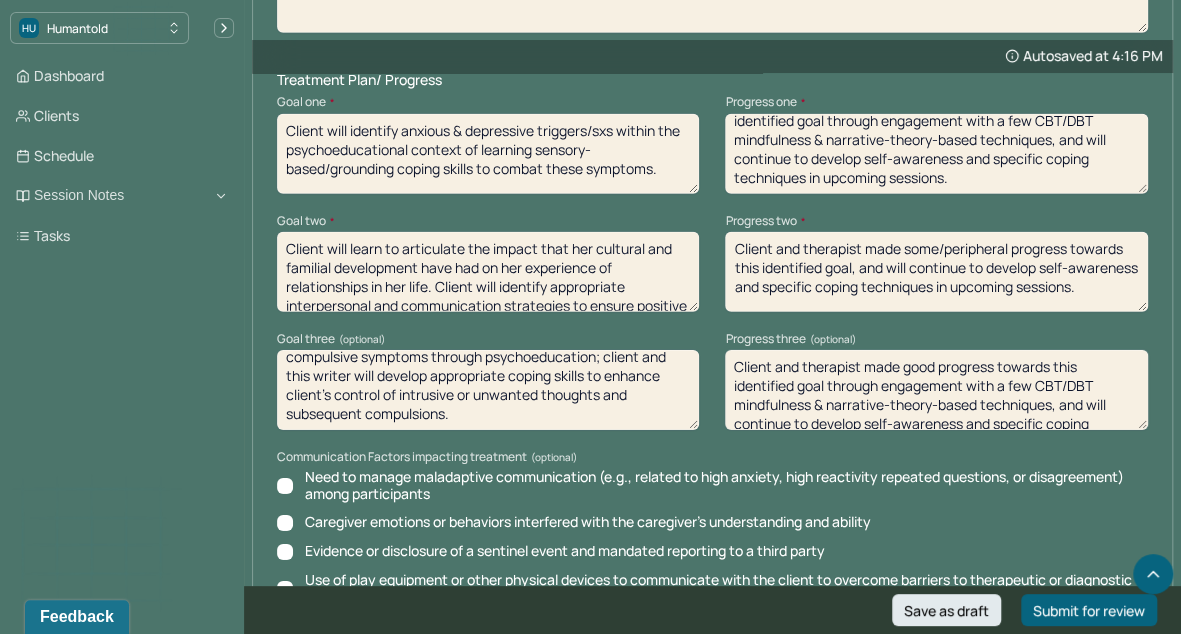 click on "Client and therapist made good progress towards this identified goal through engagement with a few CBT/DBT mindfulness & narrative-theory-based techniques, and will continue to develop self-awareness and specific coping techniques in upcoming sessions." at bounding box center [936, 390] 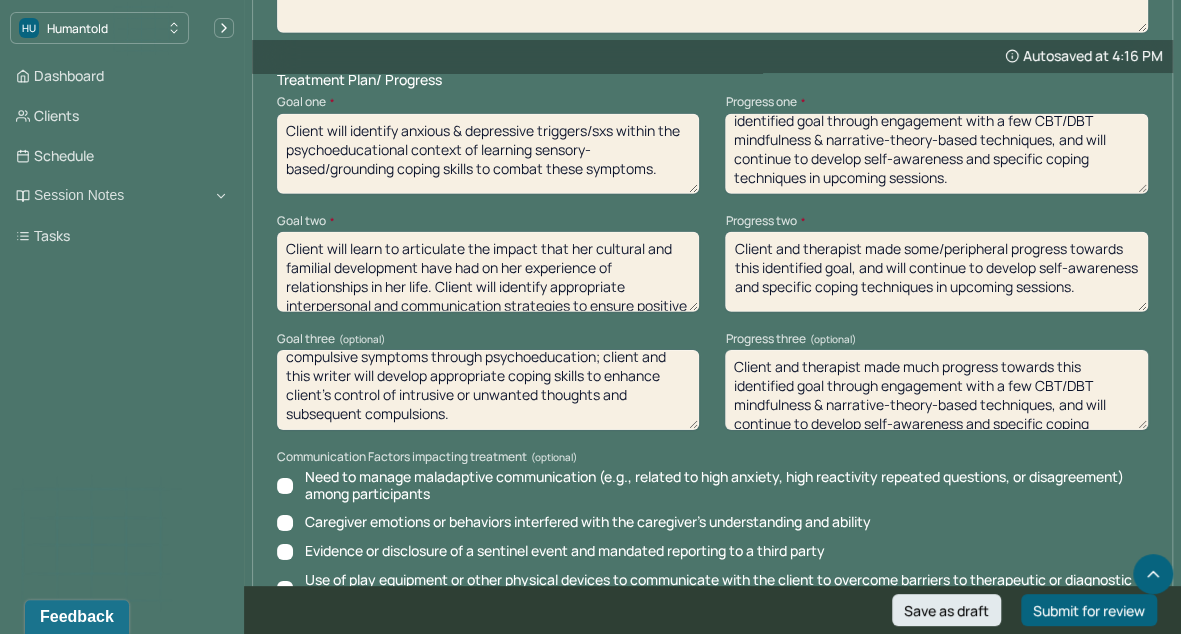 drag, startPoint x: 886, startPoint y: 401, endPoint x: 1055, endPoint y: 427, distance: 170.9883 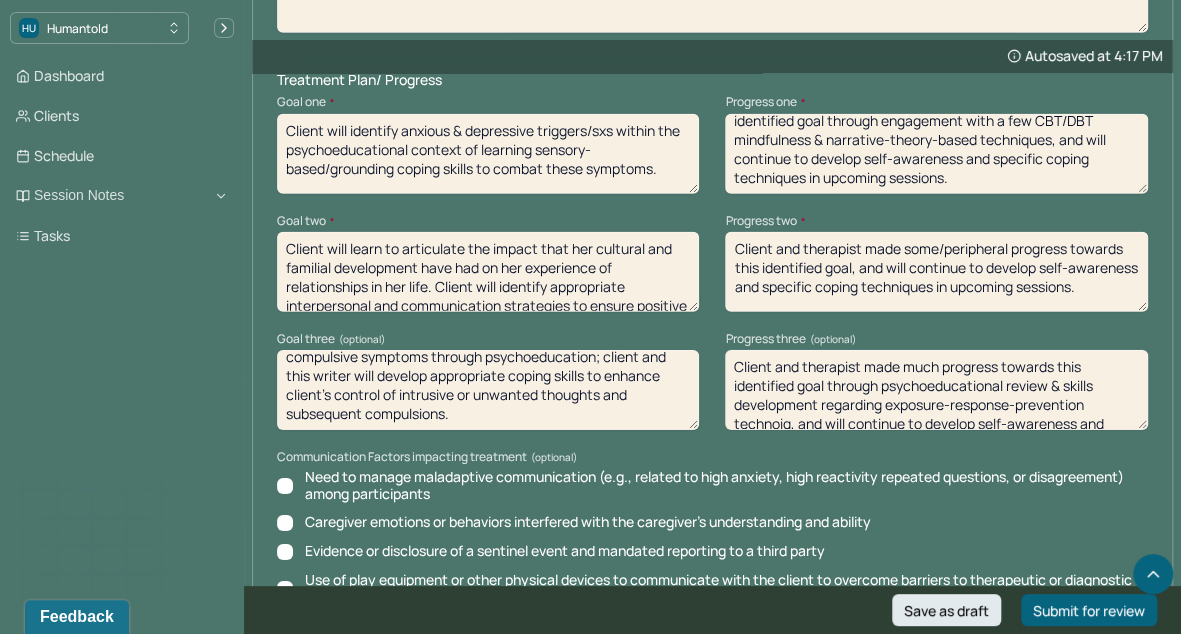 scroll, scrollTop: 9, scrollLeft: 0, axis: vertical 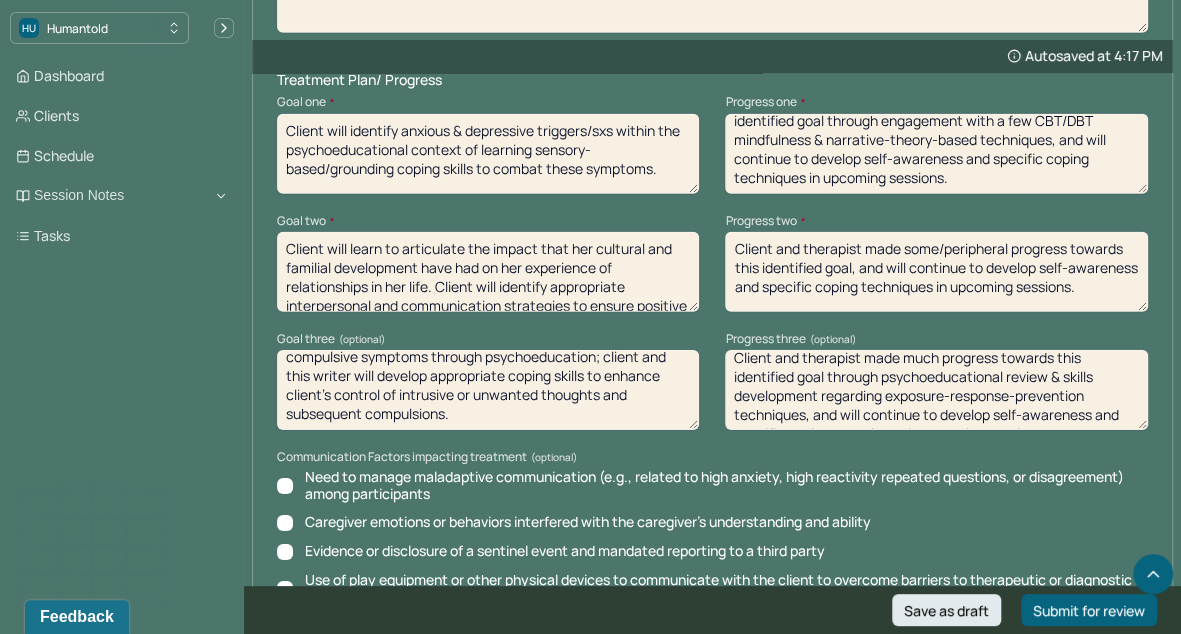 click on "Client and therapist made much progress towards this identified goal through psychoeducational review & skills development regarding exposure-response-prevention techniques, and will continue to develop self-awareness and specific coping techniques in upcoming sessions." at bounding box center [936, 390] 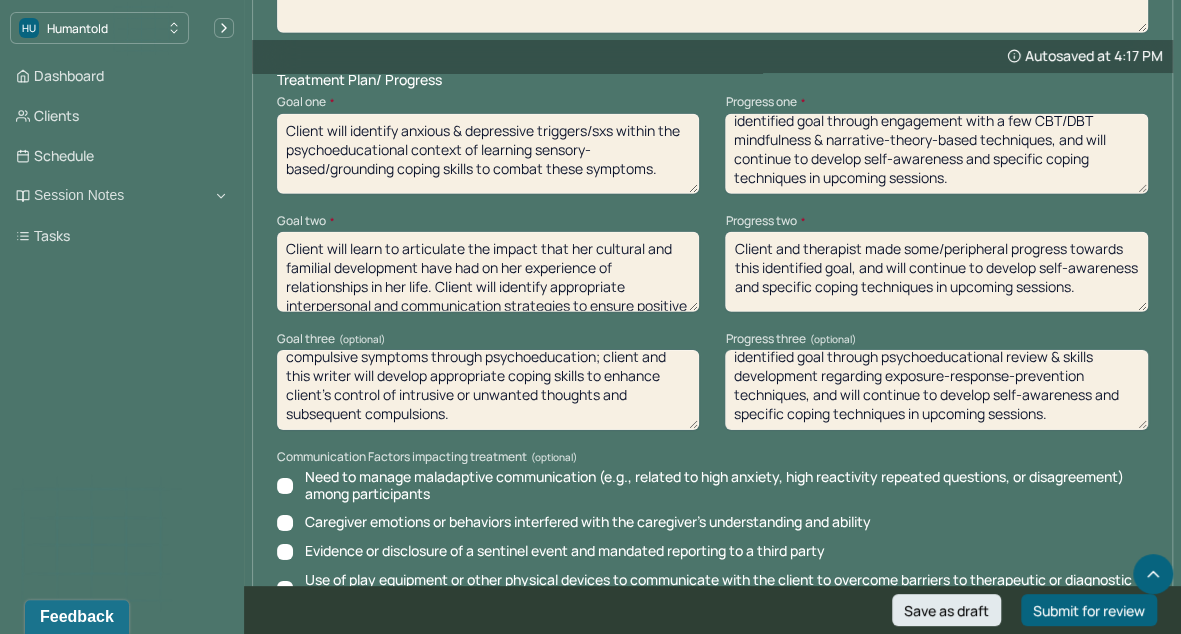scroll, scrollTop: 34, scrollLeft: 0, axis: vertical 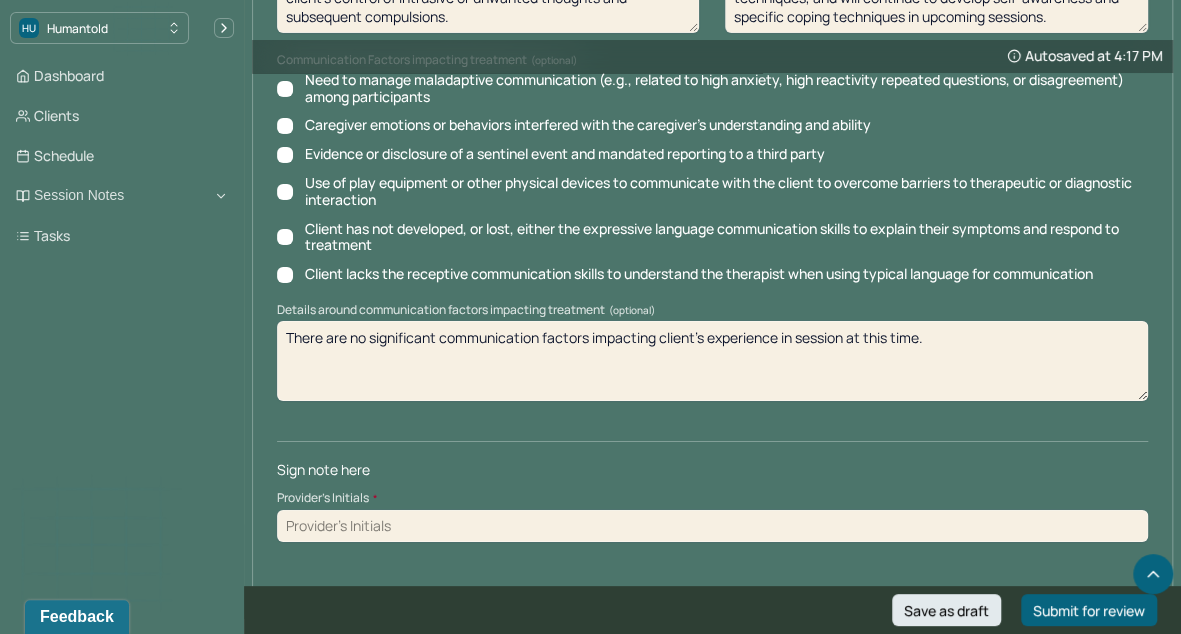 click at bounding box center (712, 526) 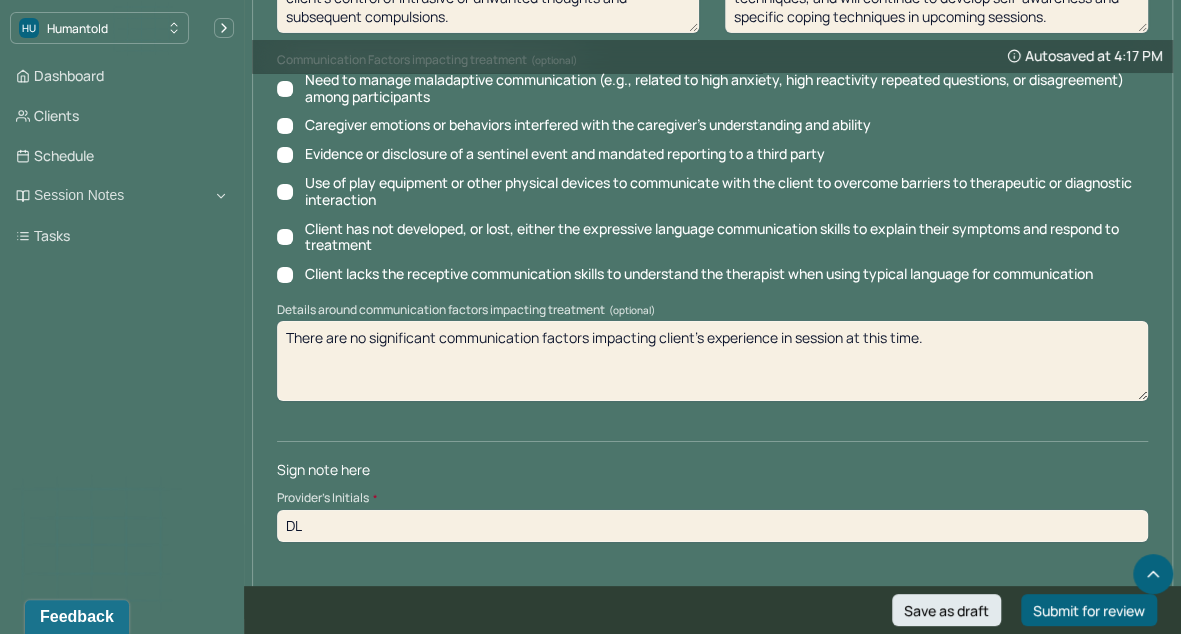 type on "DL" 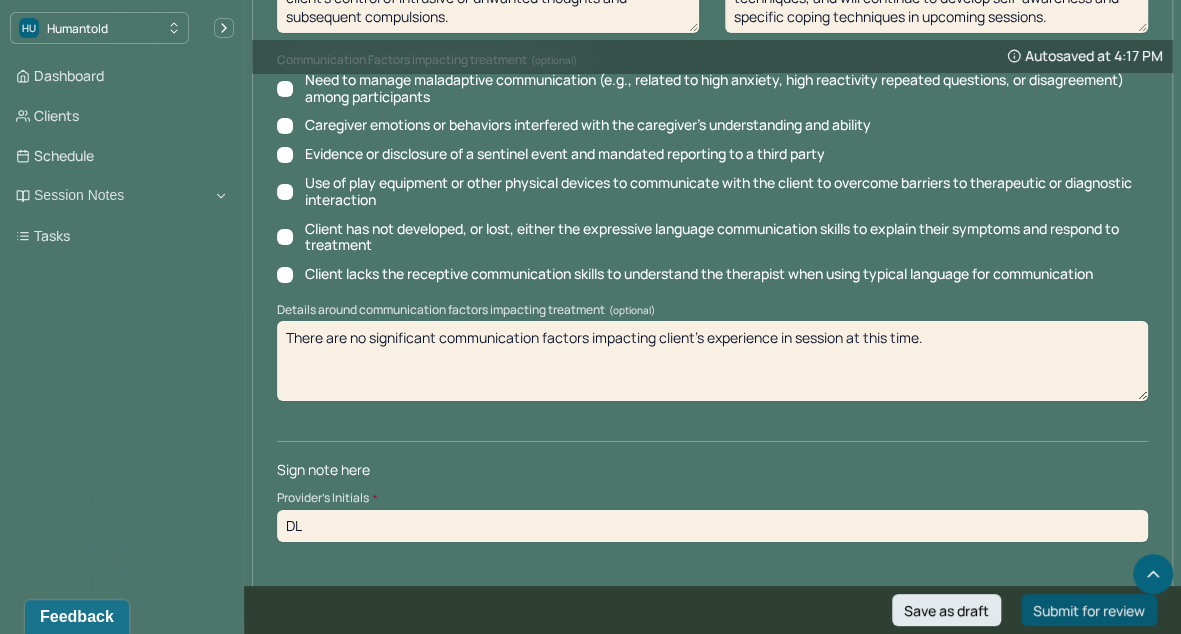click on "Submit for review" at bounding box center [1089, 610] 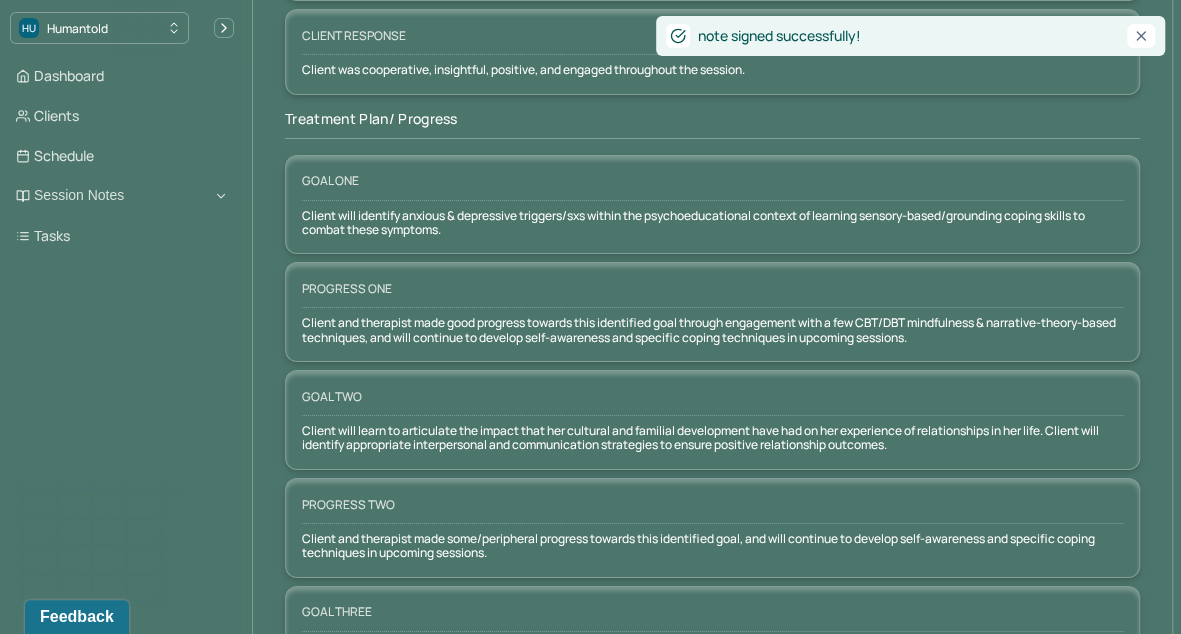 scroll, scrollTop: 0, scrollLeft: 0, axis: both 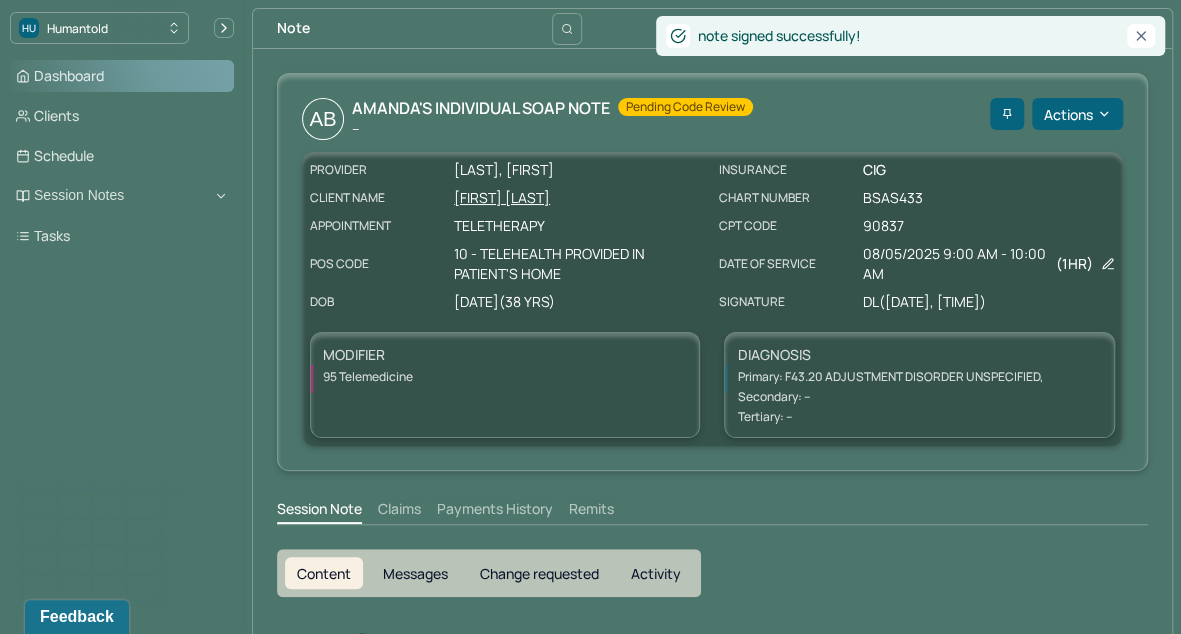 click on "Dashboard" at bounding box center (122, 76) 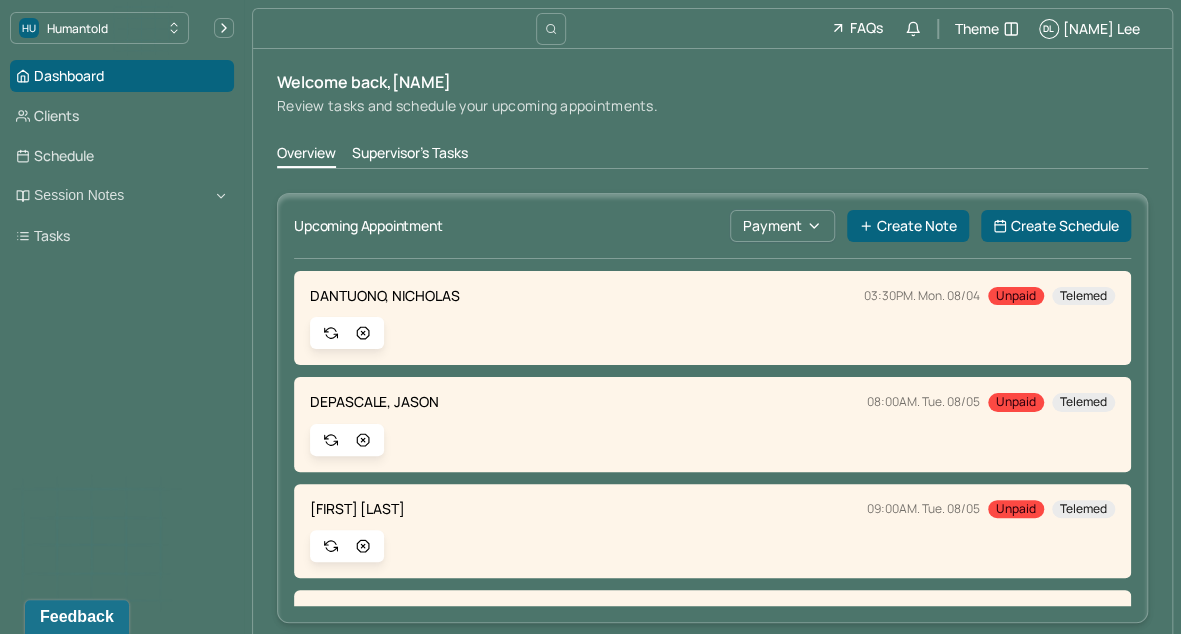 click on "Welcome back, [FIRST] Review tasks and schedule your upcoming appointments. Overview Supervisor's Tasks Upcoming Appointment Payment Create Note Create Schedule [LAST], [FIRST] 03:30PM. Mon. 08/04 Unpaid Telemed [LAST], [FIRST] 08:00AM. Tue. 08/05 Unpaid Telemed [LAST], [FIRST] 09:00AM. Tue. 08/05 Unpaid Telemed [LAST], [FIRST] Today Unpaid Telemed Pending Tasks Date Complete [FIRST]'s Wed, 08/06 session note Please complete the session note for this session within 24hrs of the session end time. If the session did not occur, please indicate that the session did not happen by using the "Report Session as Cancelled" option on the right. If the client cancelled with less than 24hrs notice, please complete the cancellation note. Due date: 08/07/2025 Client Aug 4 - Aug 10, 2025 Week My Caseload Supervisee’s CL 4 Mon [LAST], [FIRST] 03:30PM - 04:30PM Individual therapy C A R E Unpaid 5 Tue [LAST], [FIRST] 08:00AM - 09:00AM Individual therapy C A R E Unpaid [LAST], [FIRST] 09:00AM - 10:00AM Individual therapy" at bounding box center [712, 838] 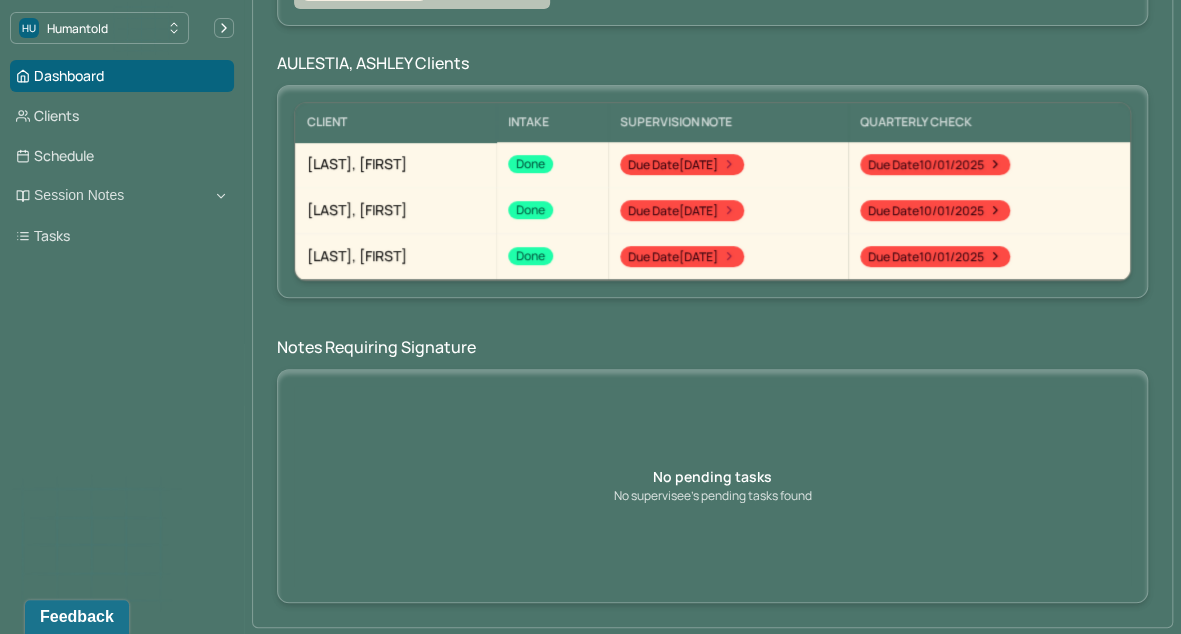 scroll, scrollTop: 0, scrollLeft: 0, axis: both 